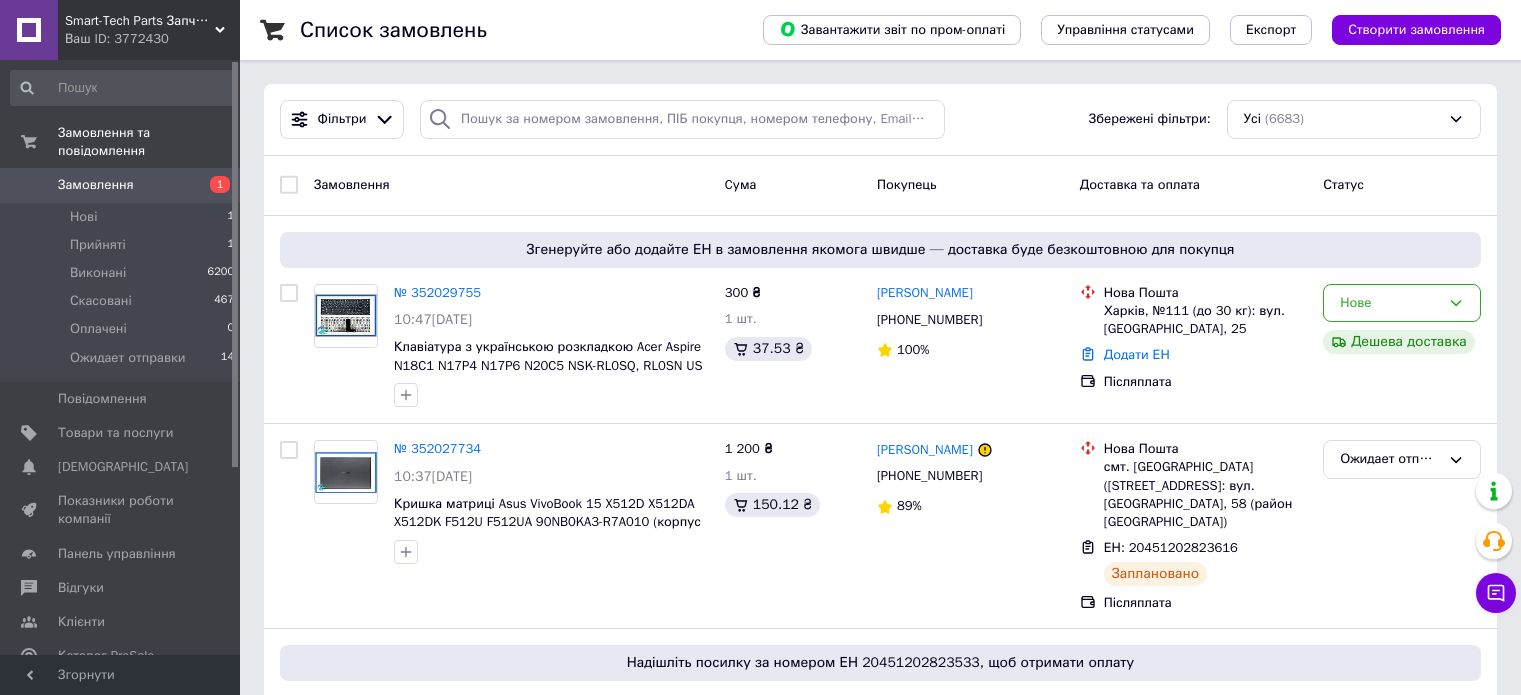 click on "Замовлення" at bounding box center (121, 185) 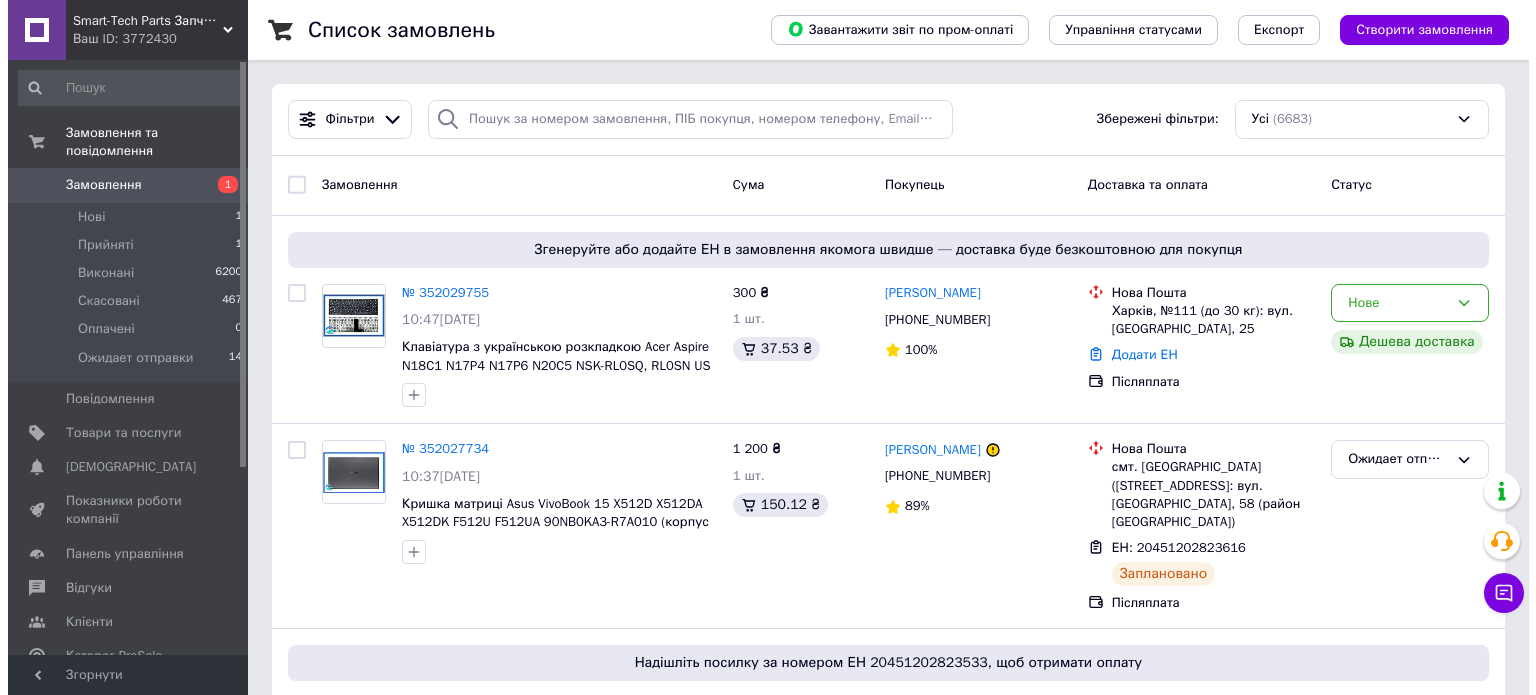 scroll, scrollTop: 0, scrollLeft: 0, axis: both 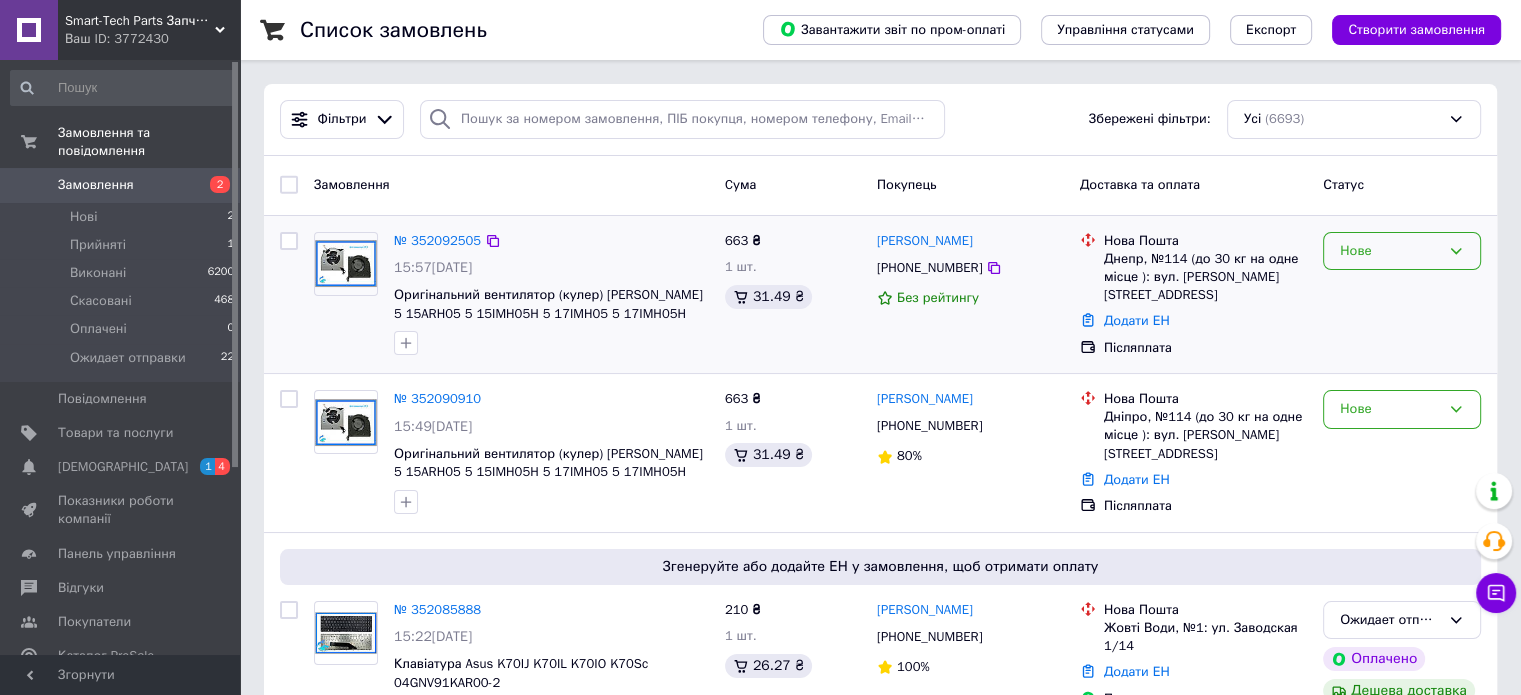 click on "Нове" at bounding box center [1390, 251] 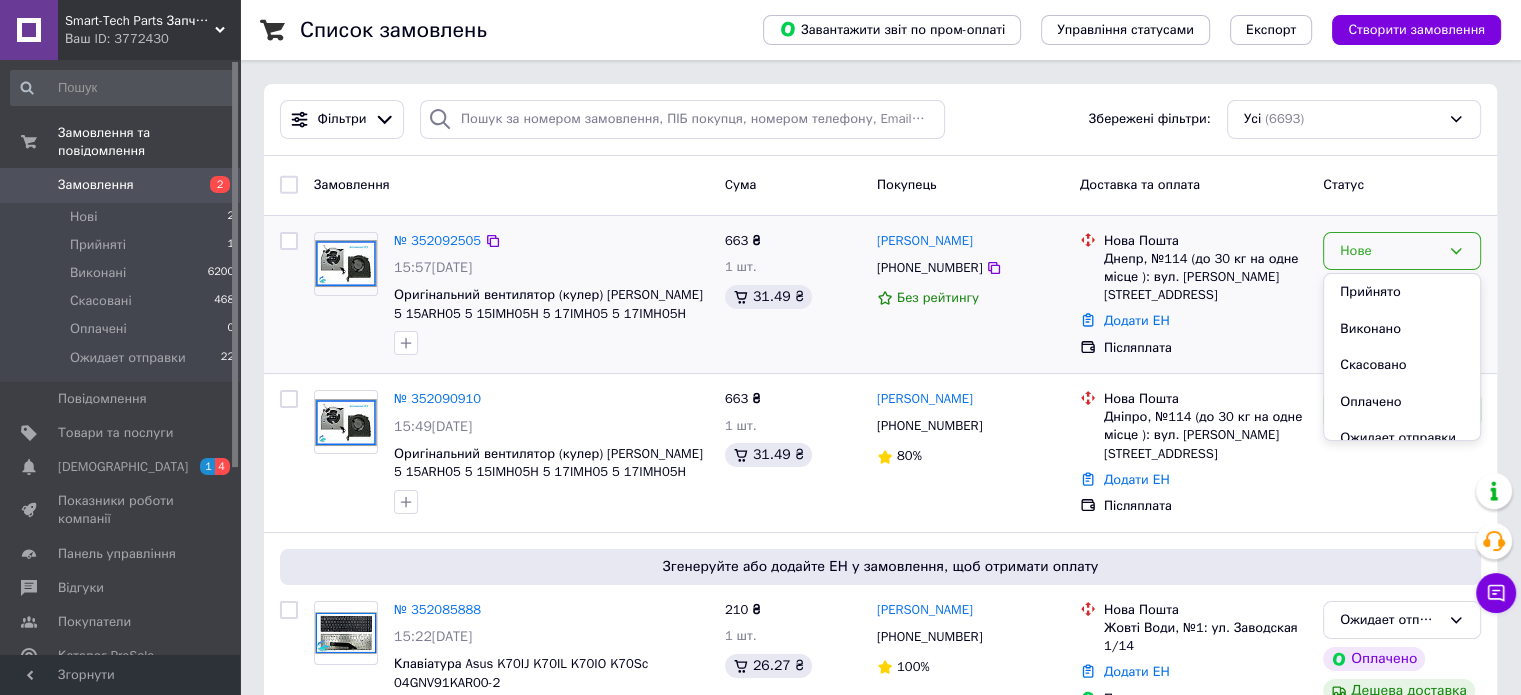 click on "Андрей Луценко +380676223877 Без рейтингу" at bounding box center (970, 295) 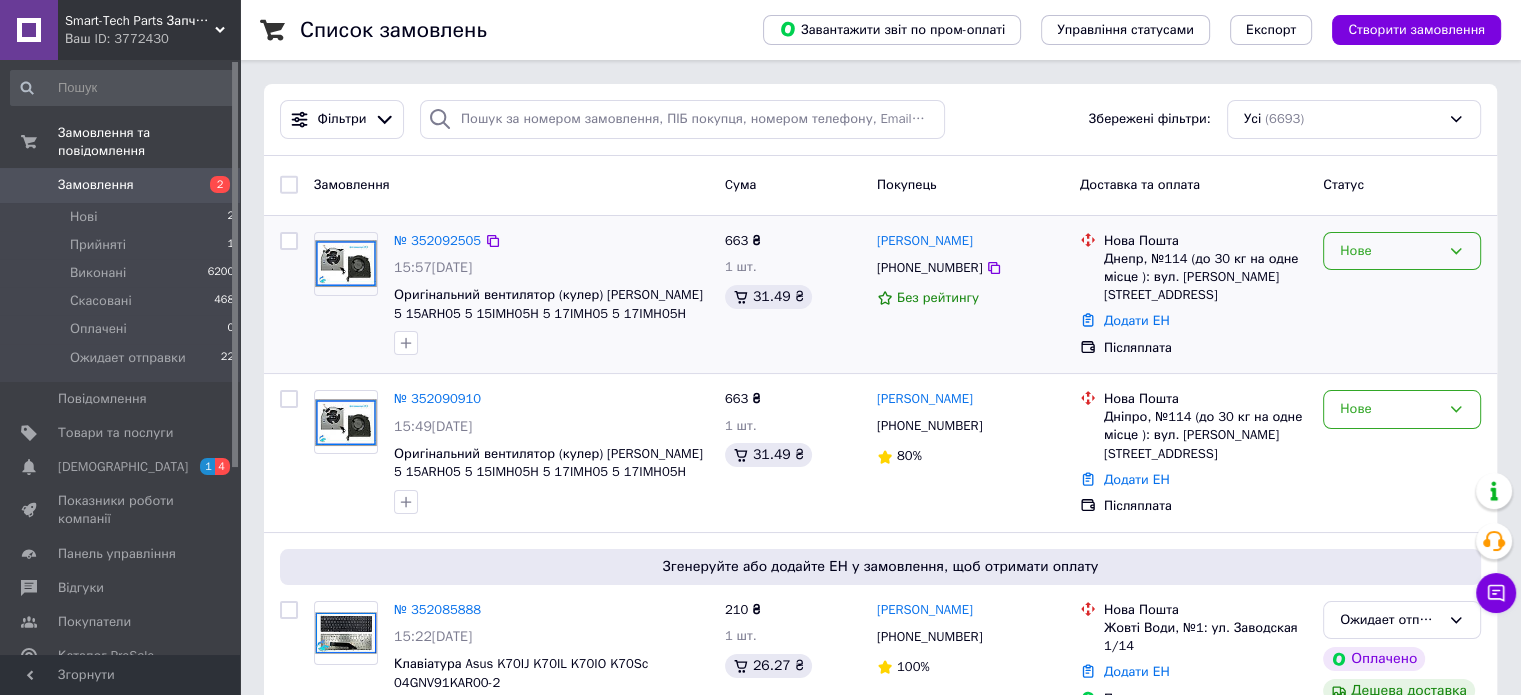 click on "Нове" at bounding box center [1390, 251] 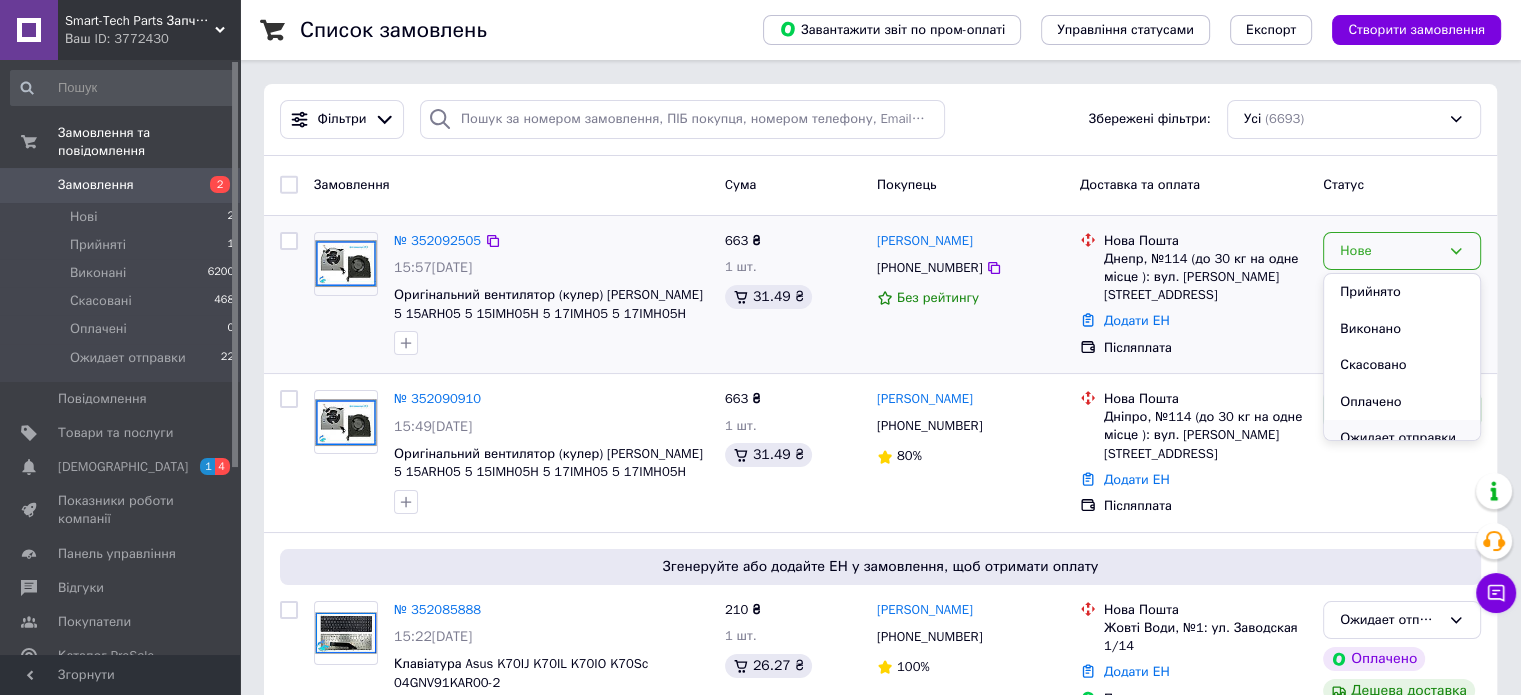 click on "Ожидает отправки" at bounding box center (1402, 438) 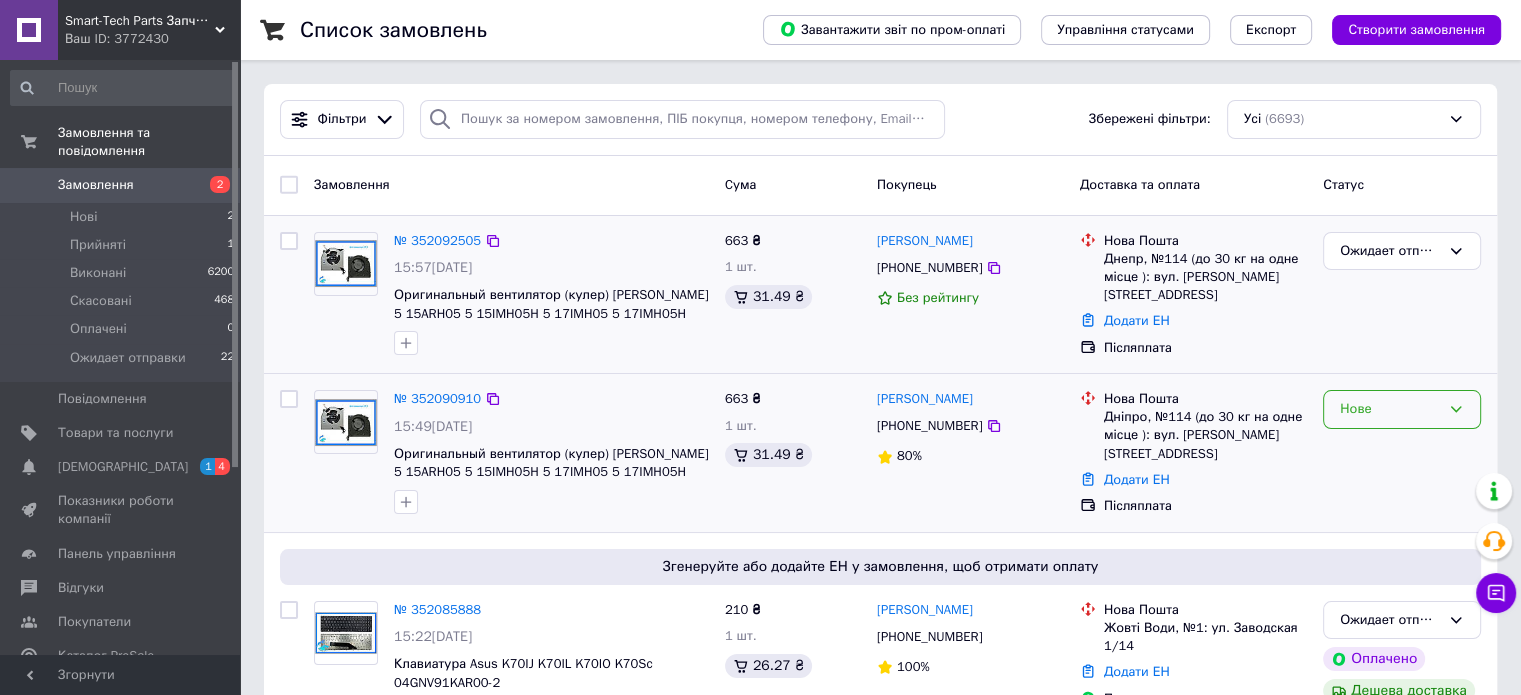 click on "Нове" at bounding box center (1390, 409) 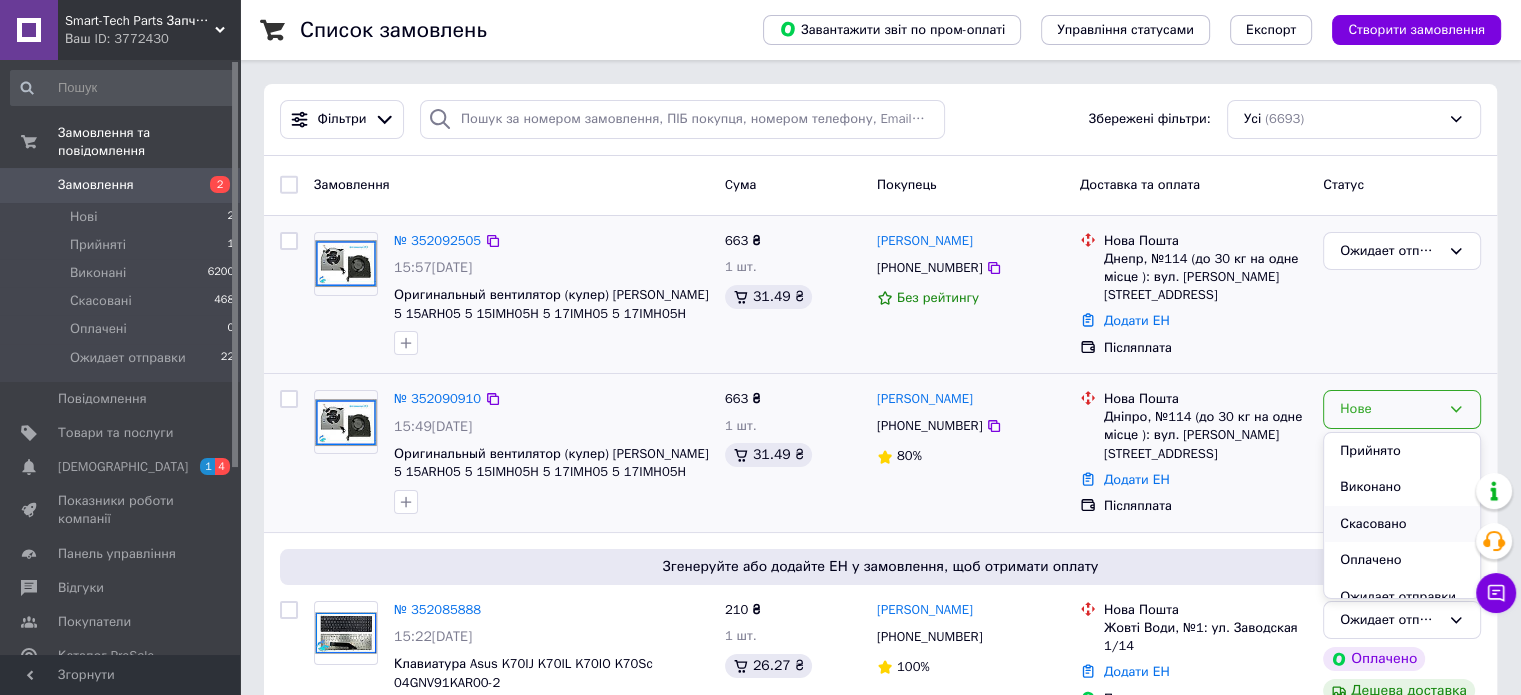 click on "Скасовано" at bounding box center [1402, 524] 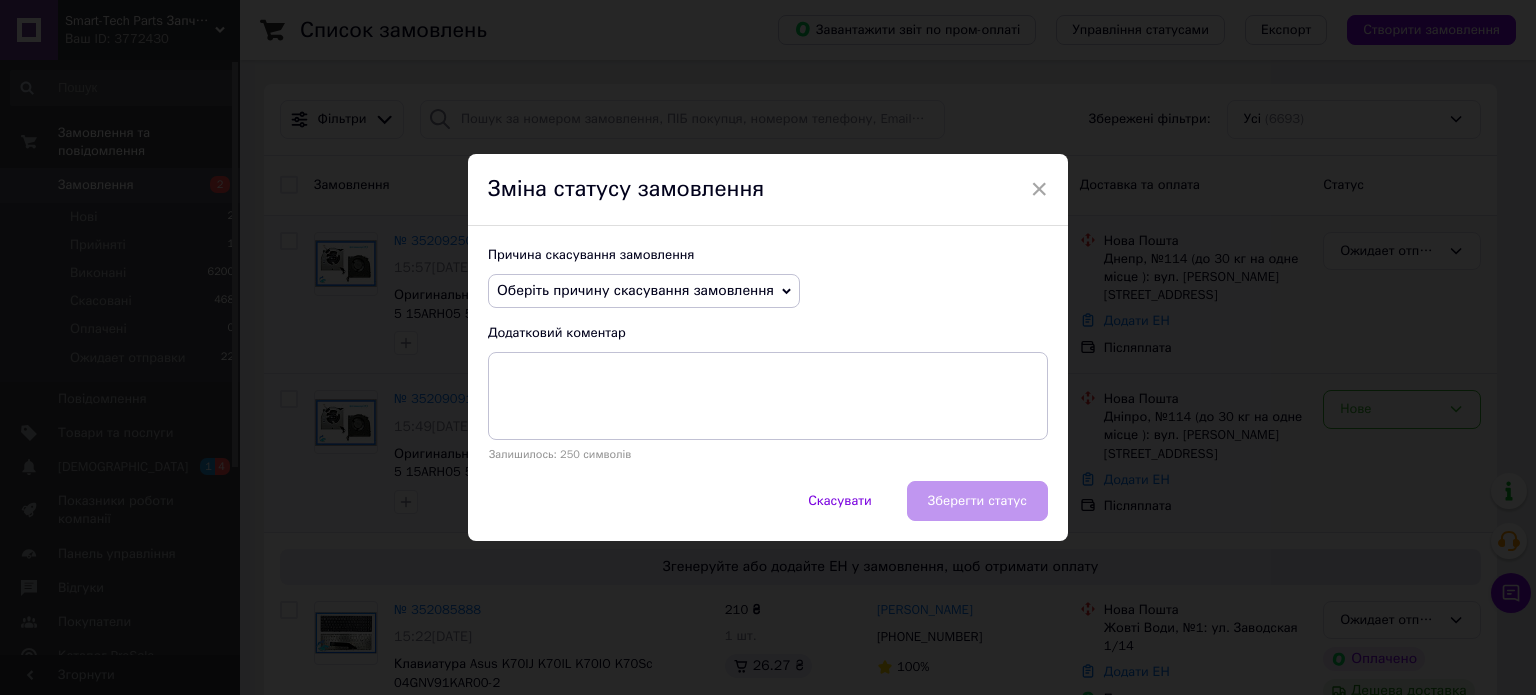 click on "Оберіть причину скасування замовлення" at bounding box center [635, 290] 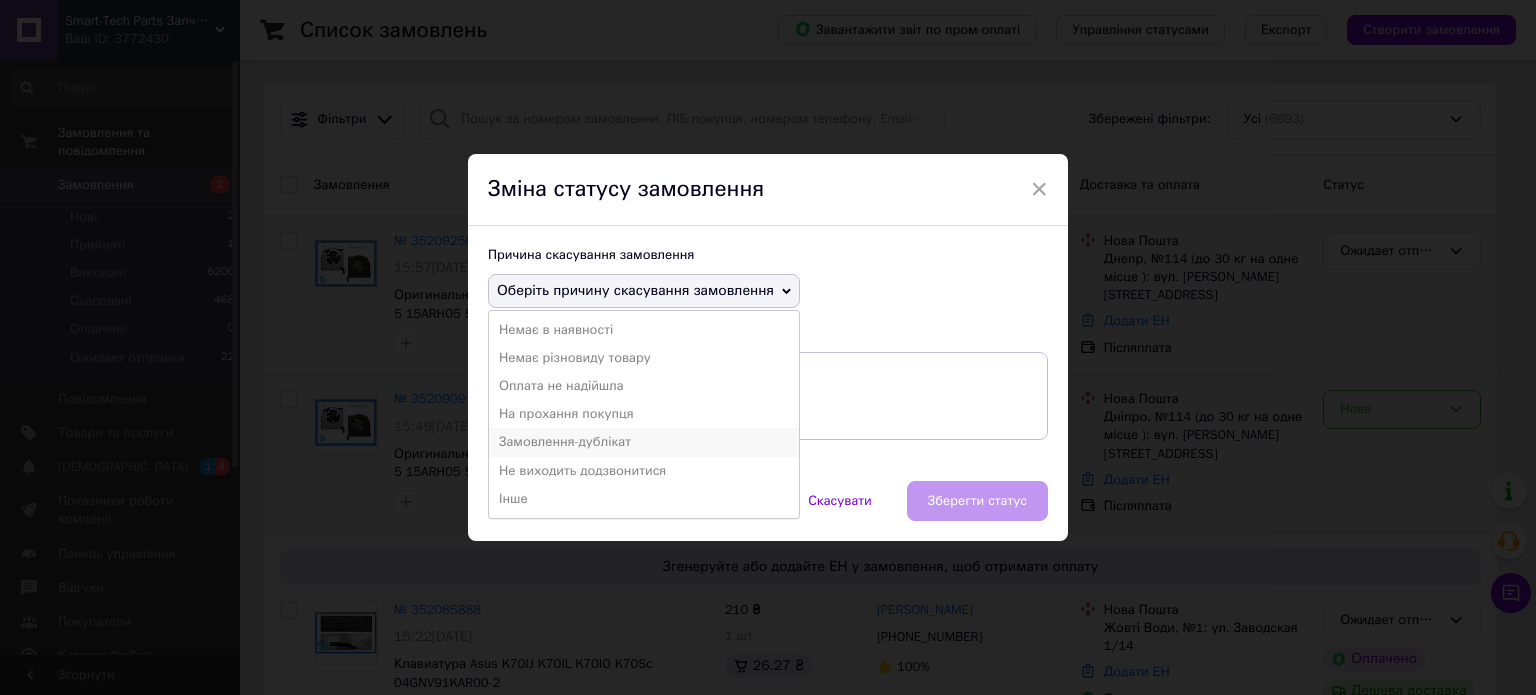 click on "Замовлення-дублікат" at bounding box center [644, 442] 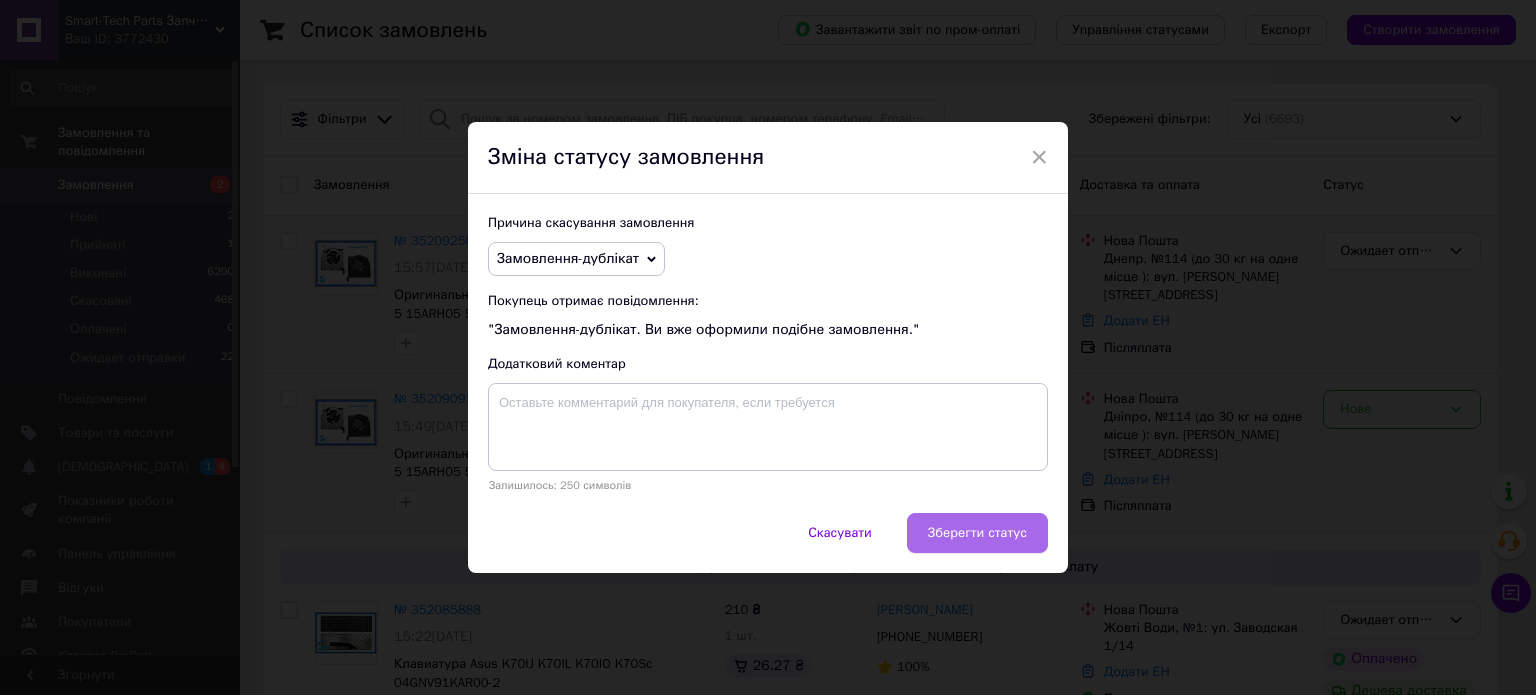click on "Зберегти статус" at bounding box center (977, 533) 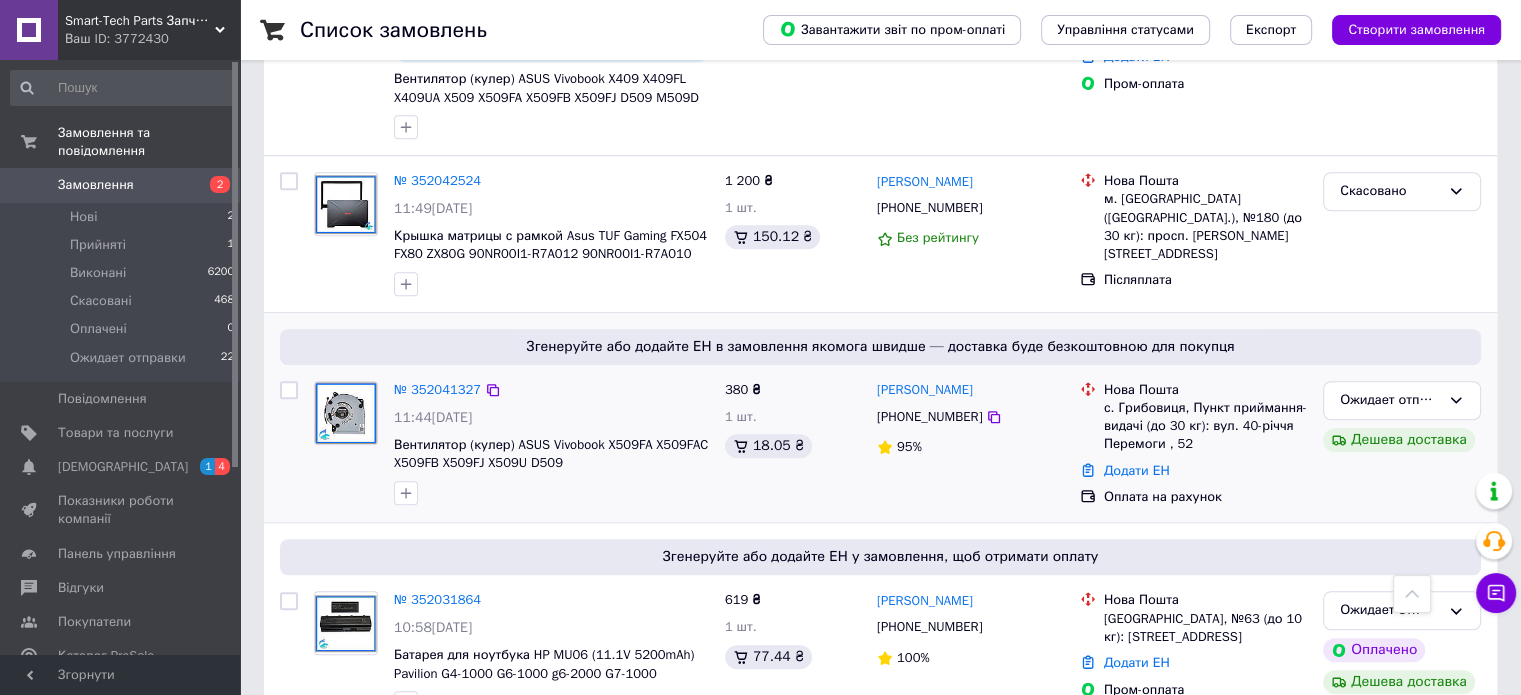 scroll, scrollTop: 1900, scrollLeft: 0, axis: vertical 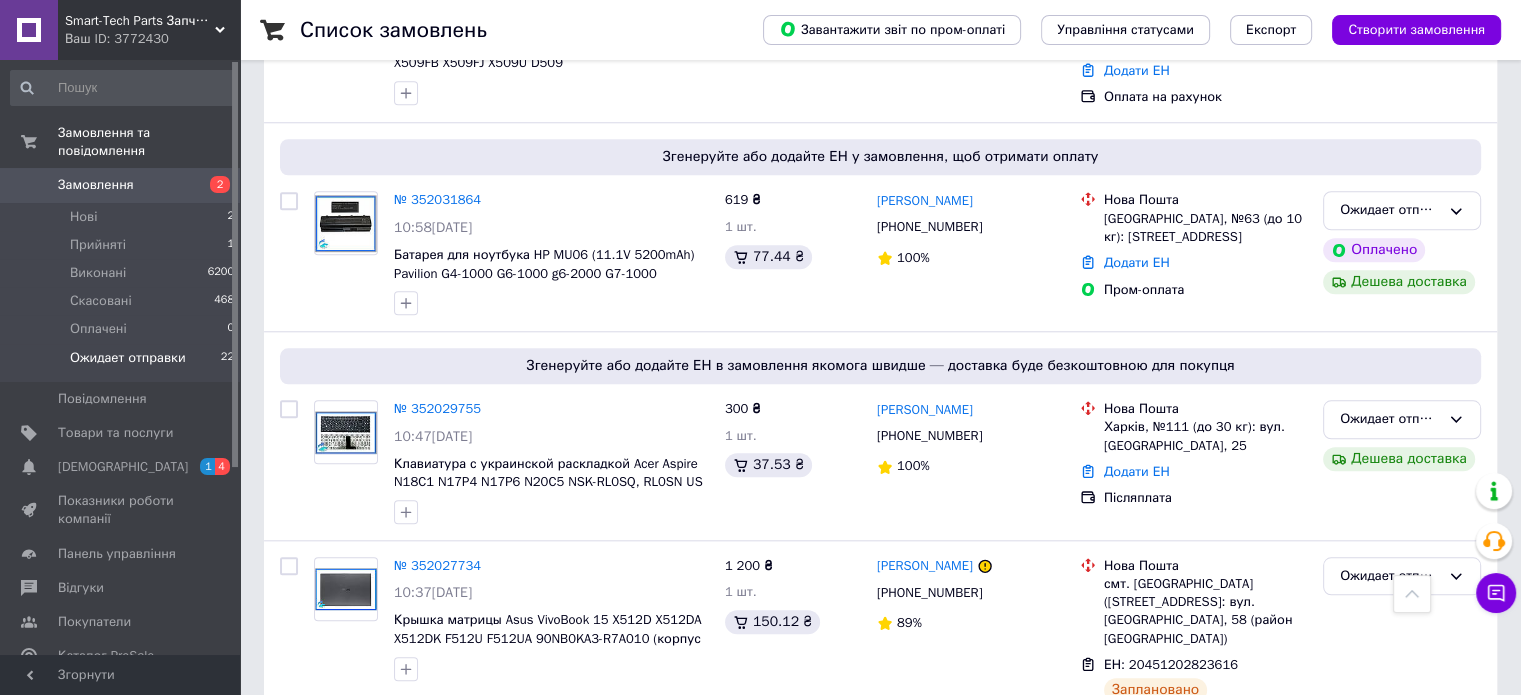 click on "Ожидает отправки" at bounding box center [128, 358] 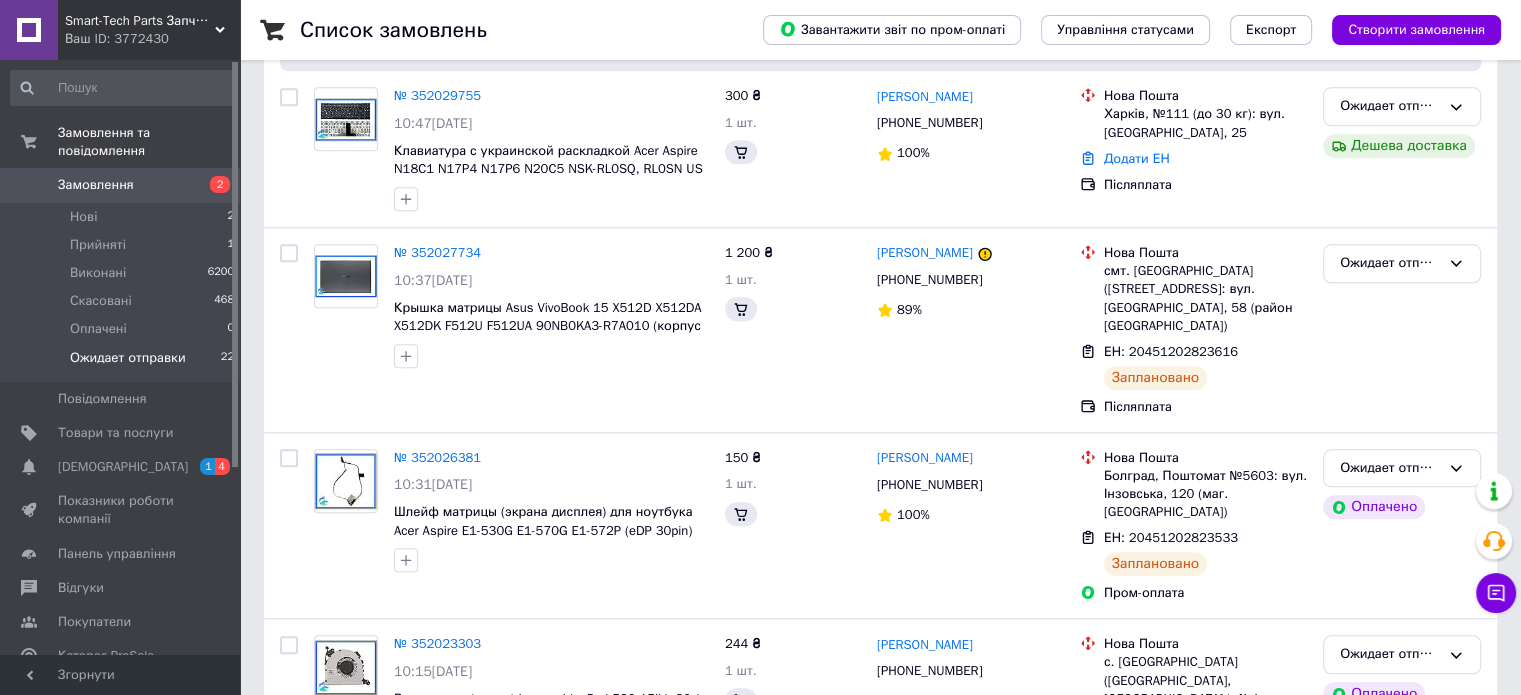 scroll, scrollTop: 0, scrollLeft: 0, axis: both 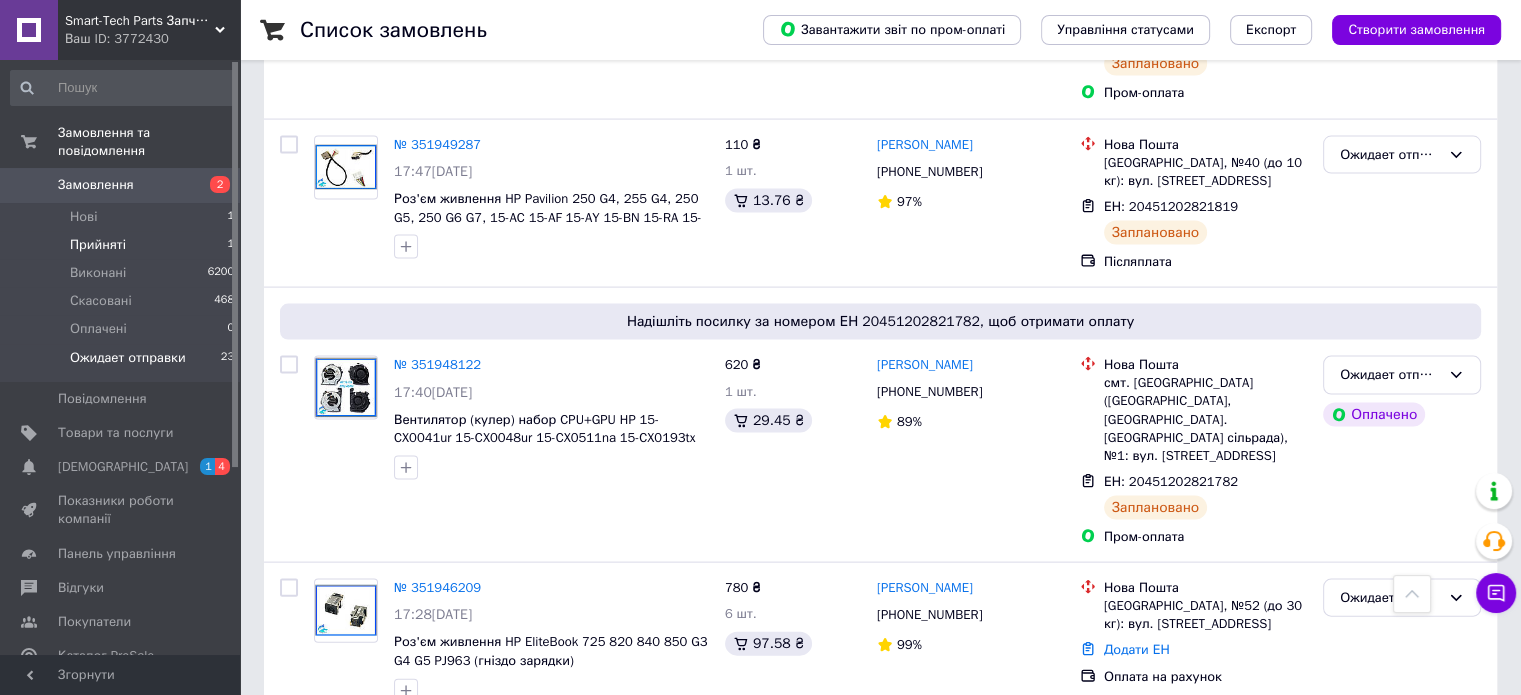 click on "Прийняті 1" at bounding box center (123, 245) 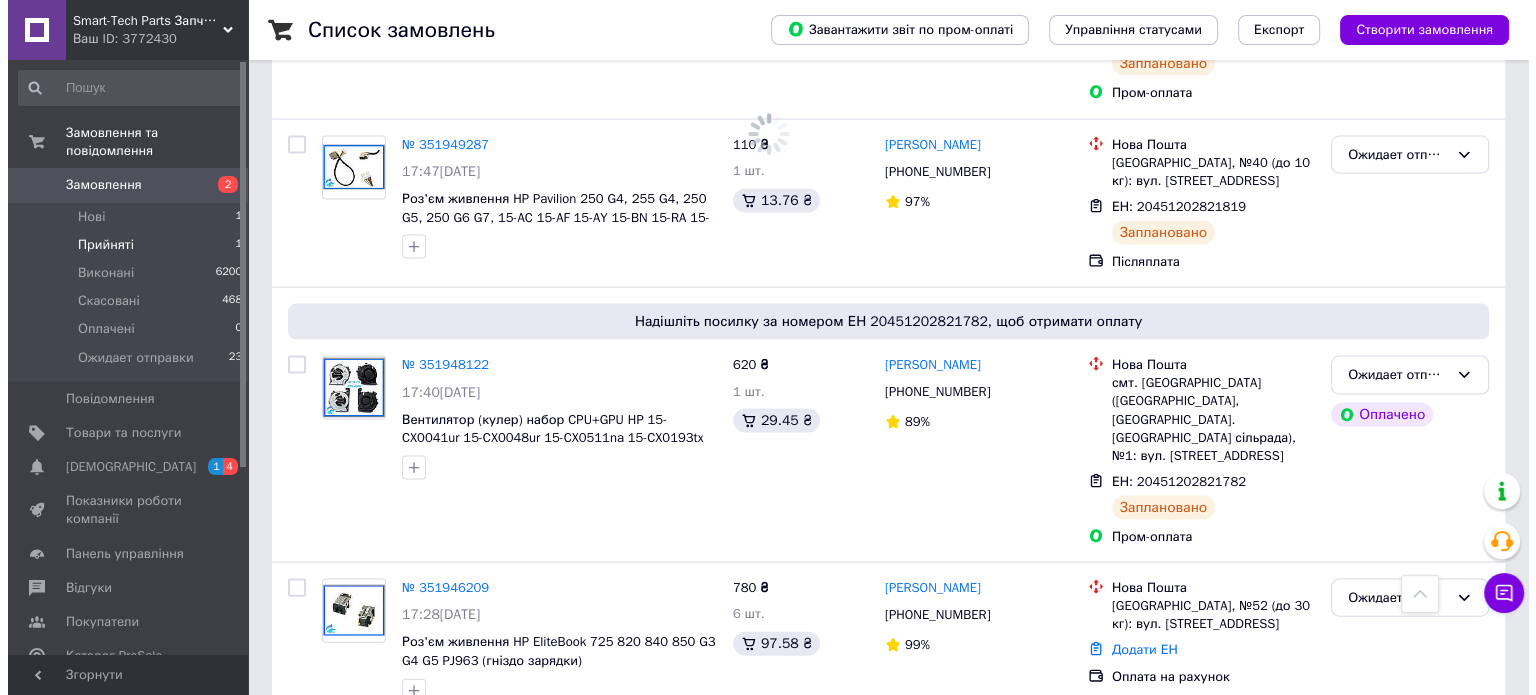 scroll, scrollTop: 0, scrollLeft: 0, axis: both 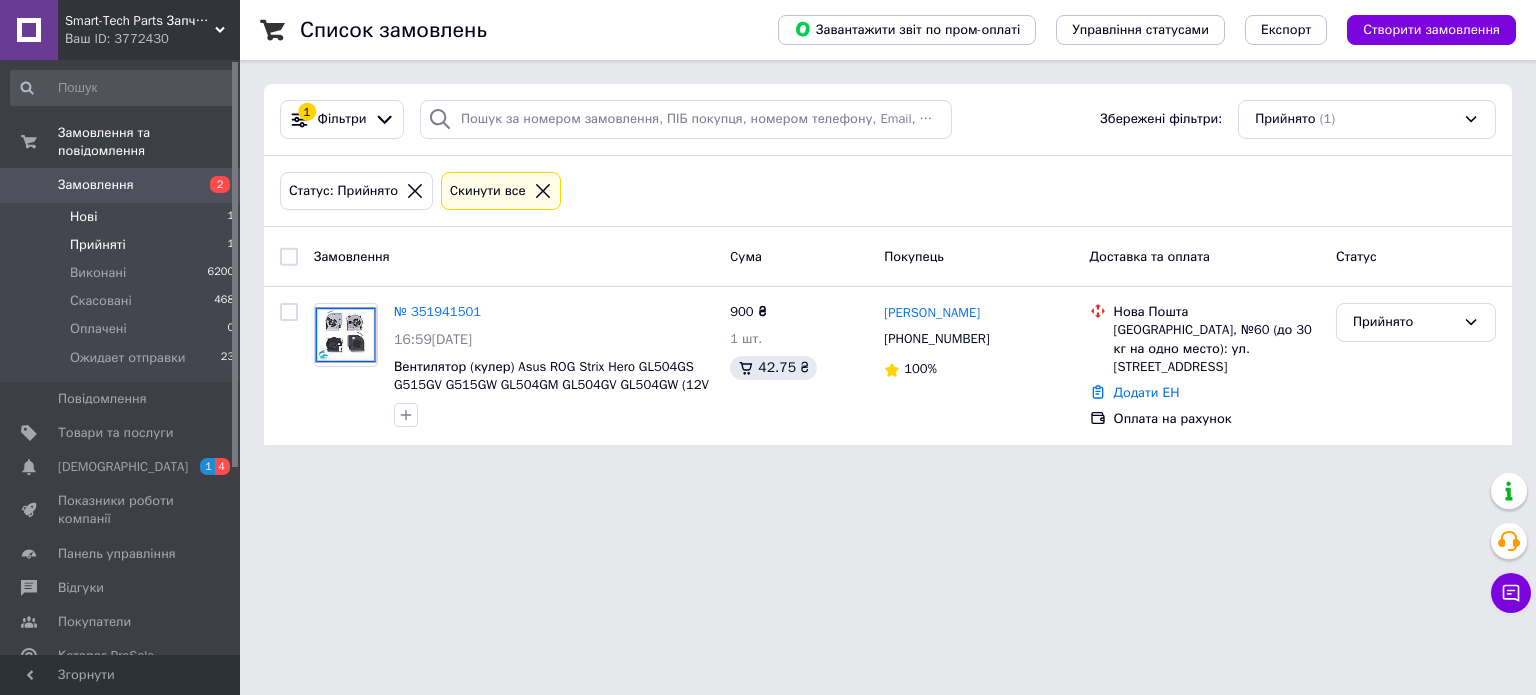 click on "Нові 1" at bounding box center [123, 217] 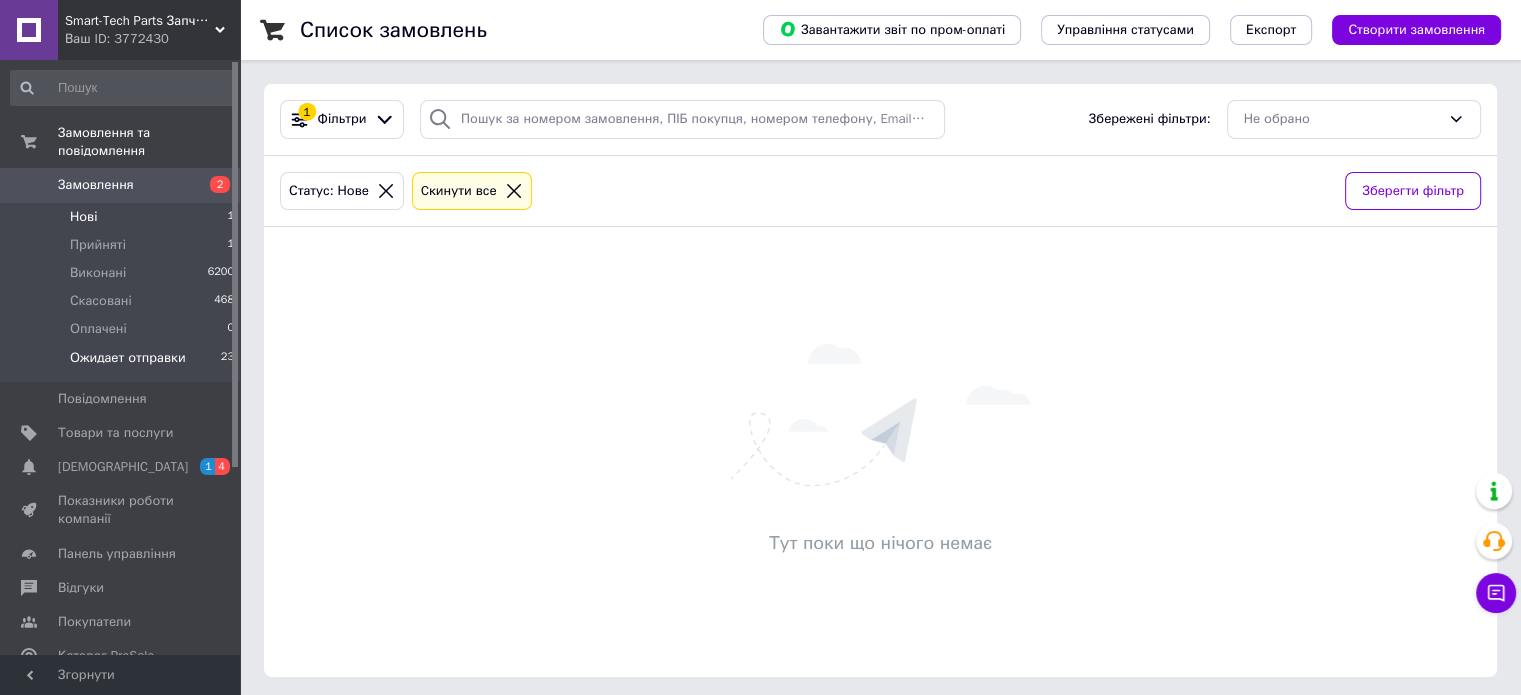 click on "Ожидает отправки 23" at bounding box center (123, 363) 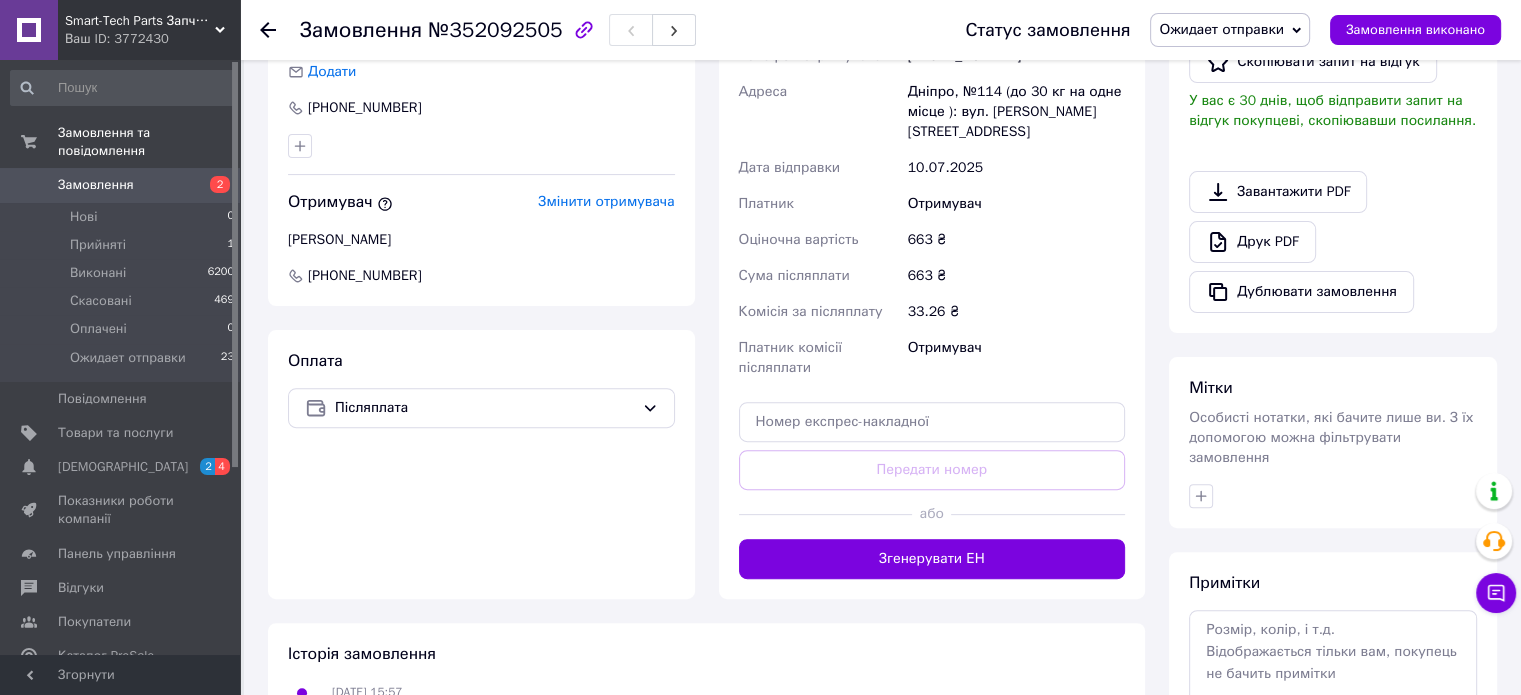 scroll, scrollTop: 700, scrollLeft: 0, axis: vertical 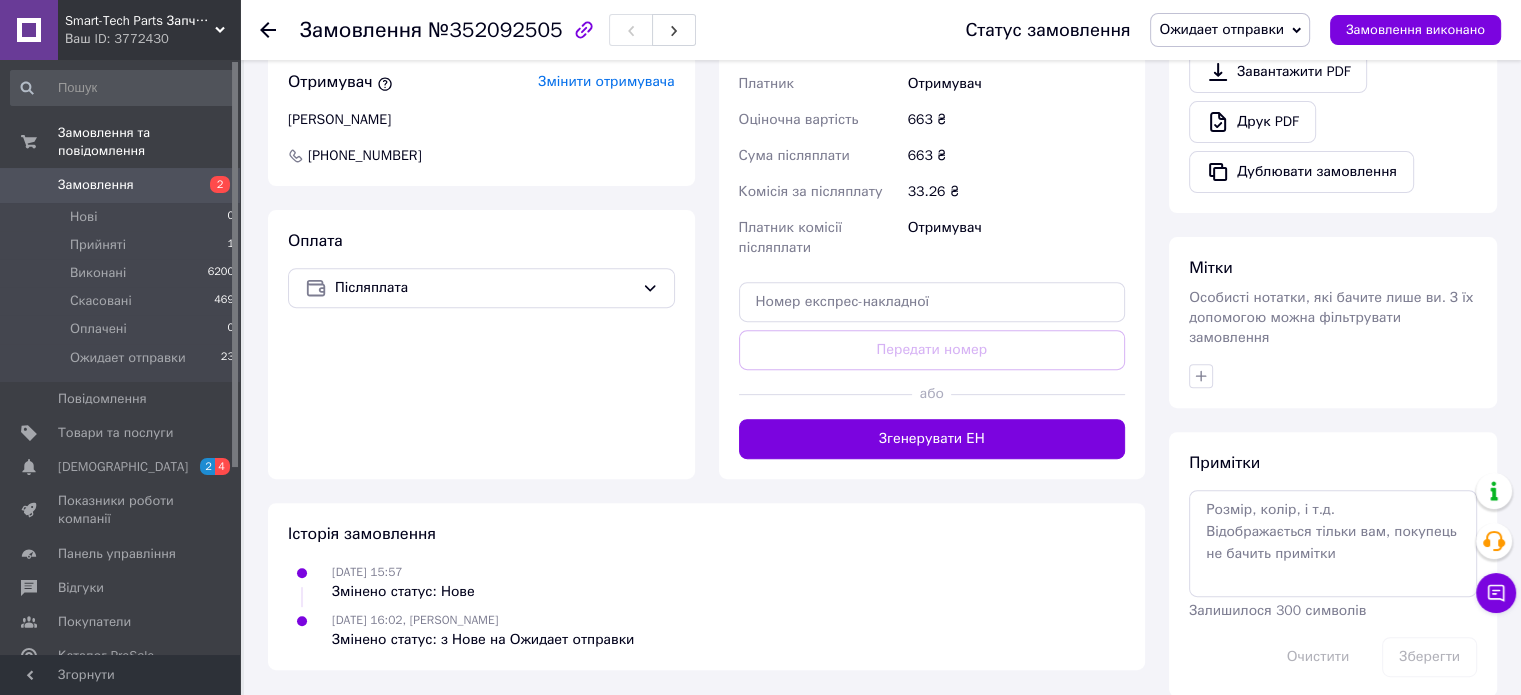 click on "Доставка Редагувати Нова Пошта (платна) Отримувач Величко Станіслав Телефон отримувача +380675230957 Адреса Дніпро, №114 (до 30 кг на одне місце ): вул. Марії Сокіл, 14 Дата відправки 10.07.2025 Платник Отримувач Оціночна вартість 663 ₴ Сума післяплати 663 ₴ Комісія за післяплату 33.26 ₴ Платник комісії післяплати Отримувач Передати номер або Згенерувати ЕН Платник Отримувач Відправник Прізвище отримувача Величко Ім'я отримувача Станіслав По батькові отримувача Телефон отримувача +380675230957 Тип доставки У відділенні Кур'єром В поштоматі Місто Дніпро Відділення Вантаж 663 <" at bounding box center [932, 129] 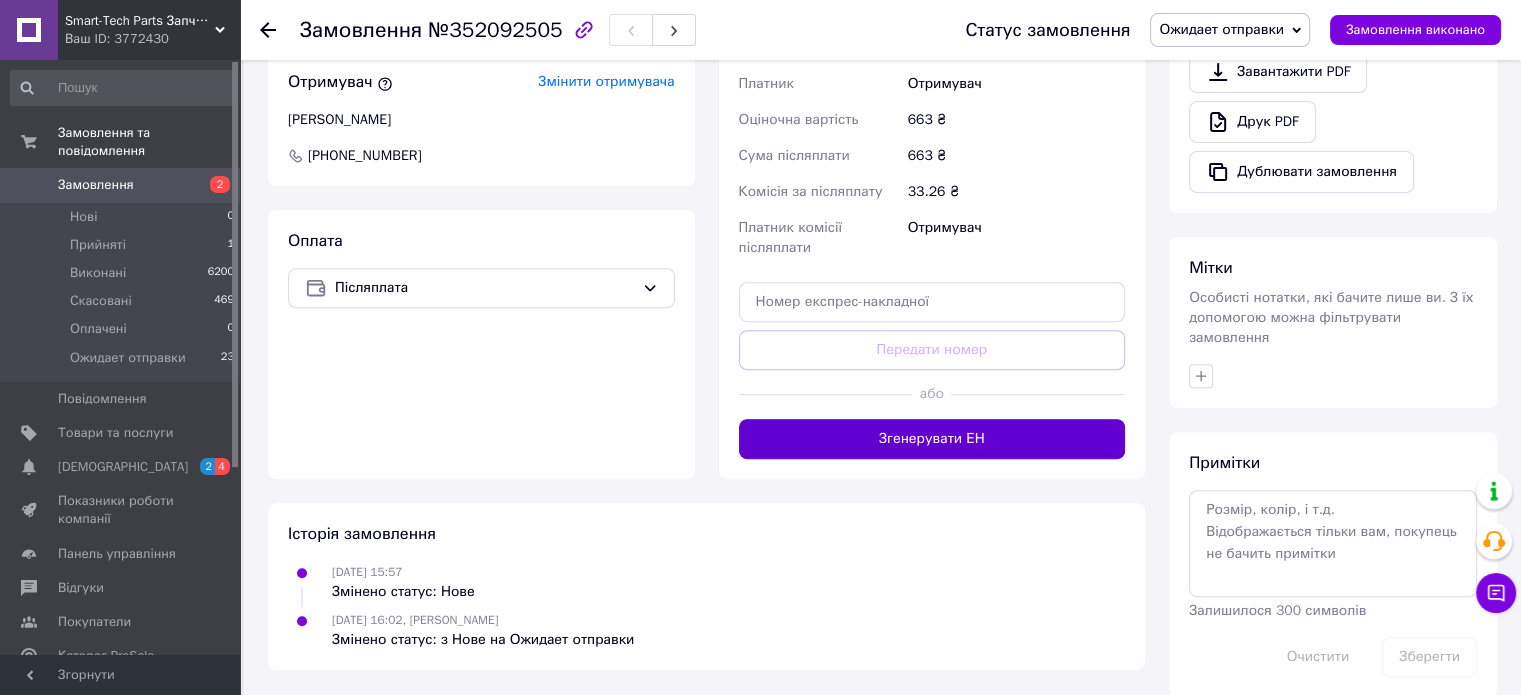 click on "Згенерувати ЕН" at bounding box center (932, 439) 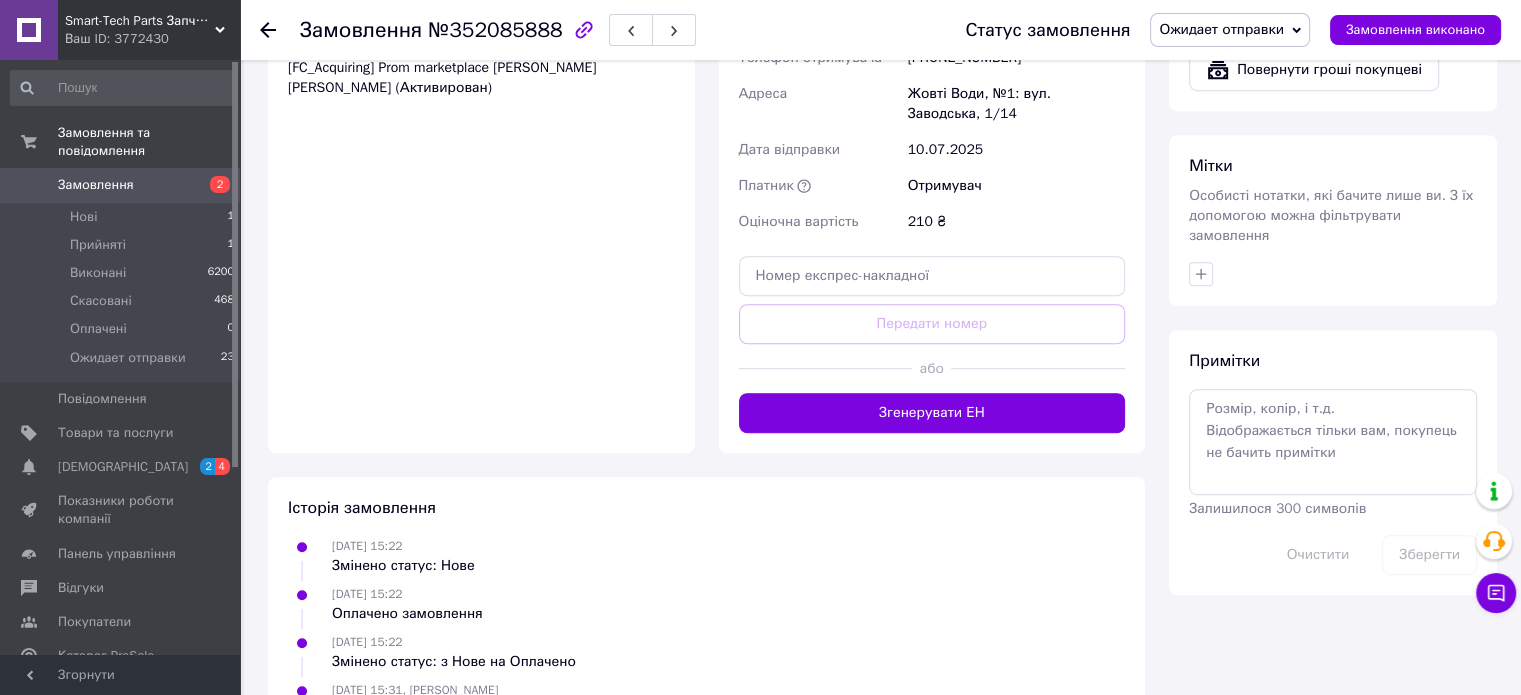scroll, scrollTop: 900, scrollLeft: 0, axis: vertical 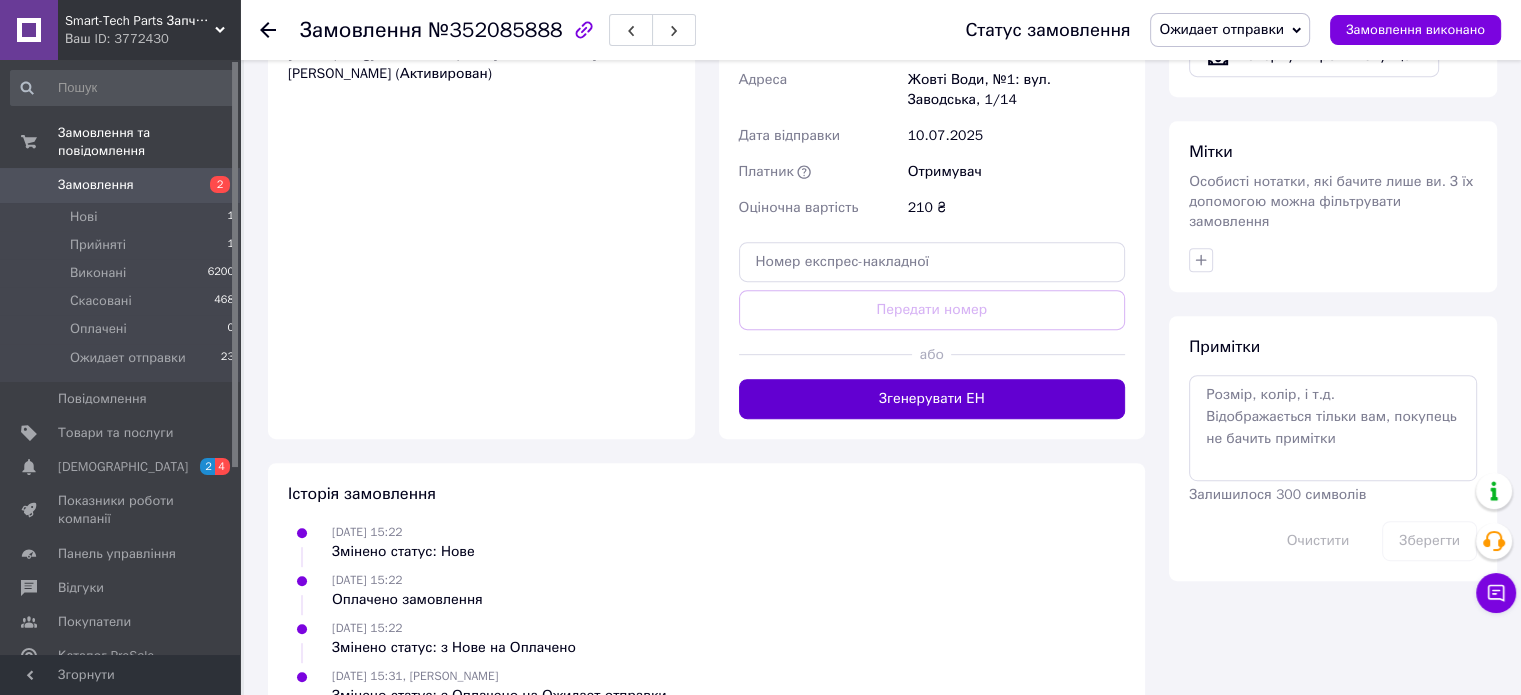 click on "Згенерувати ЕН" at bounding box center (932, 399) 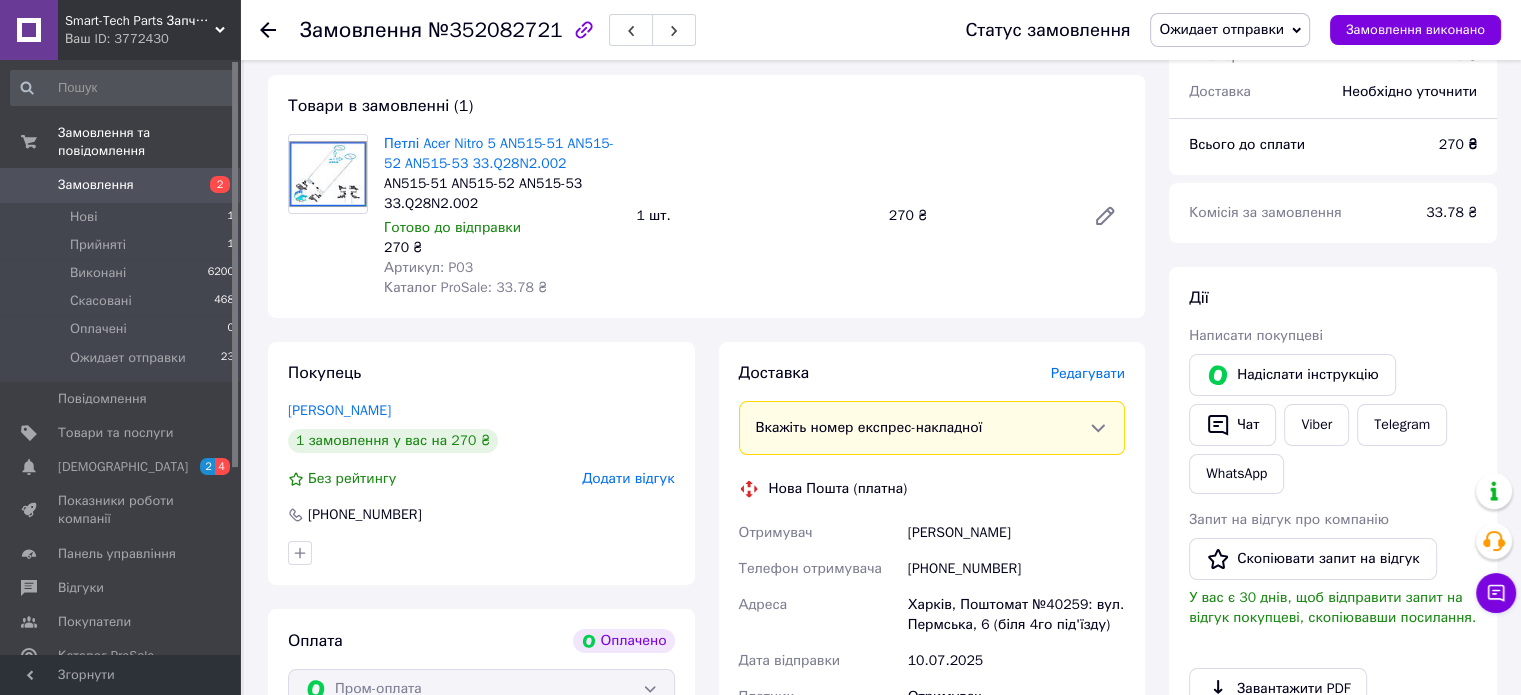 scroll, scrollTop: 400, scrollLeft: 0, axis: vertical 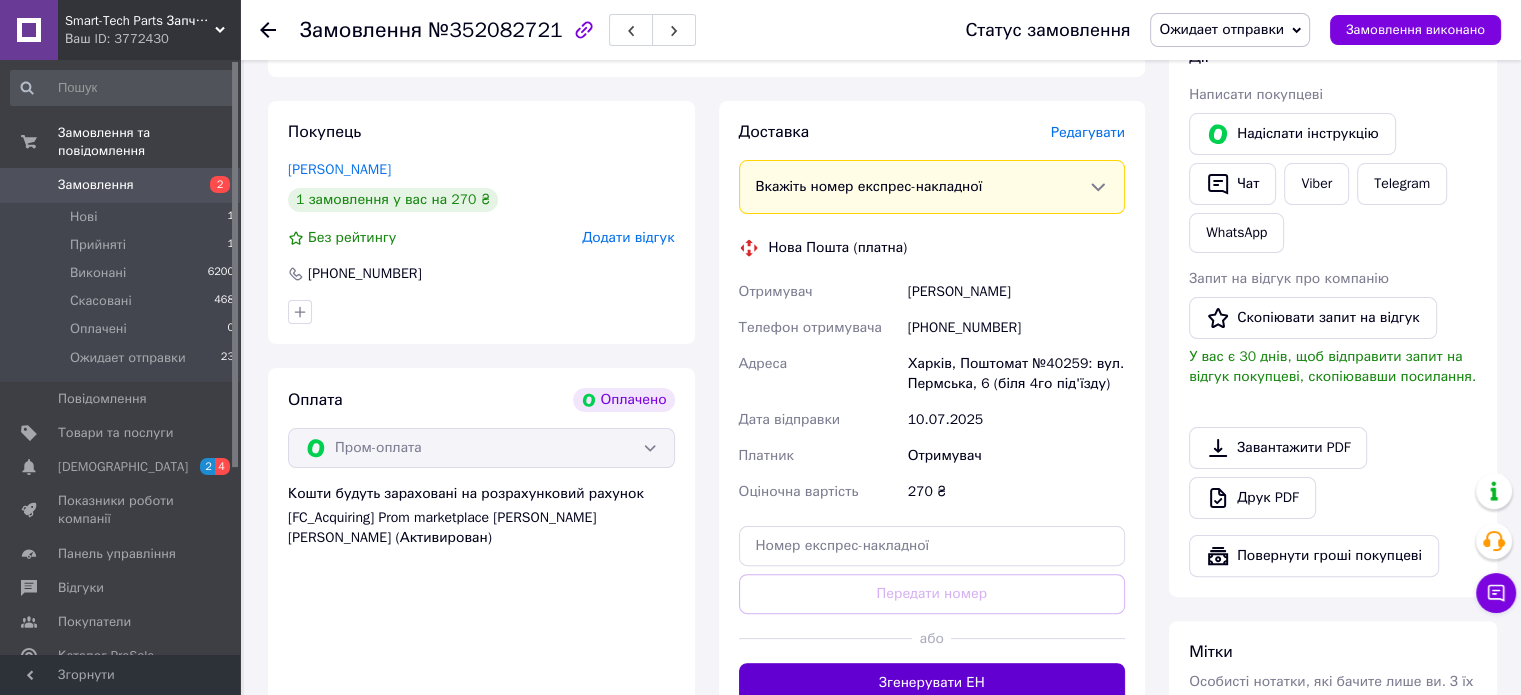 click on "Згенерувати ЕН" at bounding box center (932, 683) 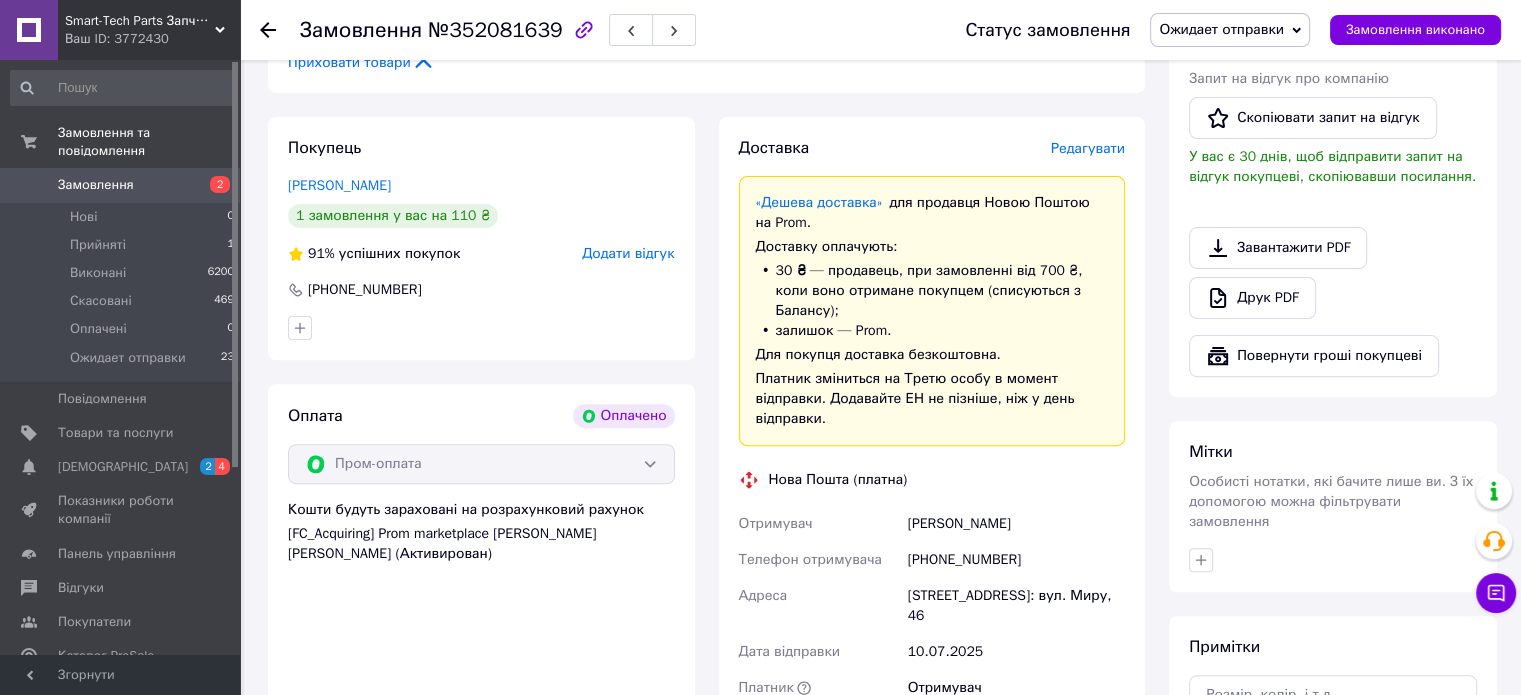 scroll, scrollTop: 900, scrollLeft: 0, axis: vertical 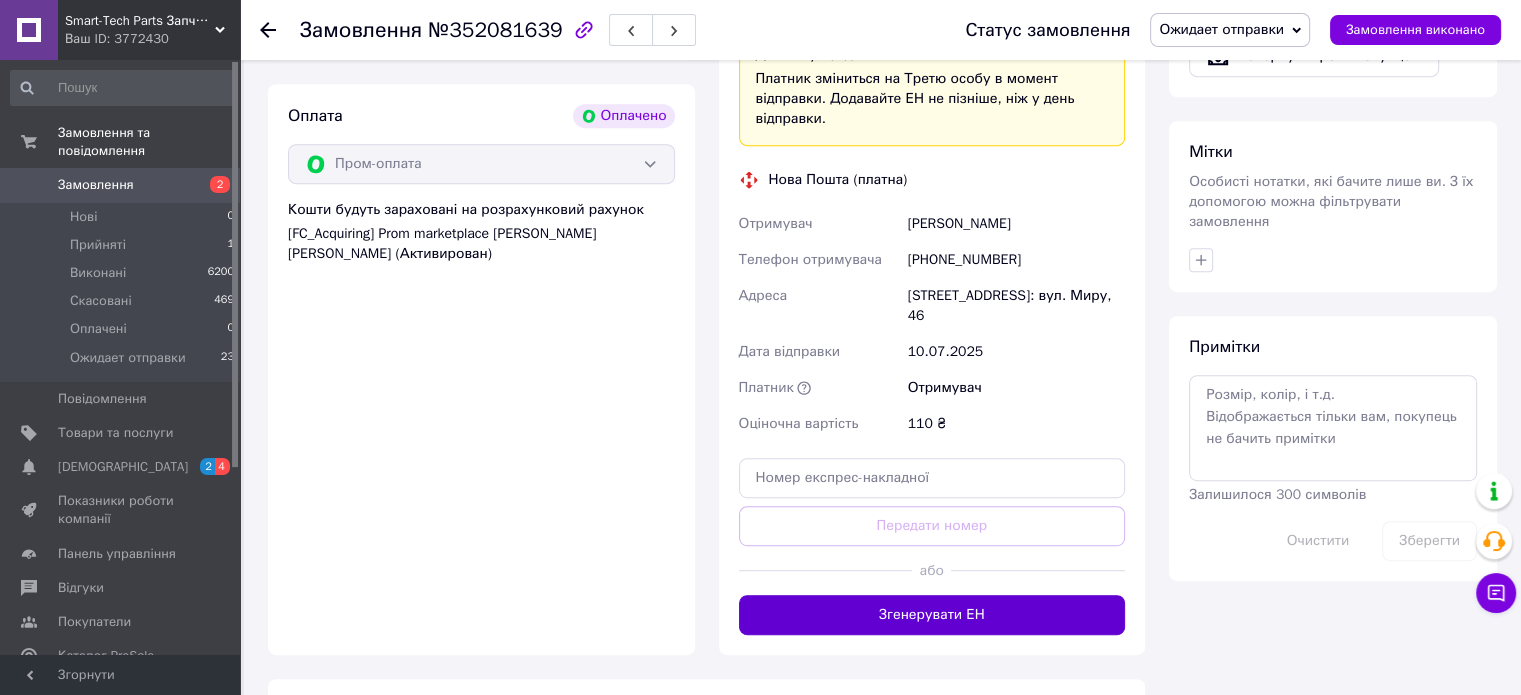click on "Згенерувати ЕН" at bounding box center [932, 615] 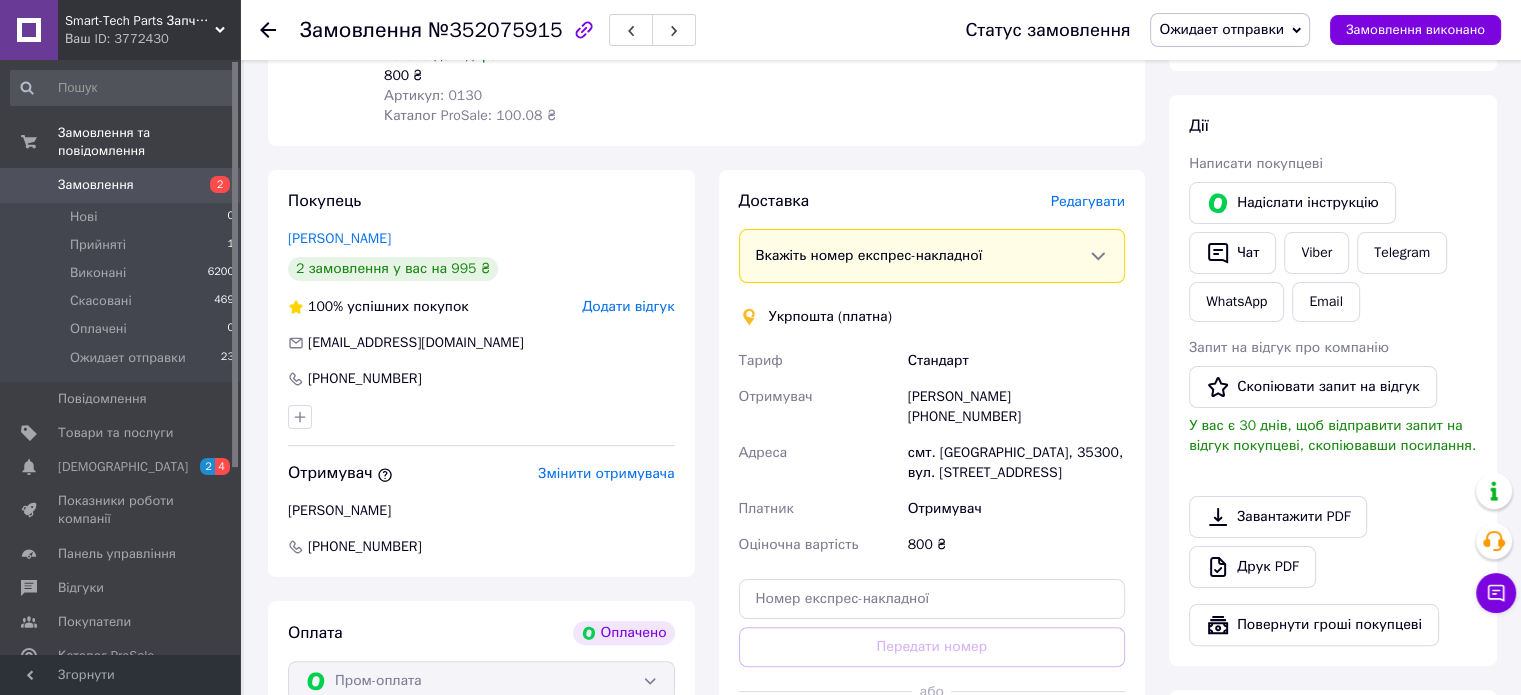 scroll, scrollTop: 600, scrollLeft: 0, axis: vertical 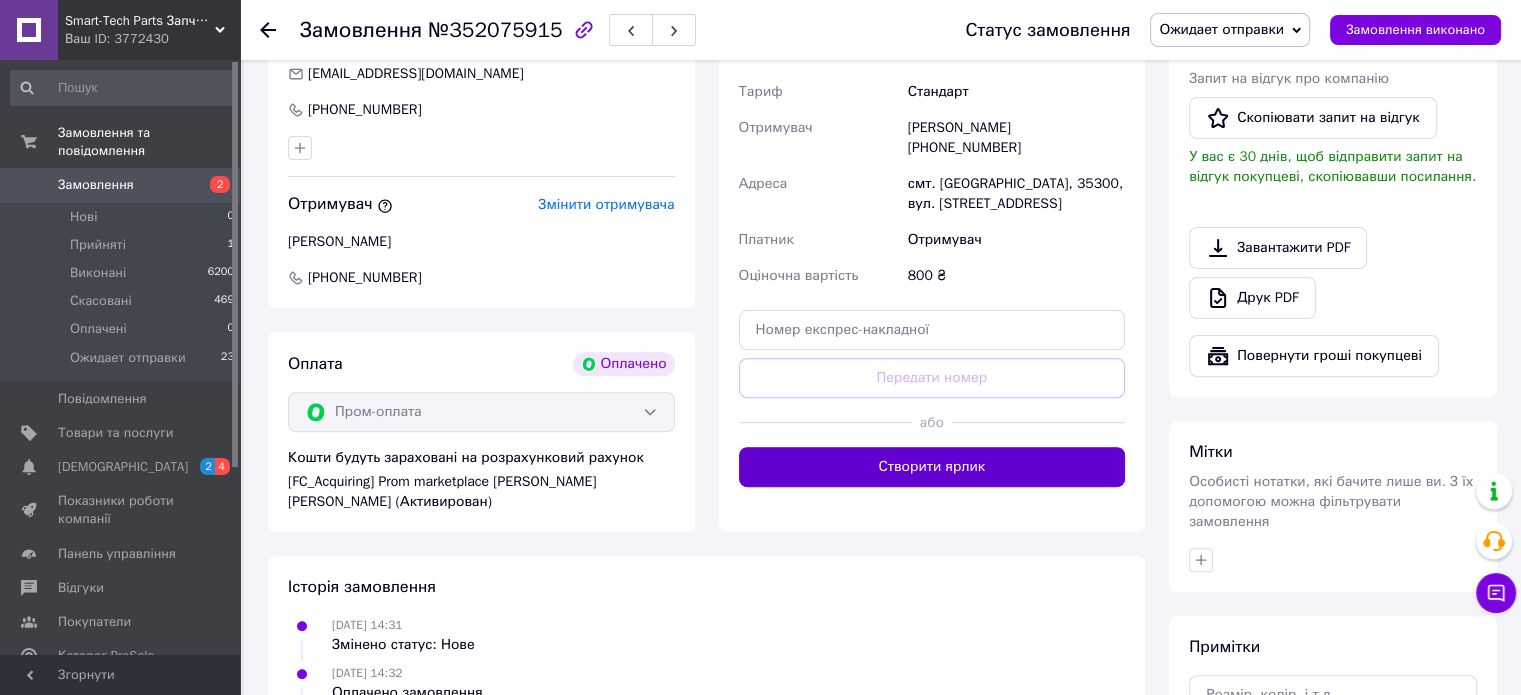 click on "Створити ярлик" at bounding box center (932, 467) 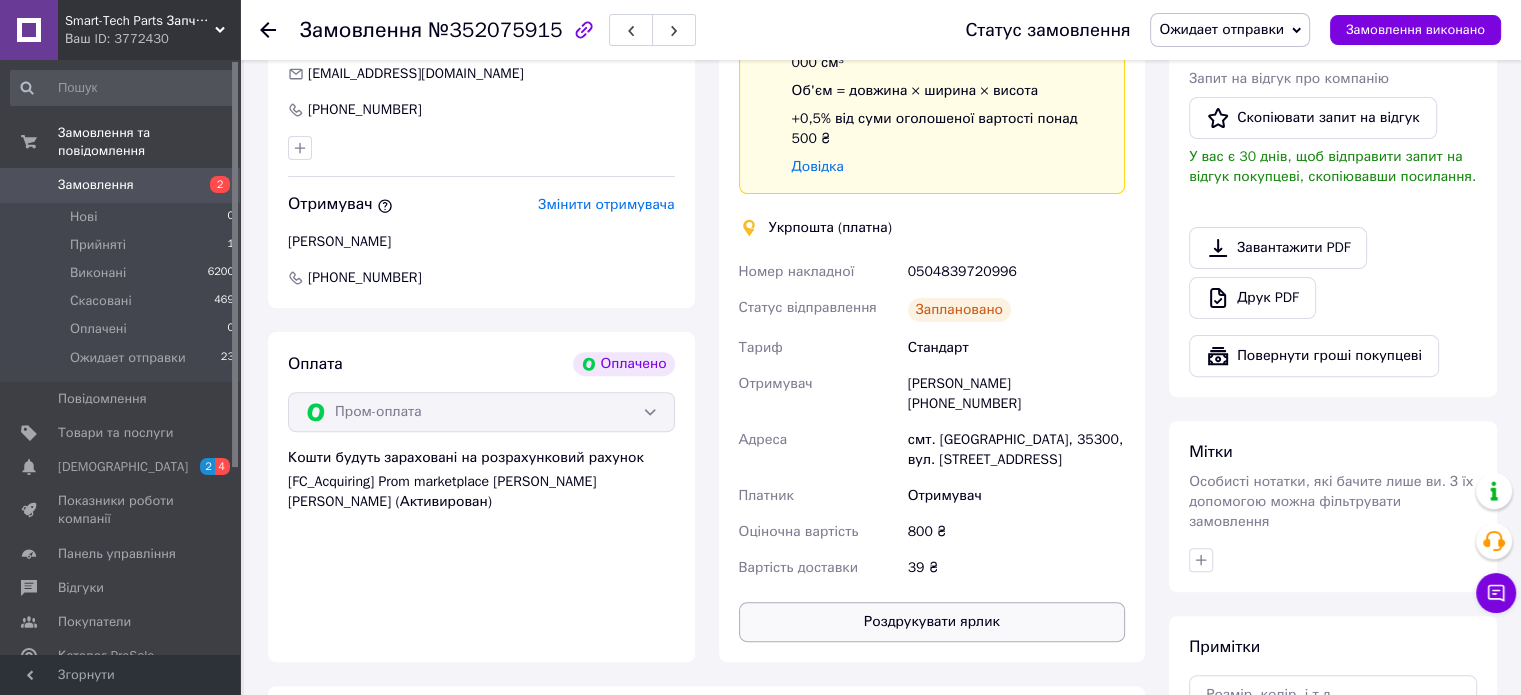 click on "Роздрукувати ярлик" at bounding box center (932, 622) 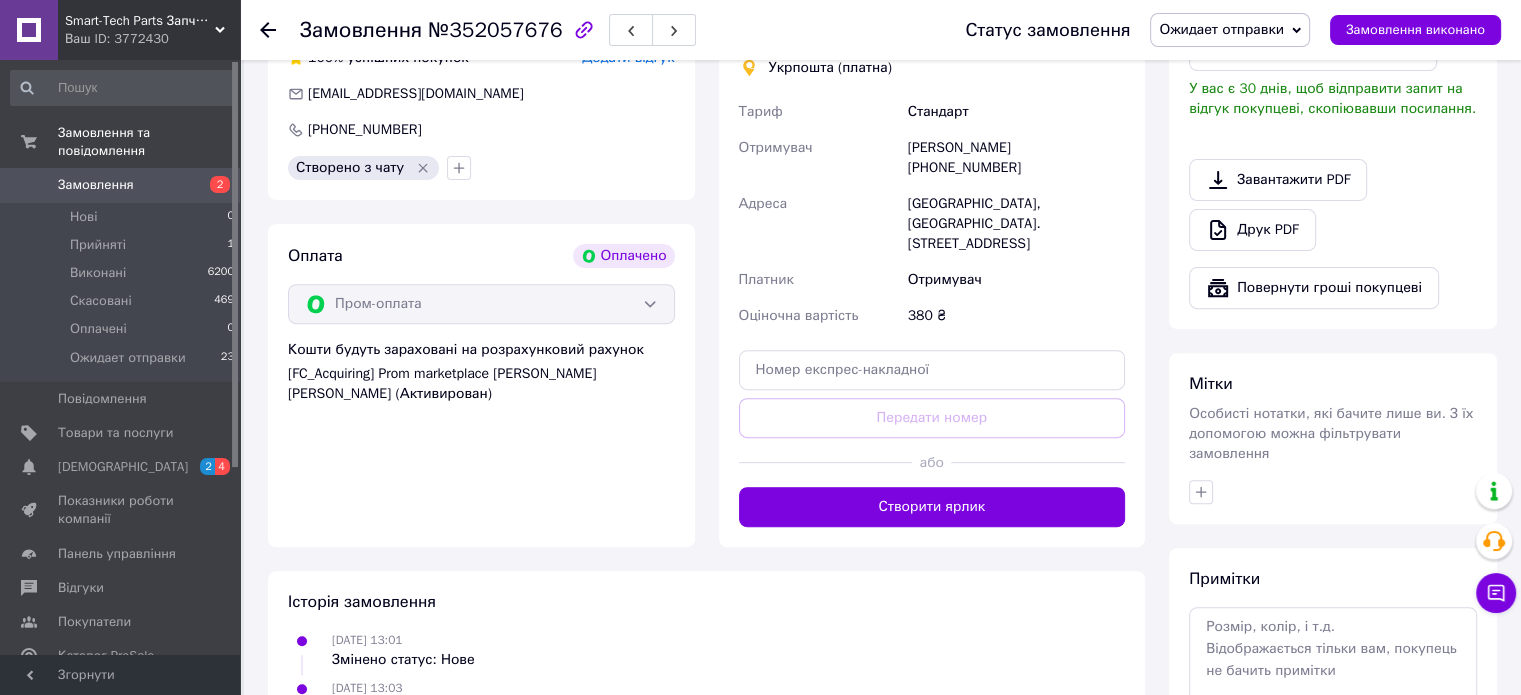 scroll, scrollTop: 700, scrollLeft: 0, axis: vertical 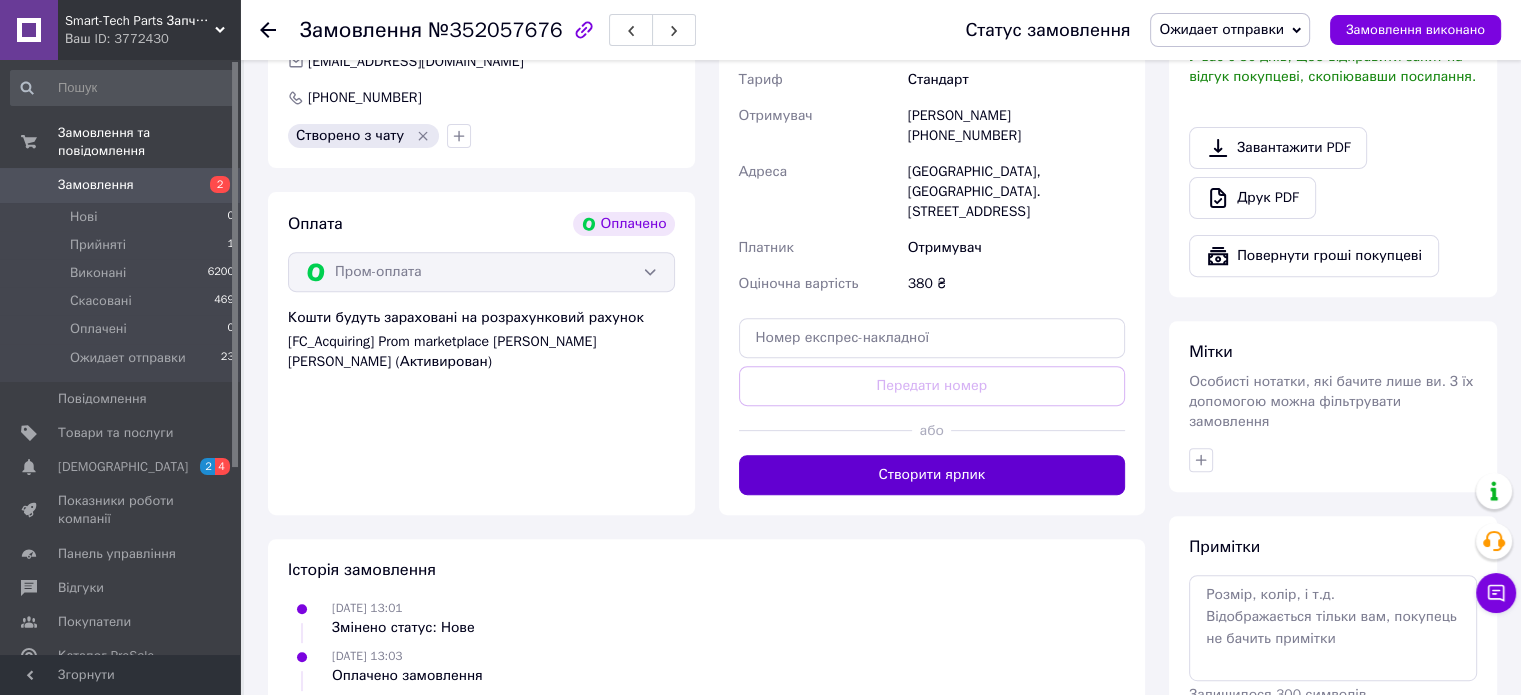 click on "Створити ярлик" at bounding box center [932, 475] 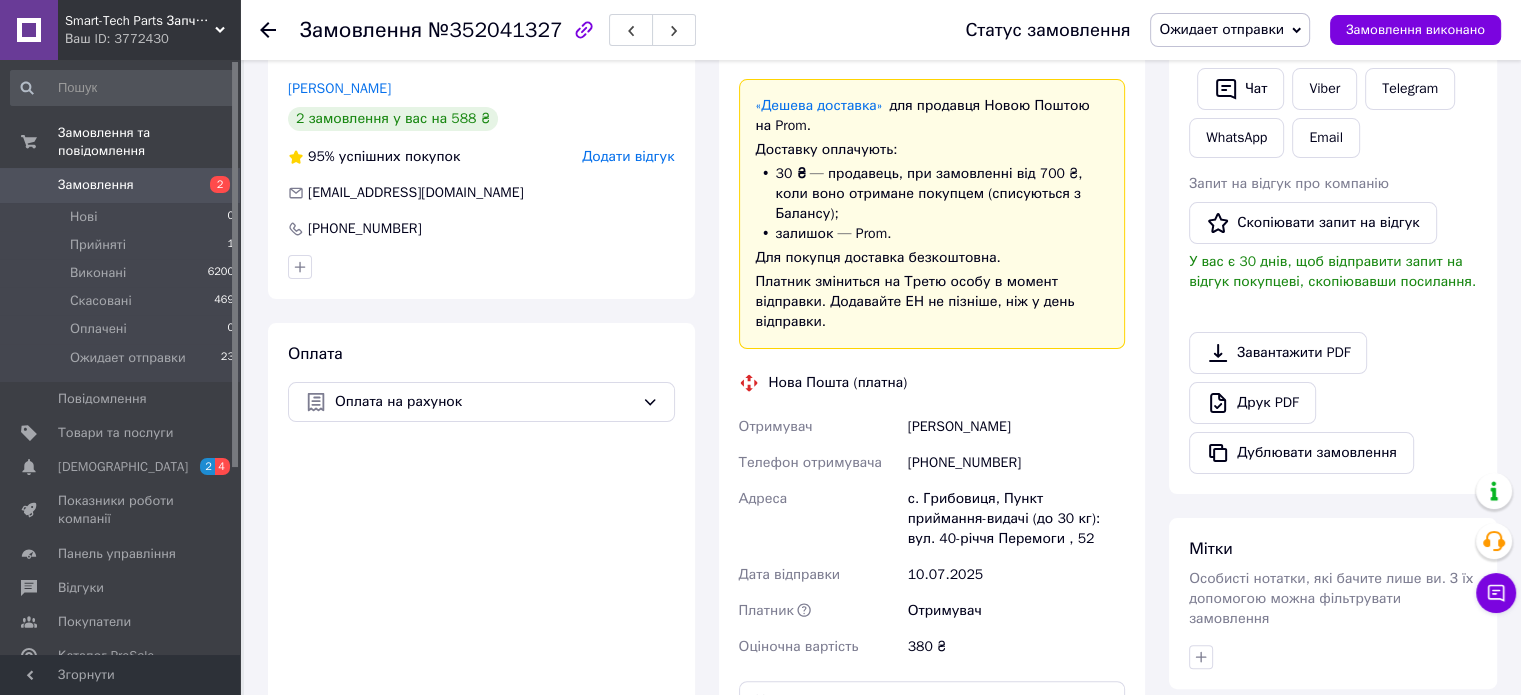 scroll, scrollTop: 600, scrollLeft: 0, axis: vertical 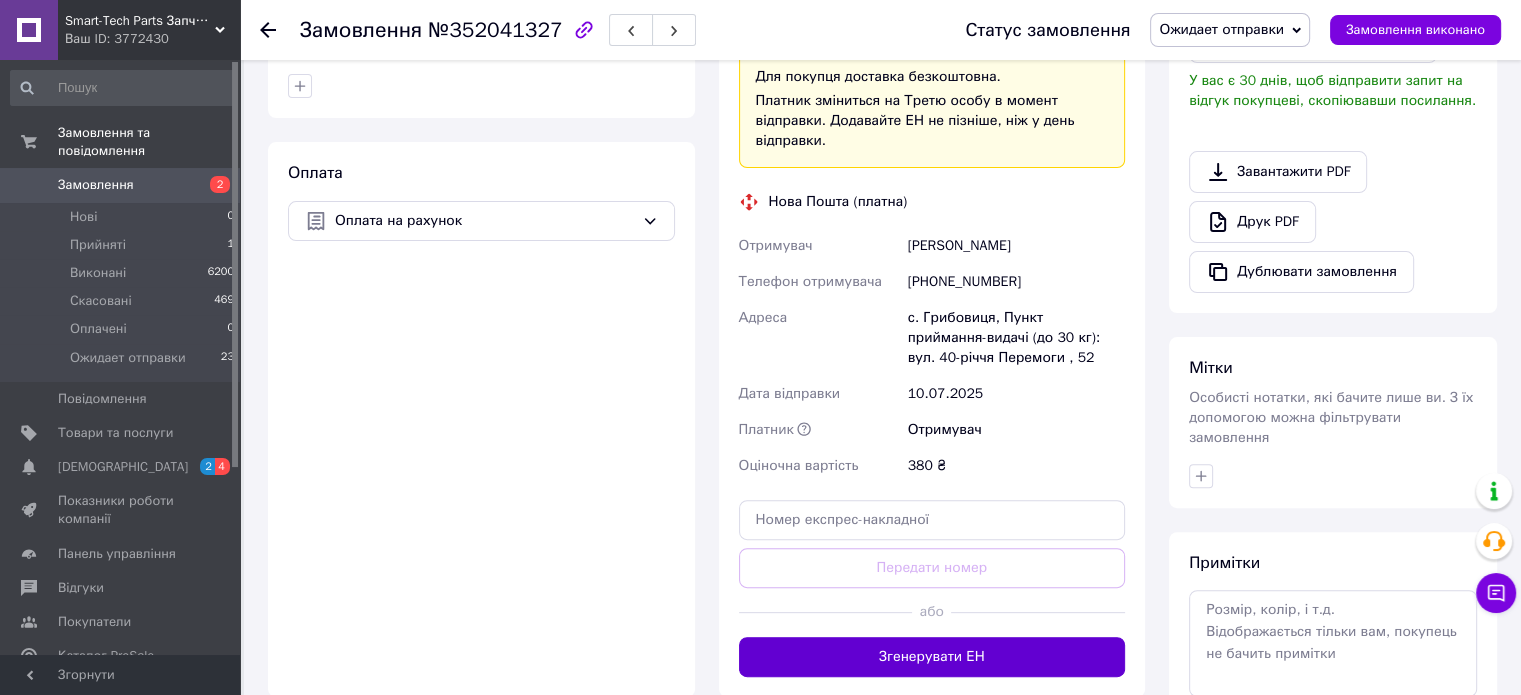 click on "Згенерувати ЕН" at bounding box center [932, 657] 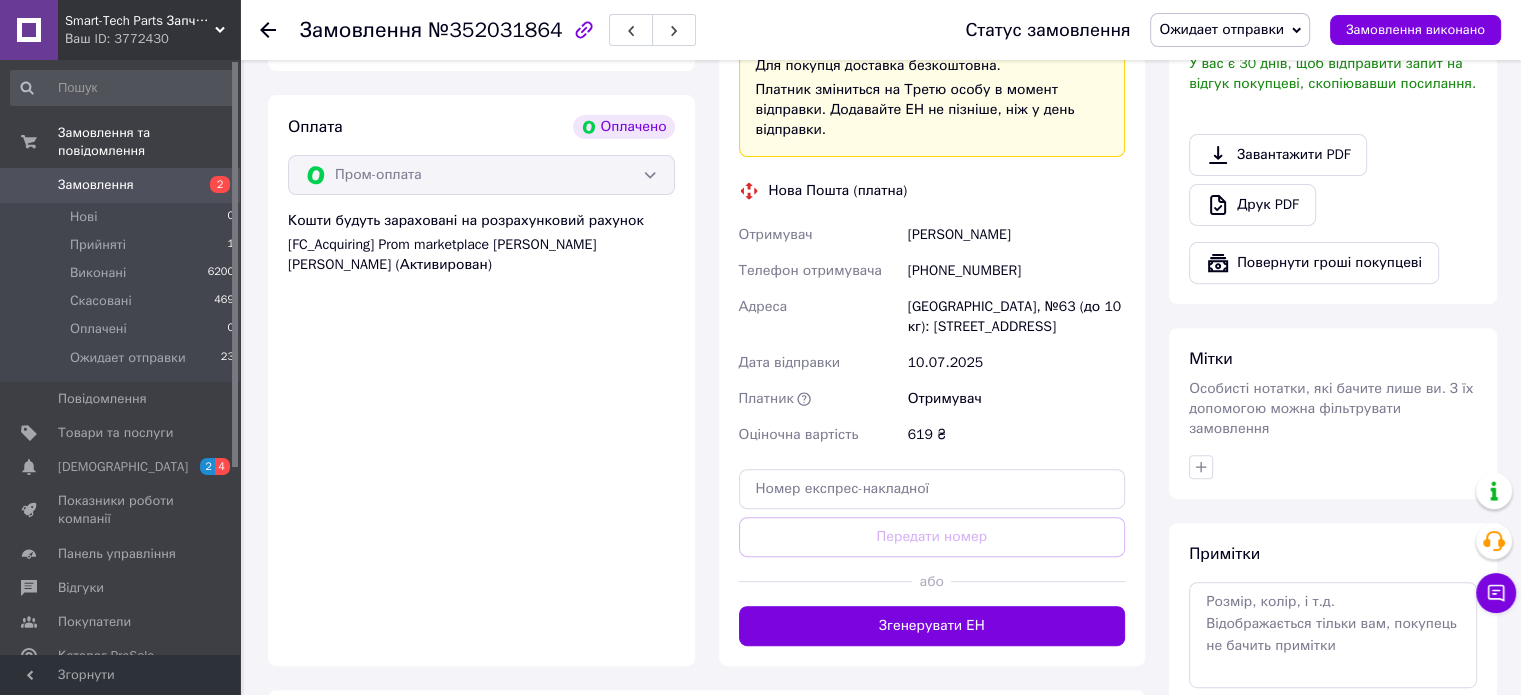 scroll, scrollTop: 800, scrollLeft: 0, axis: vertical 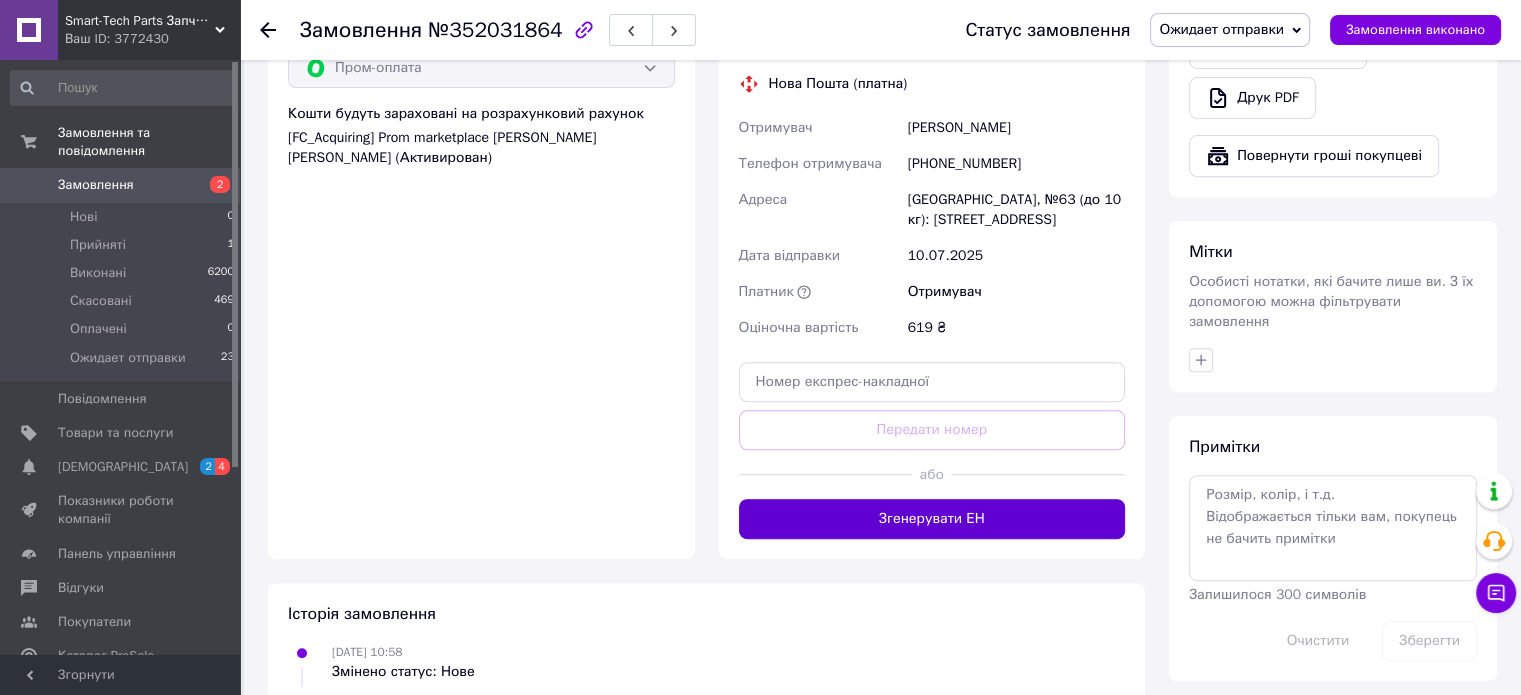 click on "Згенерувати ЕН" at bounding box center (932, 519) 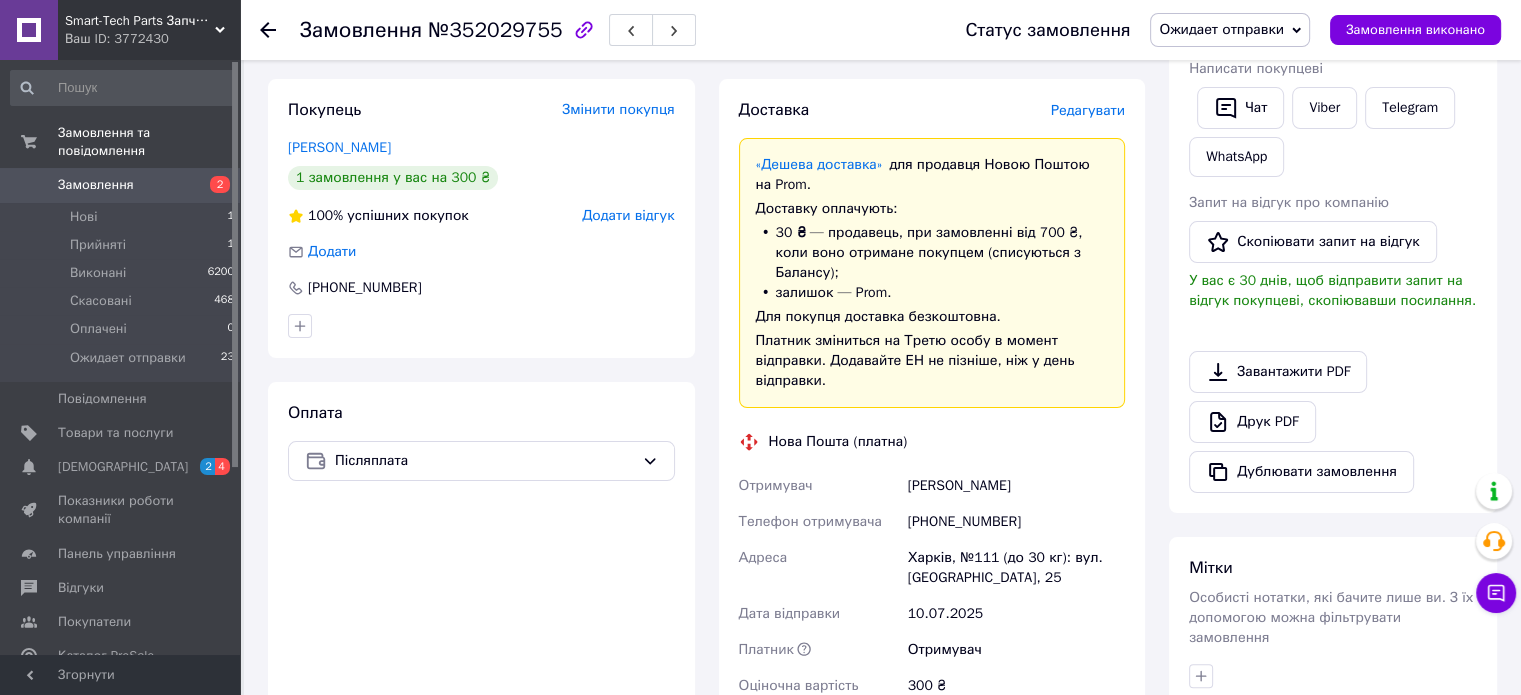 scroll, scrollTop: 700, scrollLeft: 0, axis: vertical 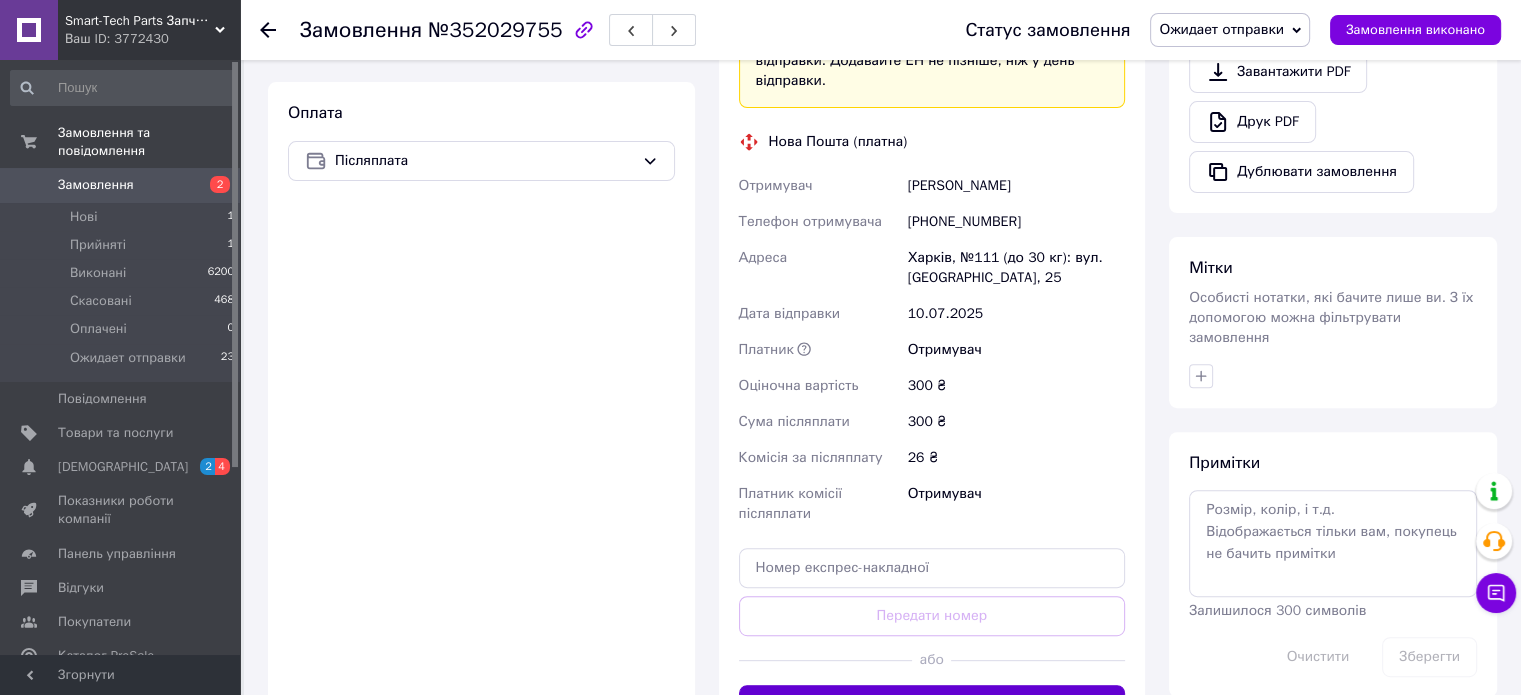 click on "Згенерувати ЕН" at bounding box center (932, 705) 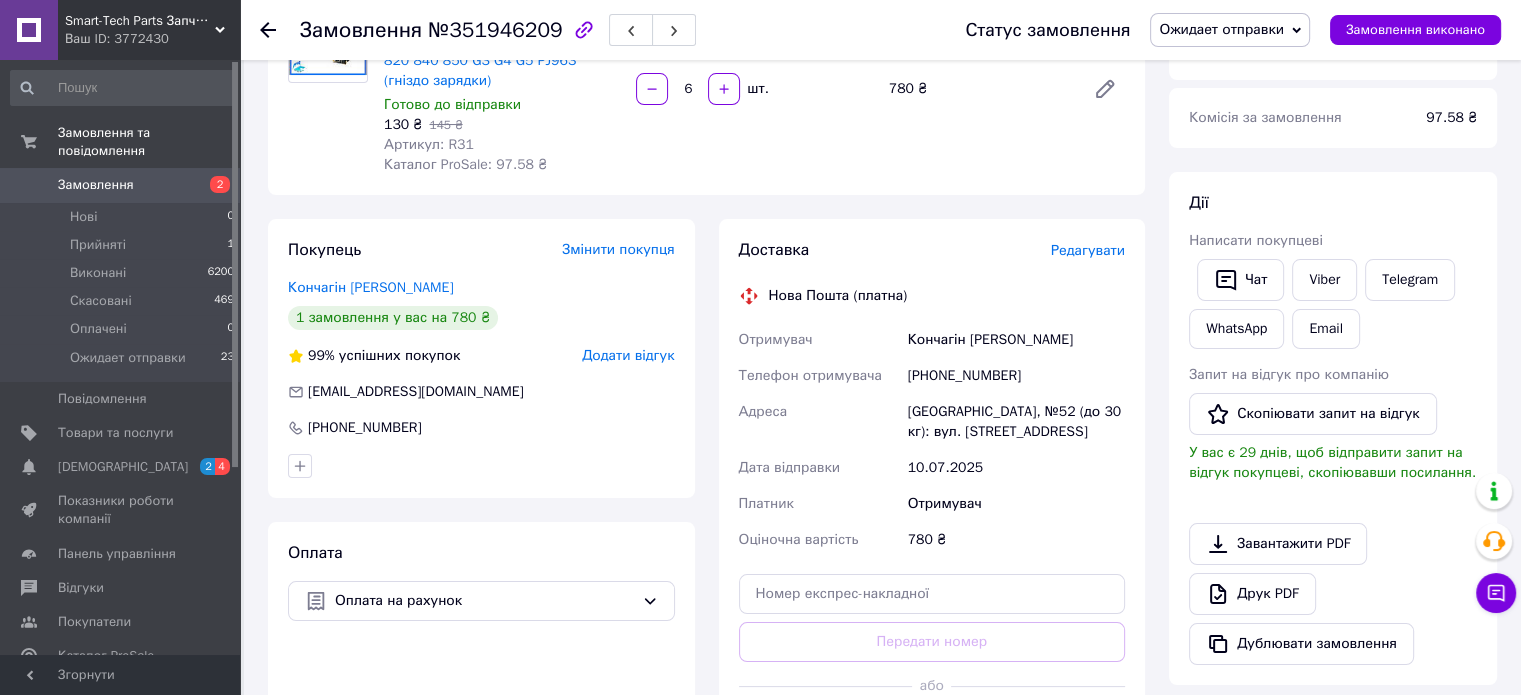scroll, scrollTop: 400, scrollLeft: 0, axis: vertical 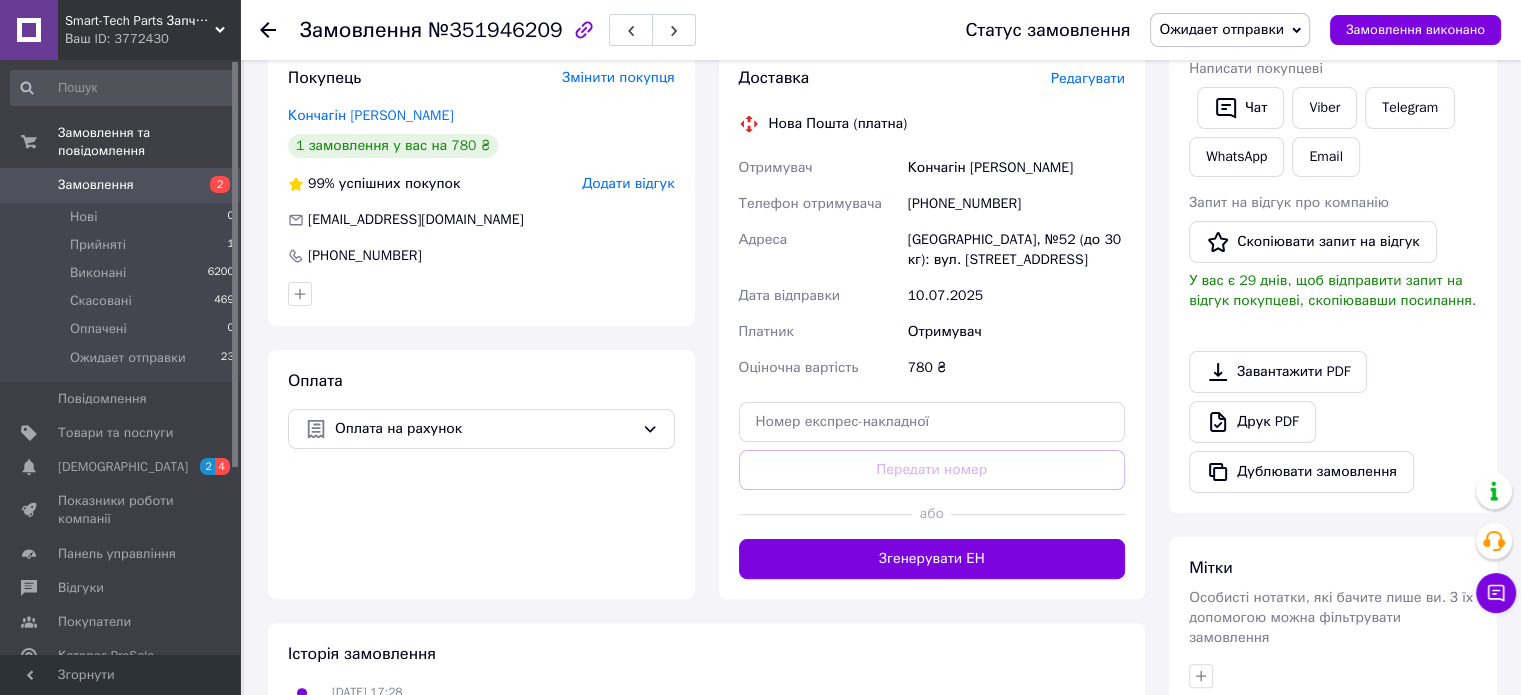 click on "або" at bounding box center (932, 514) 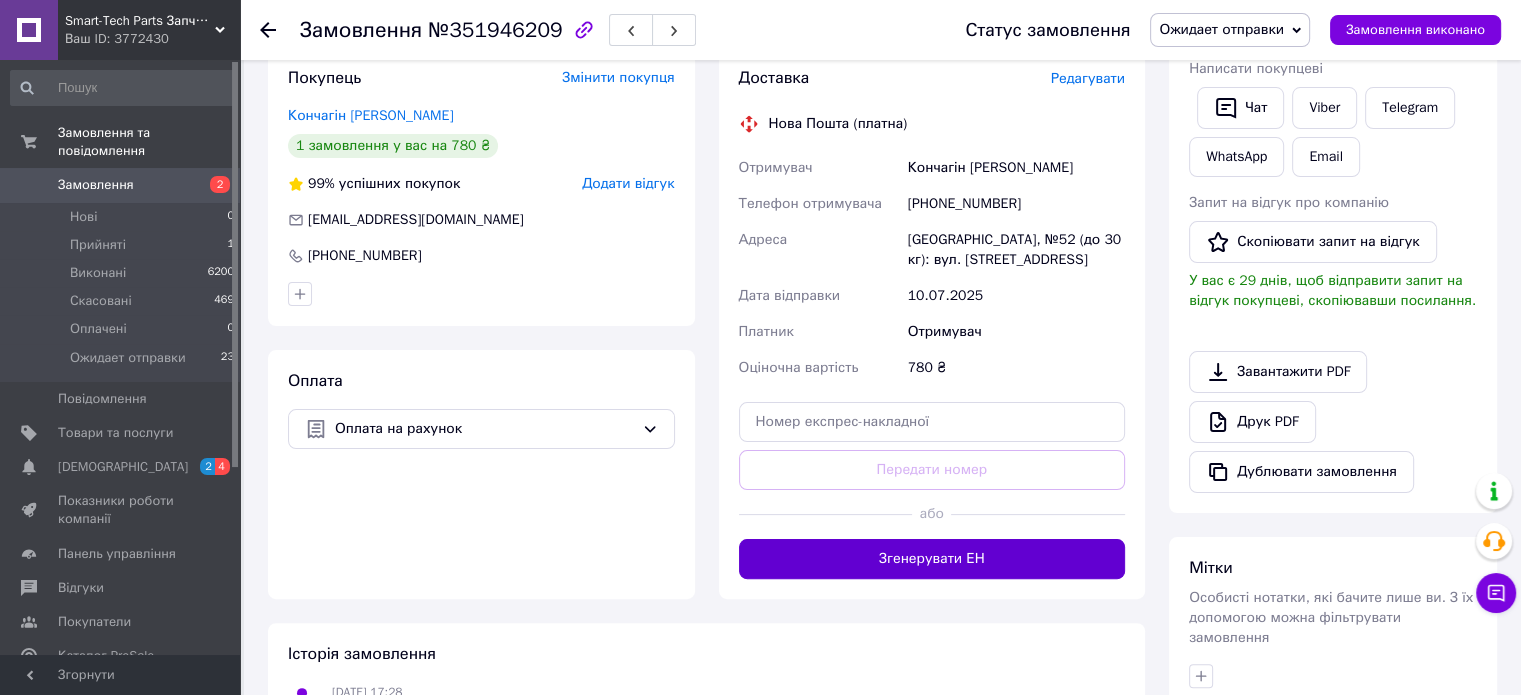 click on "Згенерувати ЕН" at bounding box center [932, 559] 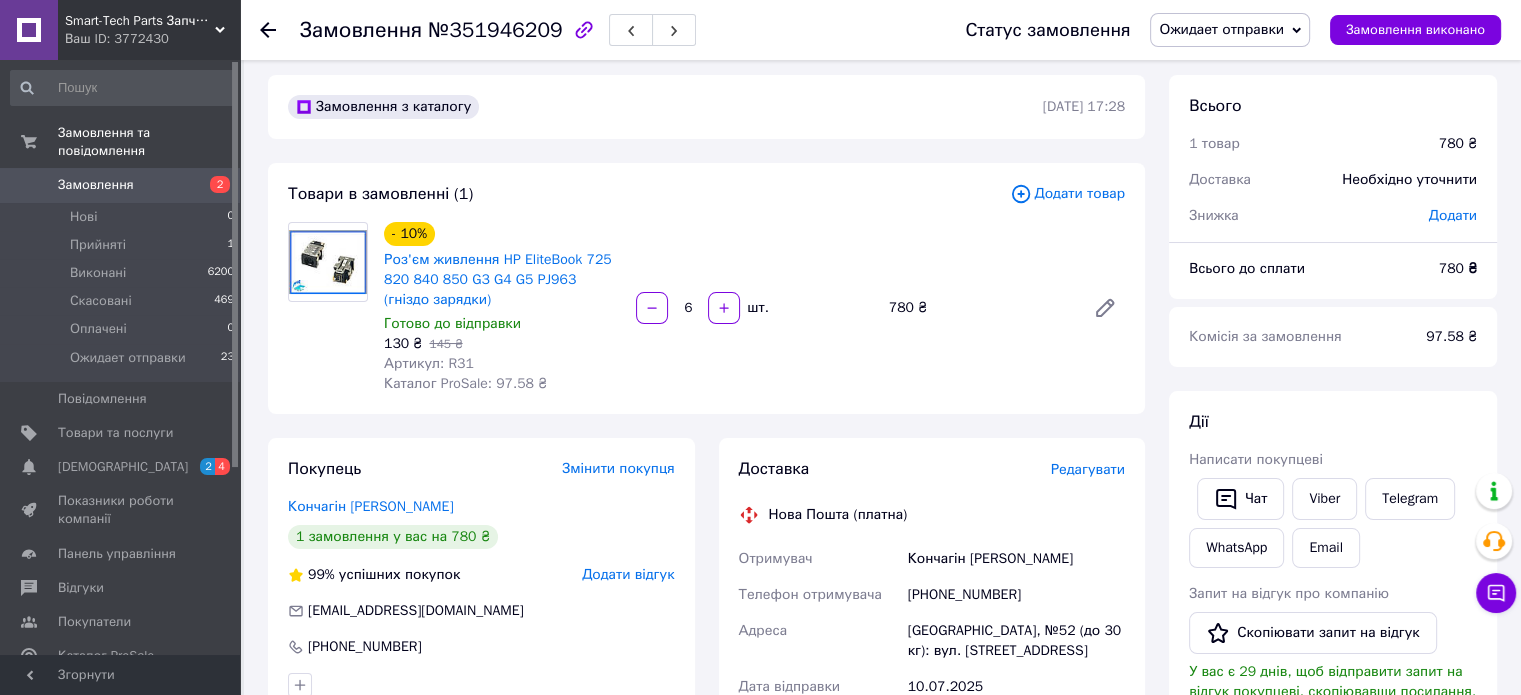 scroll, scrollTop: 0, scrollLeft: 0, axis: both 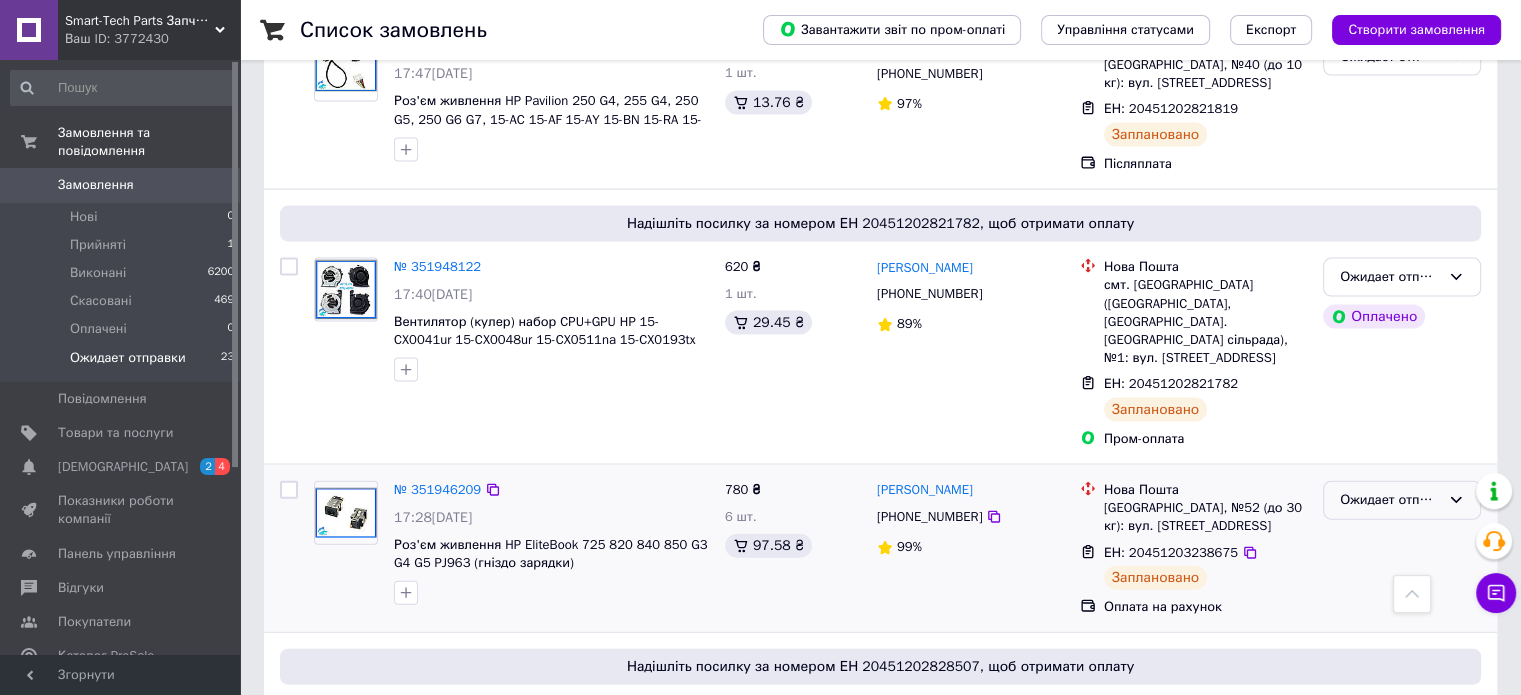 click on "Ожидает отправки" at bounding box center [1402, 500] 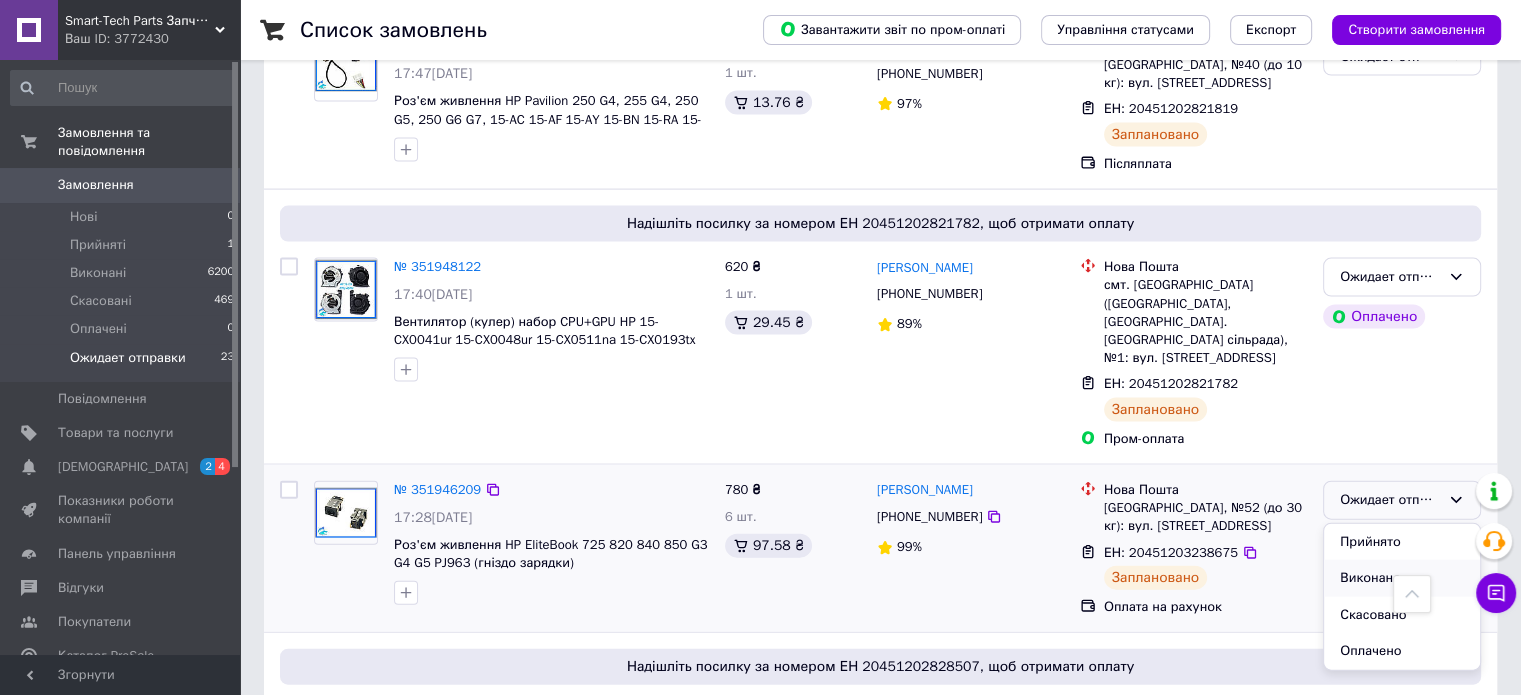 click on "Виконано" at bounding box center (1402, 578) 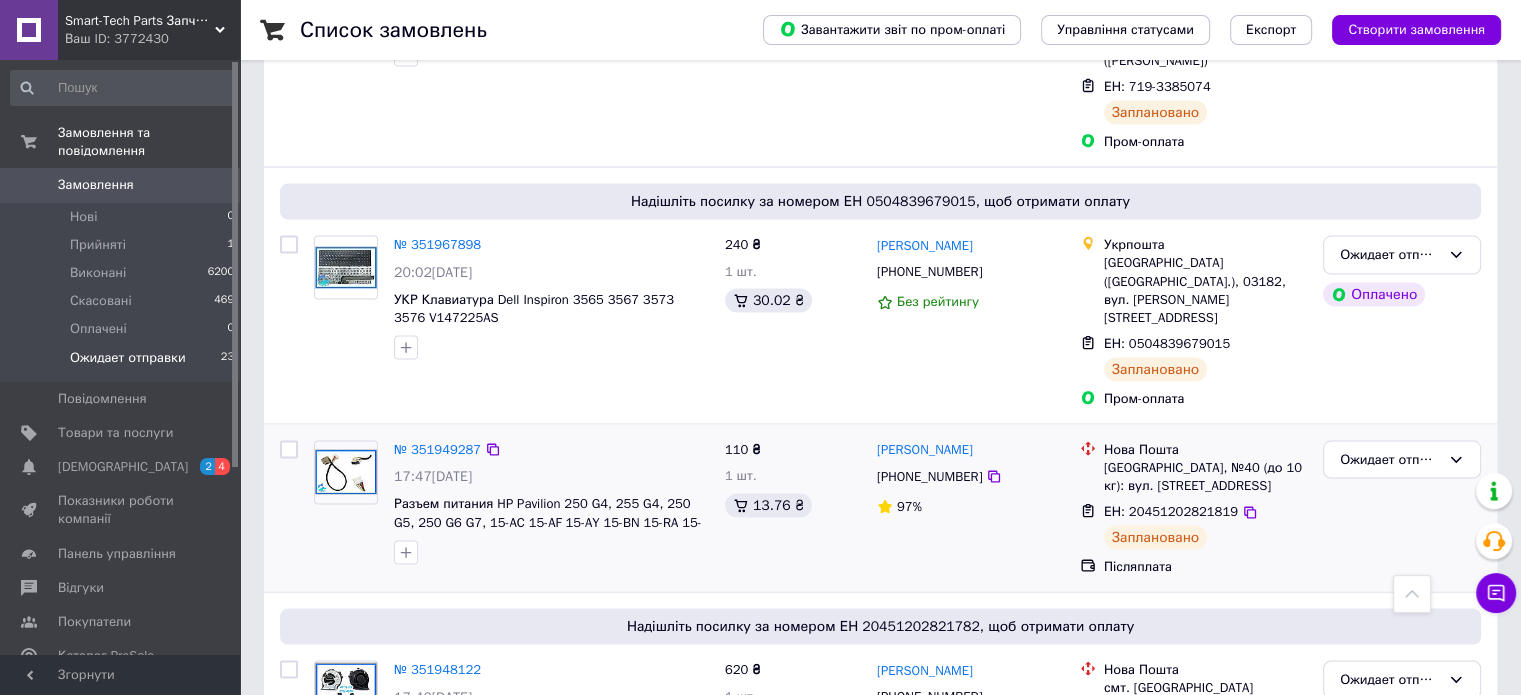 scroll, scrollTop: 3771, scrollLeft: 0, axis: vertical 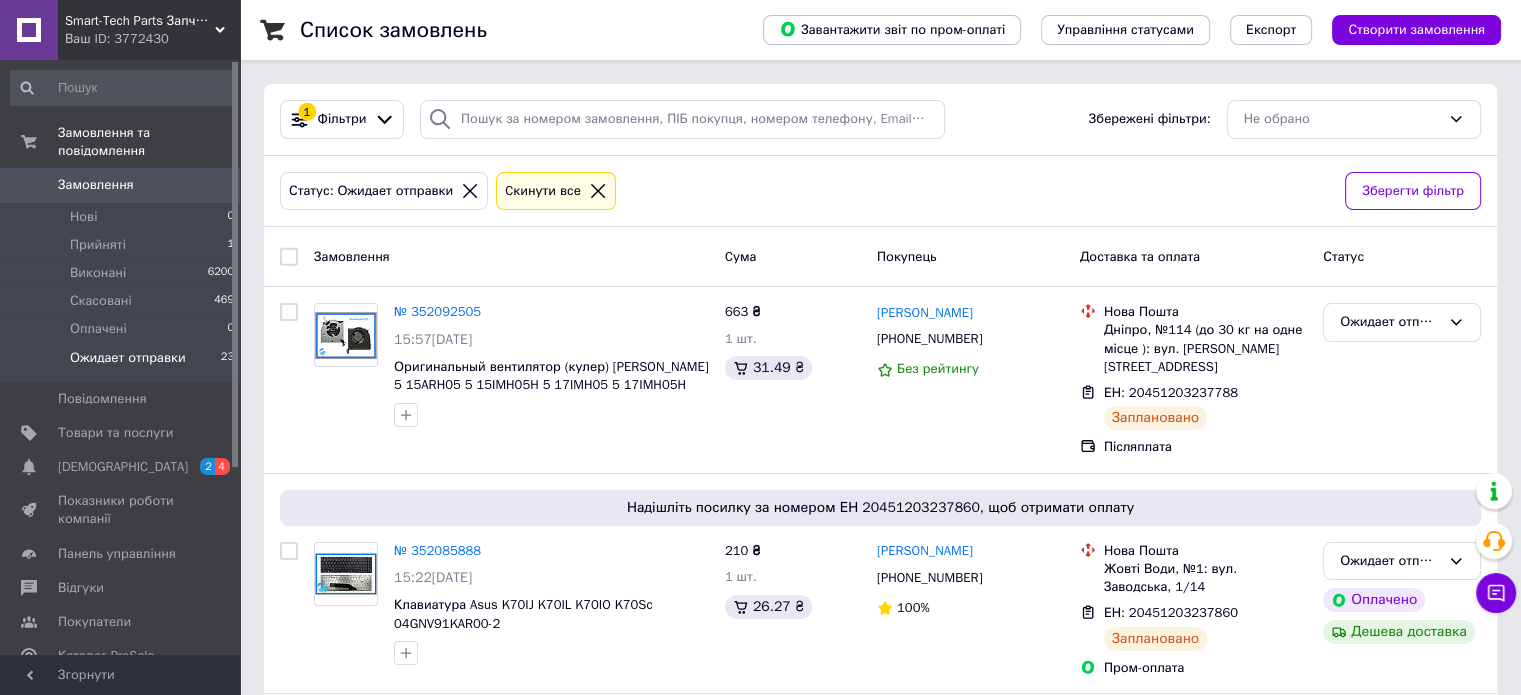 click on "Ожидает отправки" at bounding box center (128, 358) 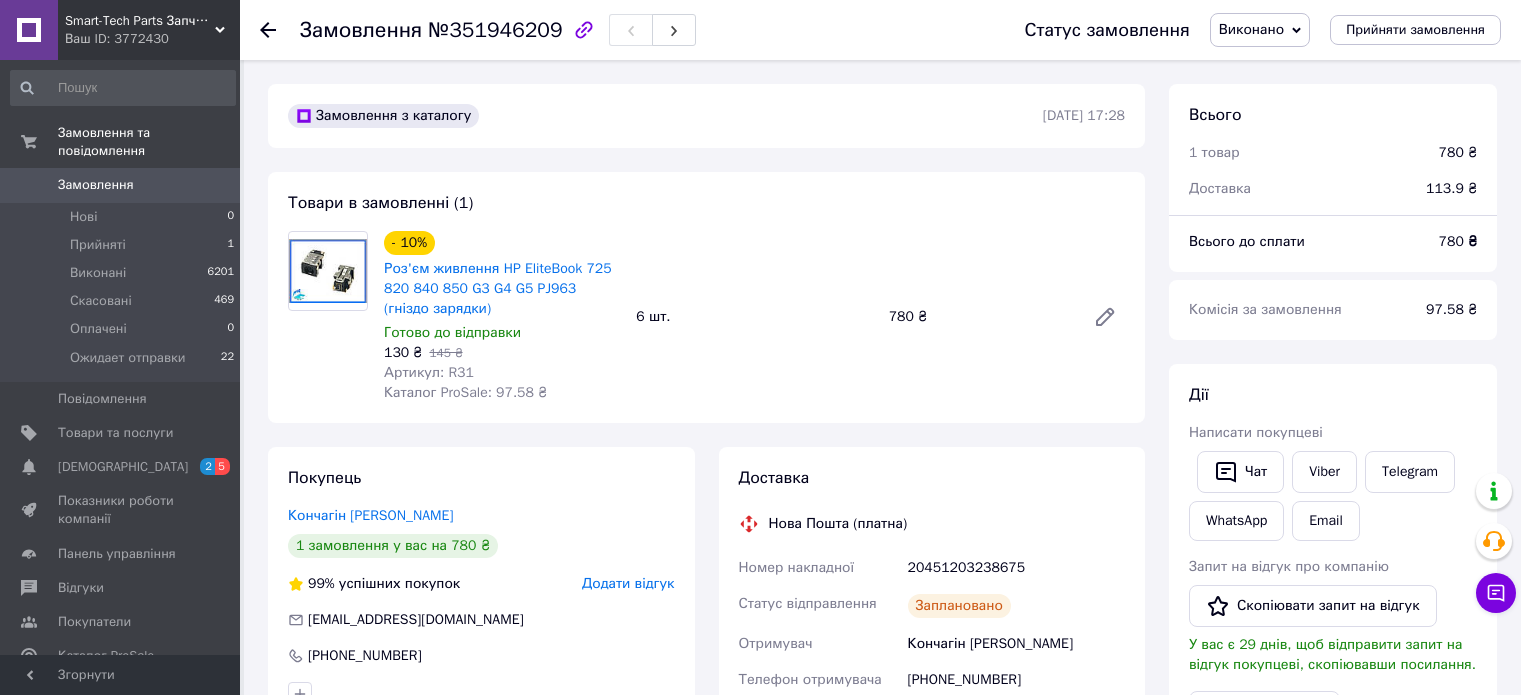 scroll, scrollTop: 0, scrollLeft: 0, axis: both 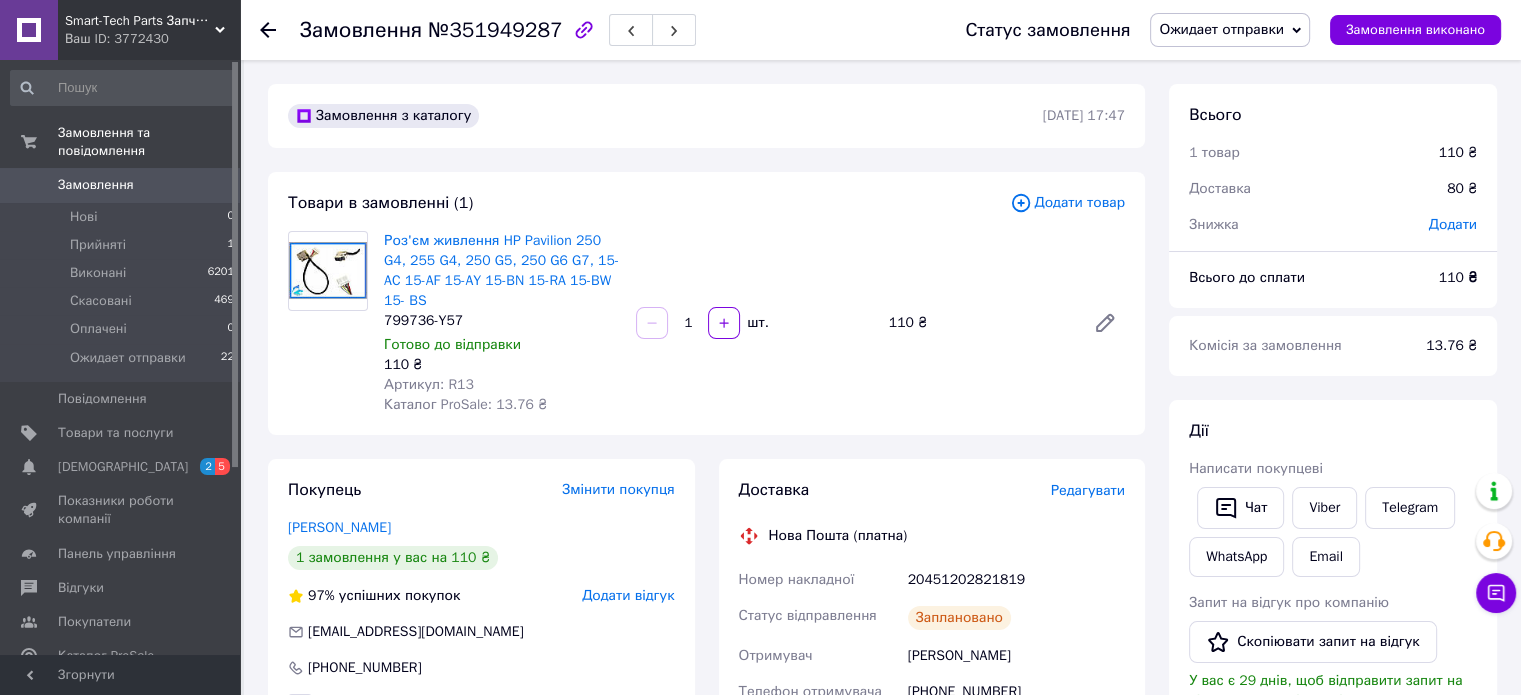 click on "Ожидает отправки" at bounding box center [1221, 29] 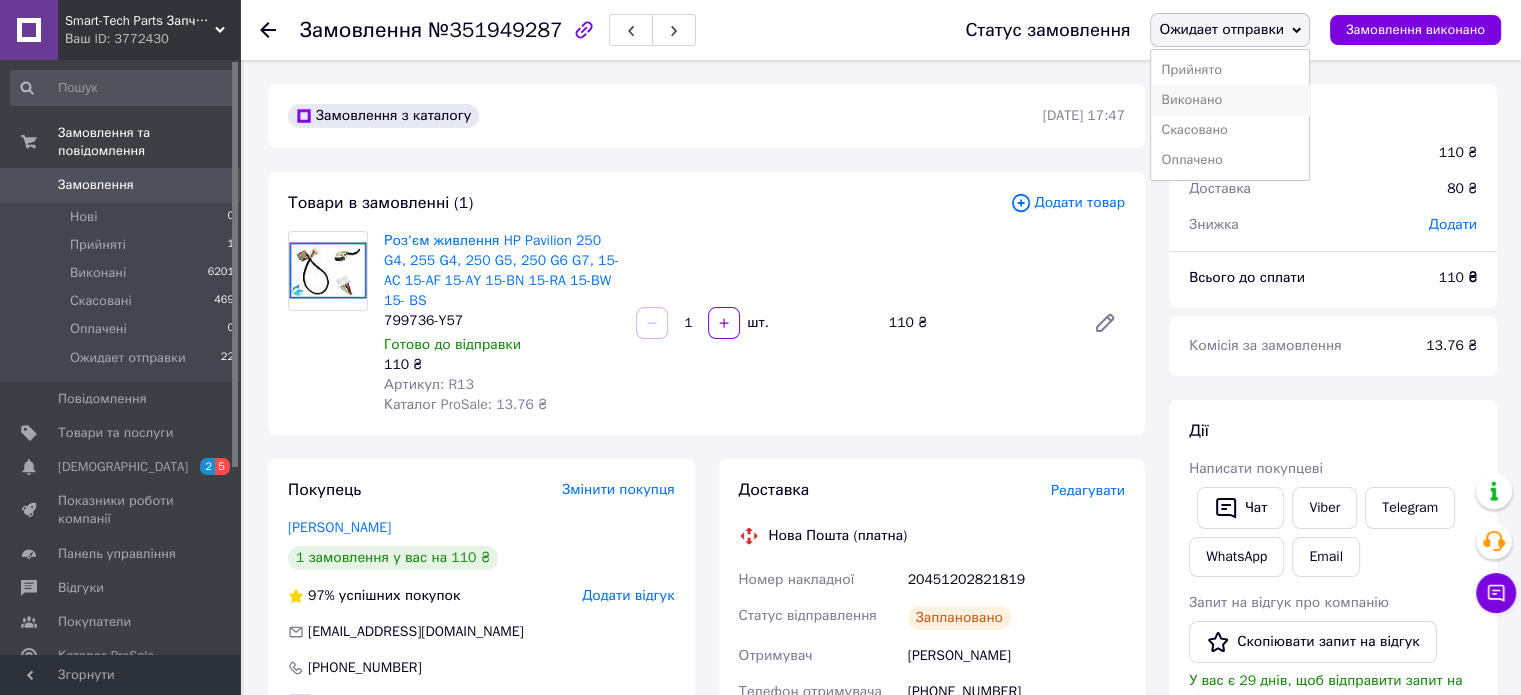 click on "Виконано" at bounding box center (1230, 100) 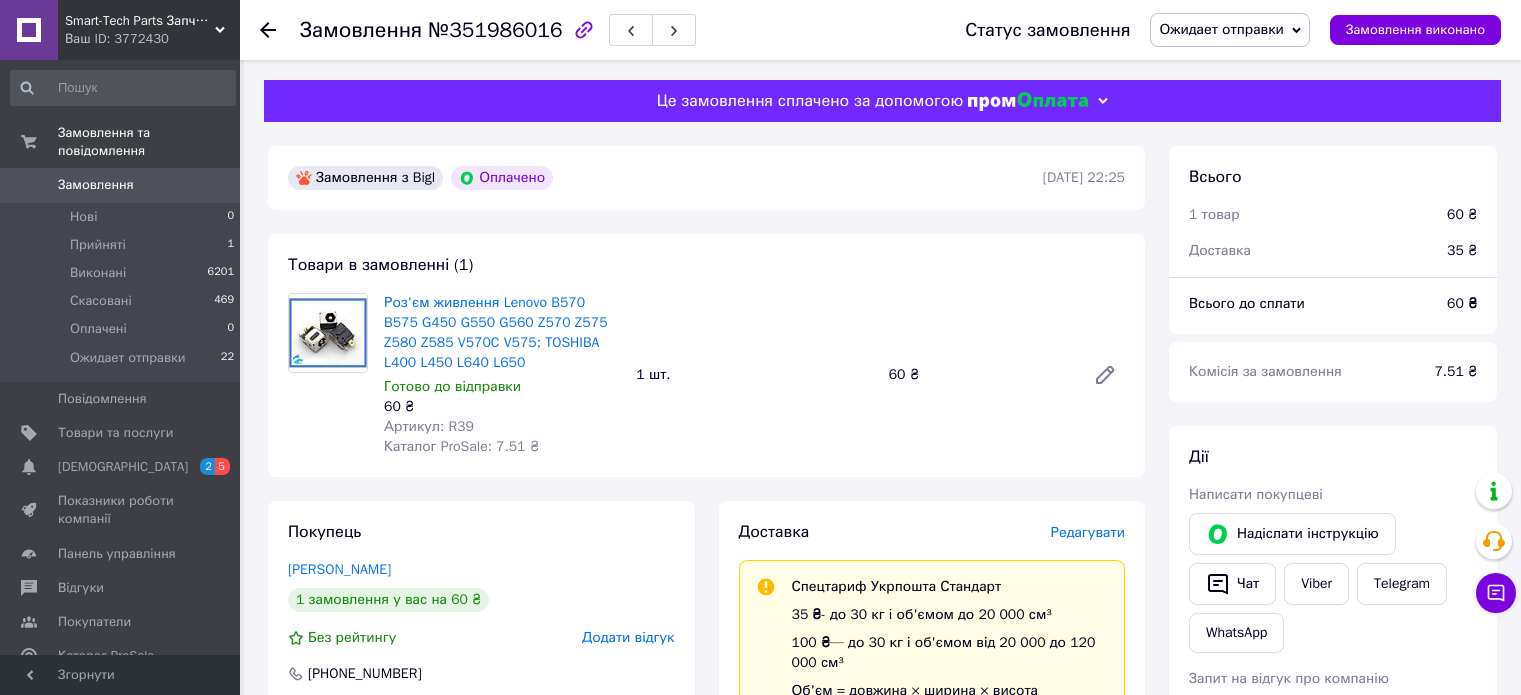 scroll, scrollTop: 0, scrollLeft: 0, axis: both 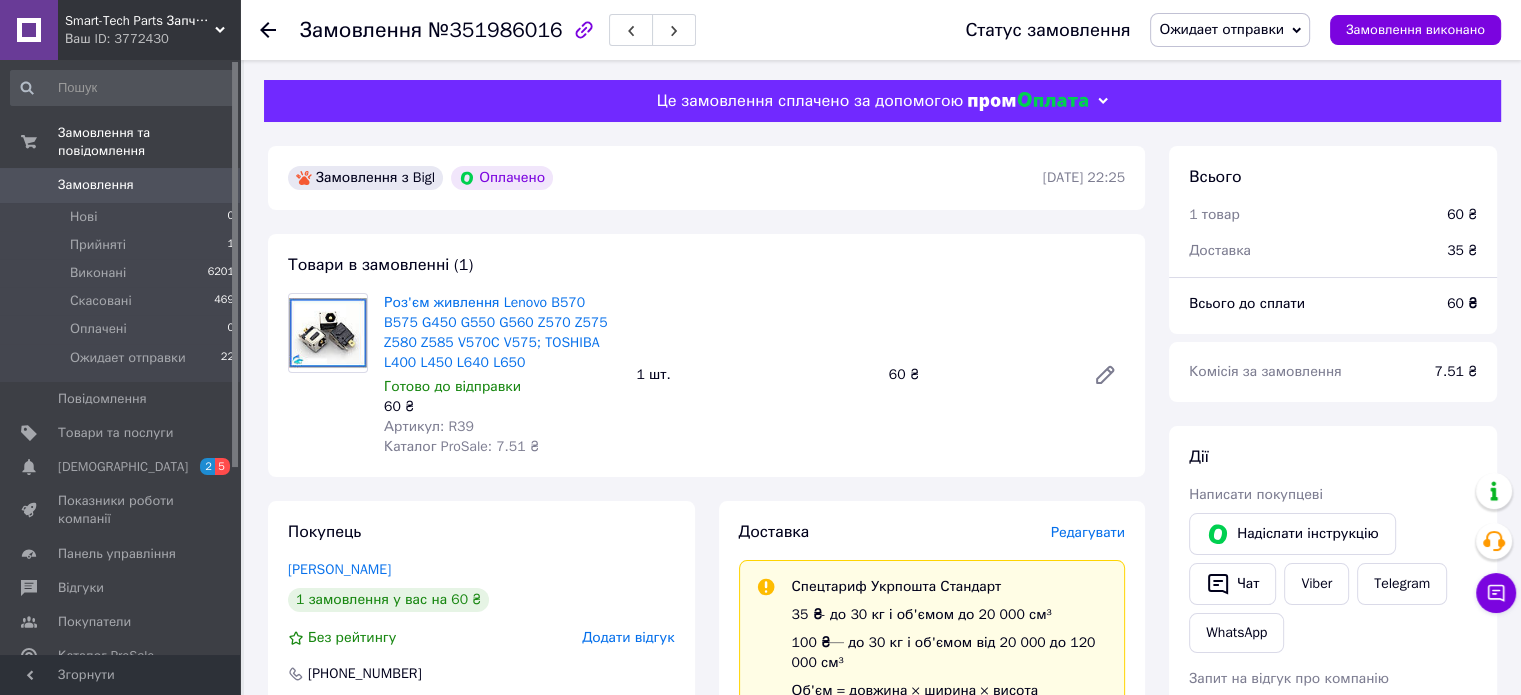 click on "Ожидает отправки" at bounding box center (1221, 29) 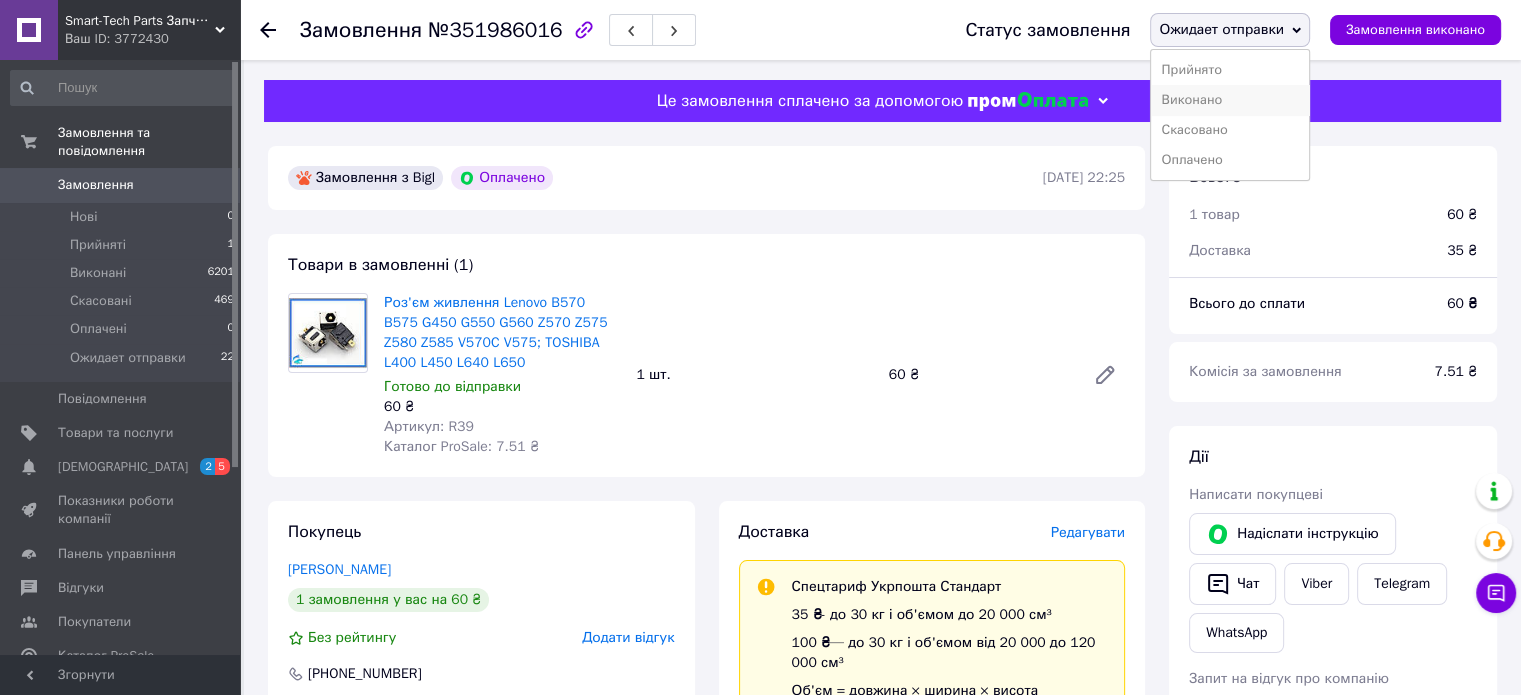 click on "Виконано" at bounding box center (1230, 100) 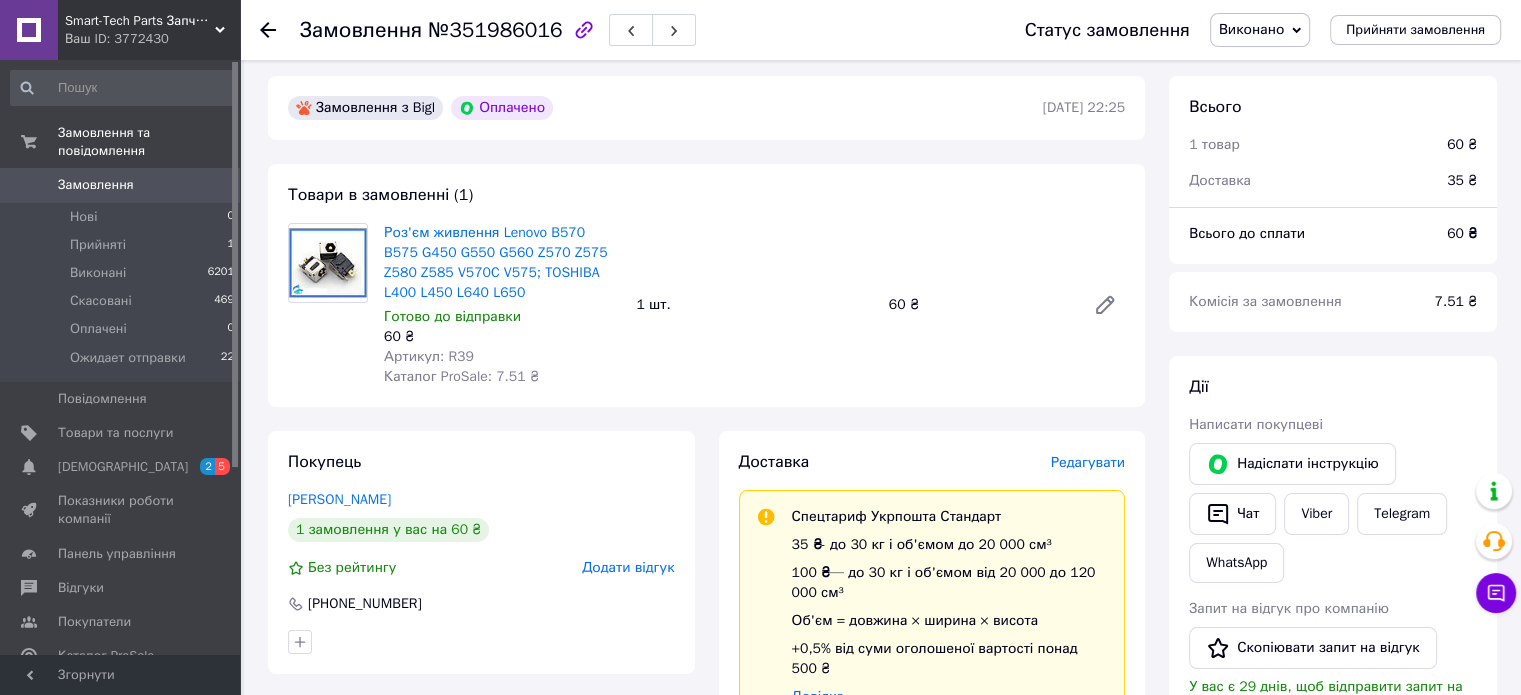 scroll, scrollTop: 0, scrollLeft: 0, axis: both 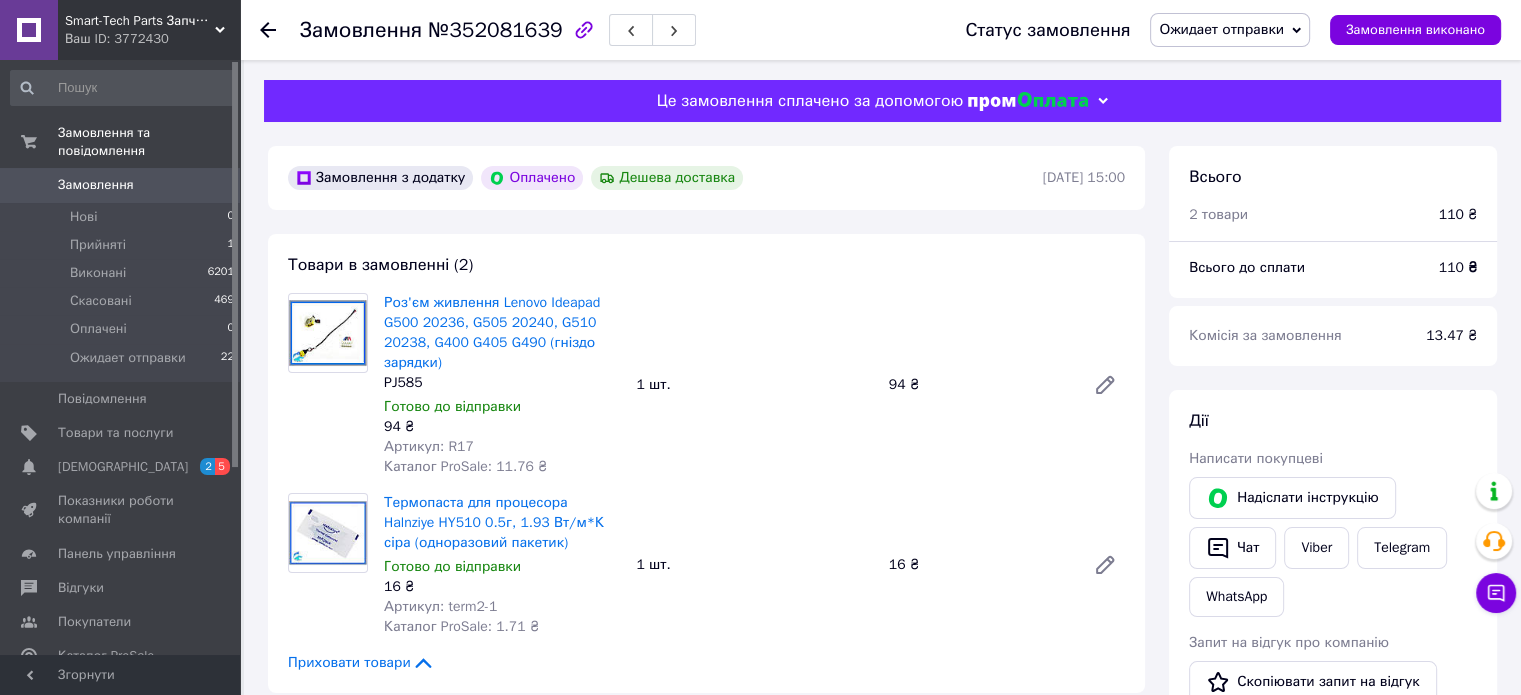 click on "Ожидает отправки" at bounding box center (1221, 29) 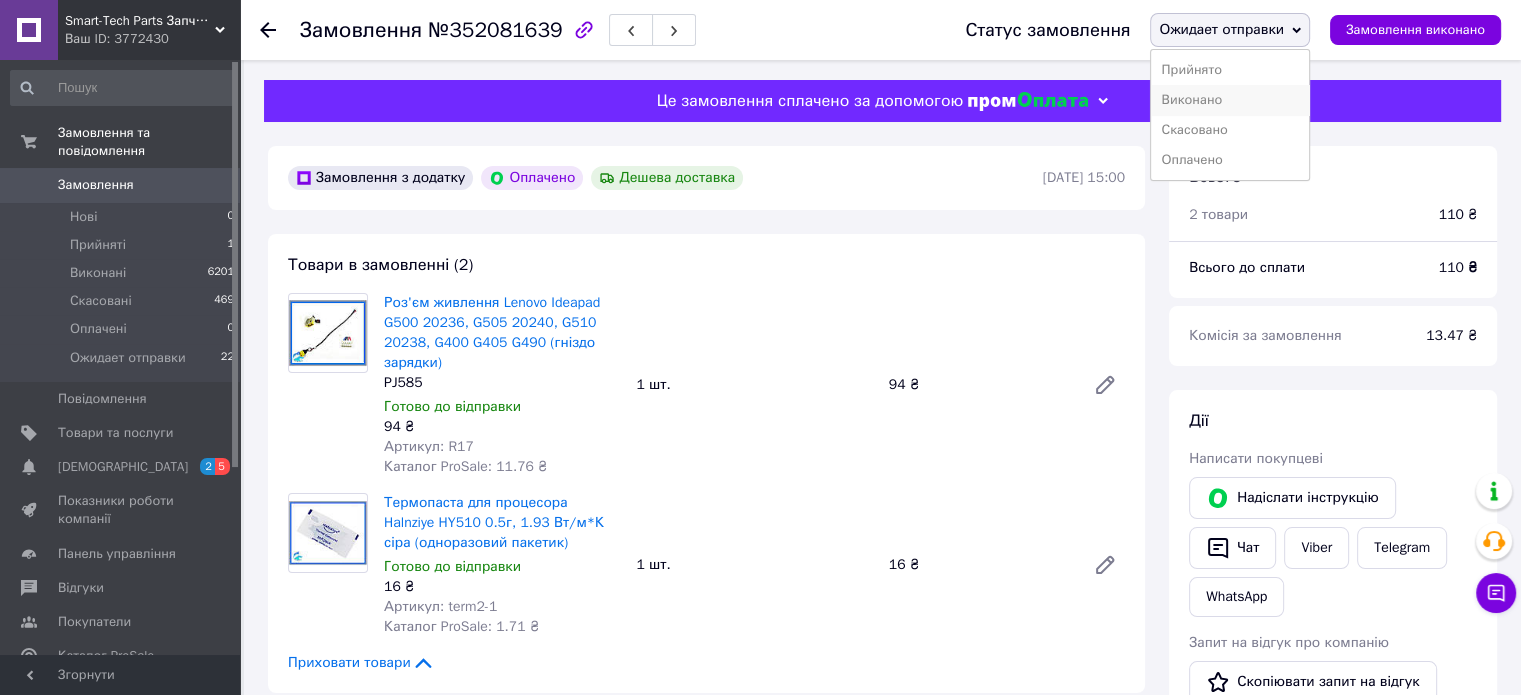 click on "Виконано" at bounding box center (1230, 100) 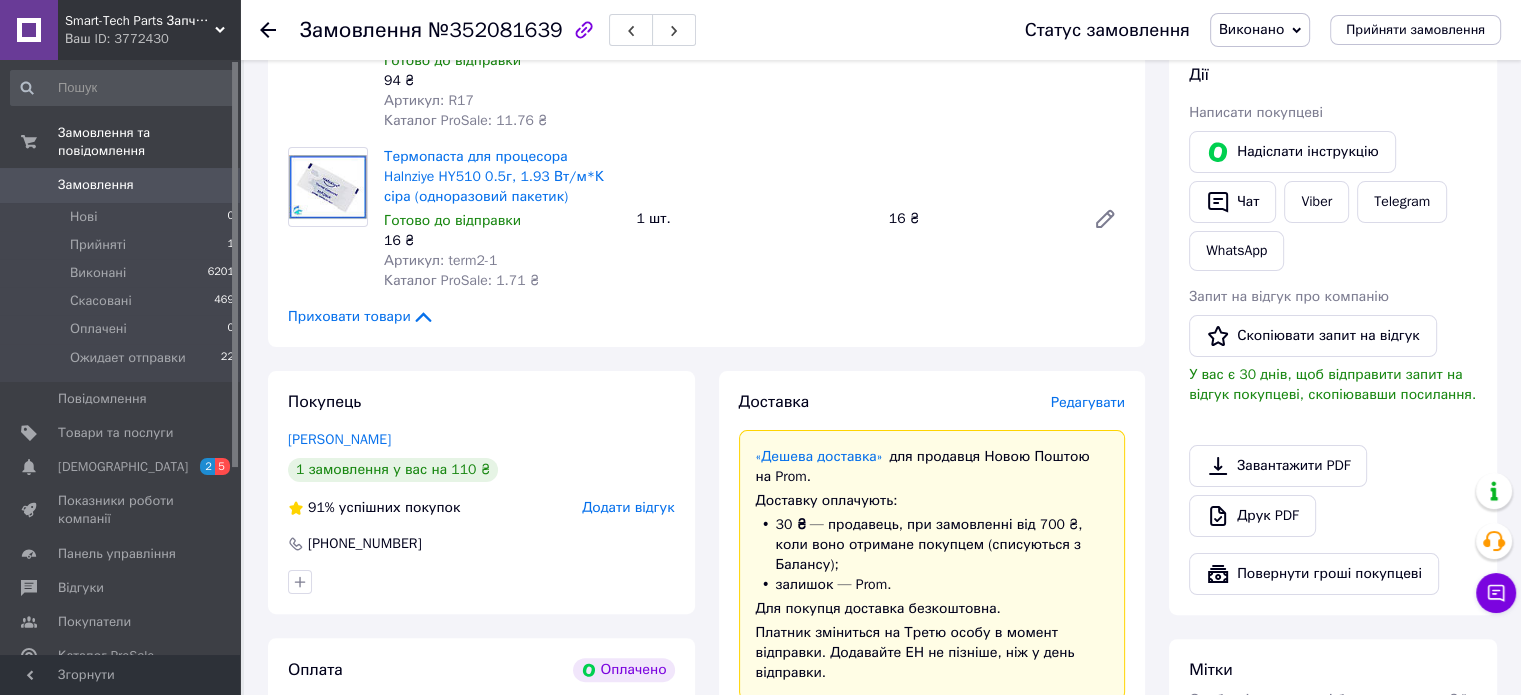scroll, scrollTop: 100, scrollLeft: 0, axis: vertical 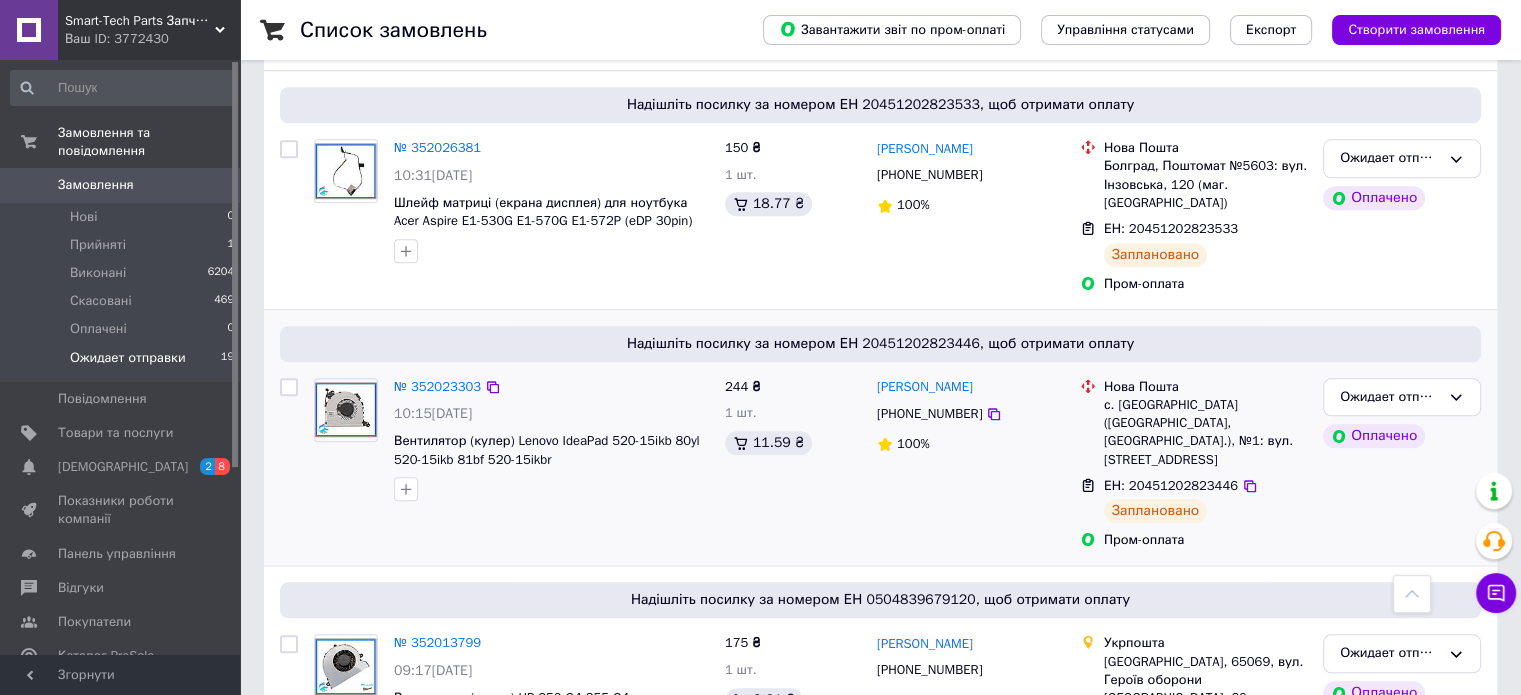 drag, startPoint x: 344, startPoint y: 357, endPoint x: 343, endPoint y: 453, distance: 96.00521 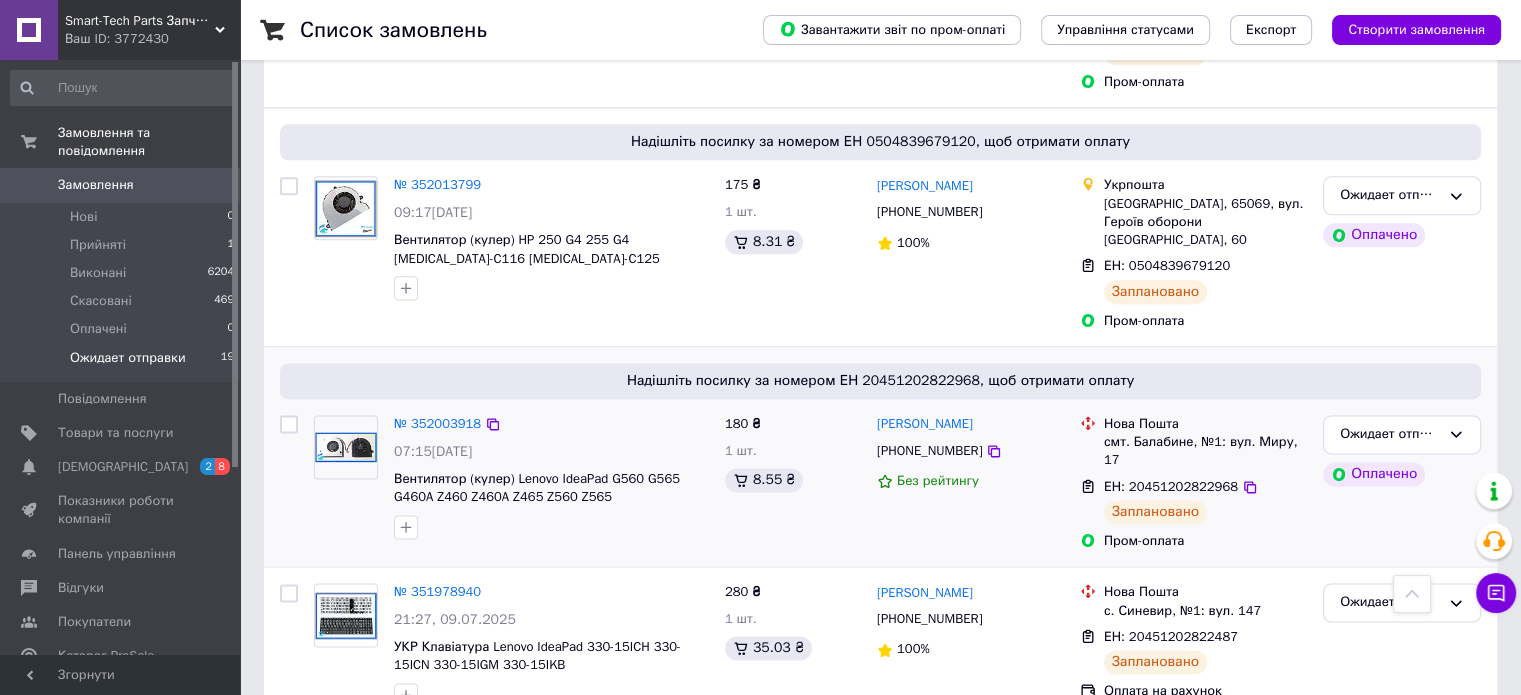 scroll, scrollTop: 2600, scrollLeft: 0, axis: vertical 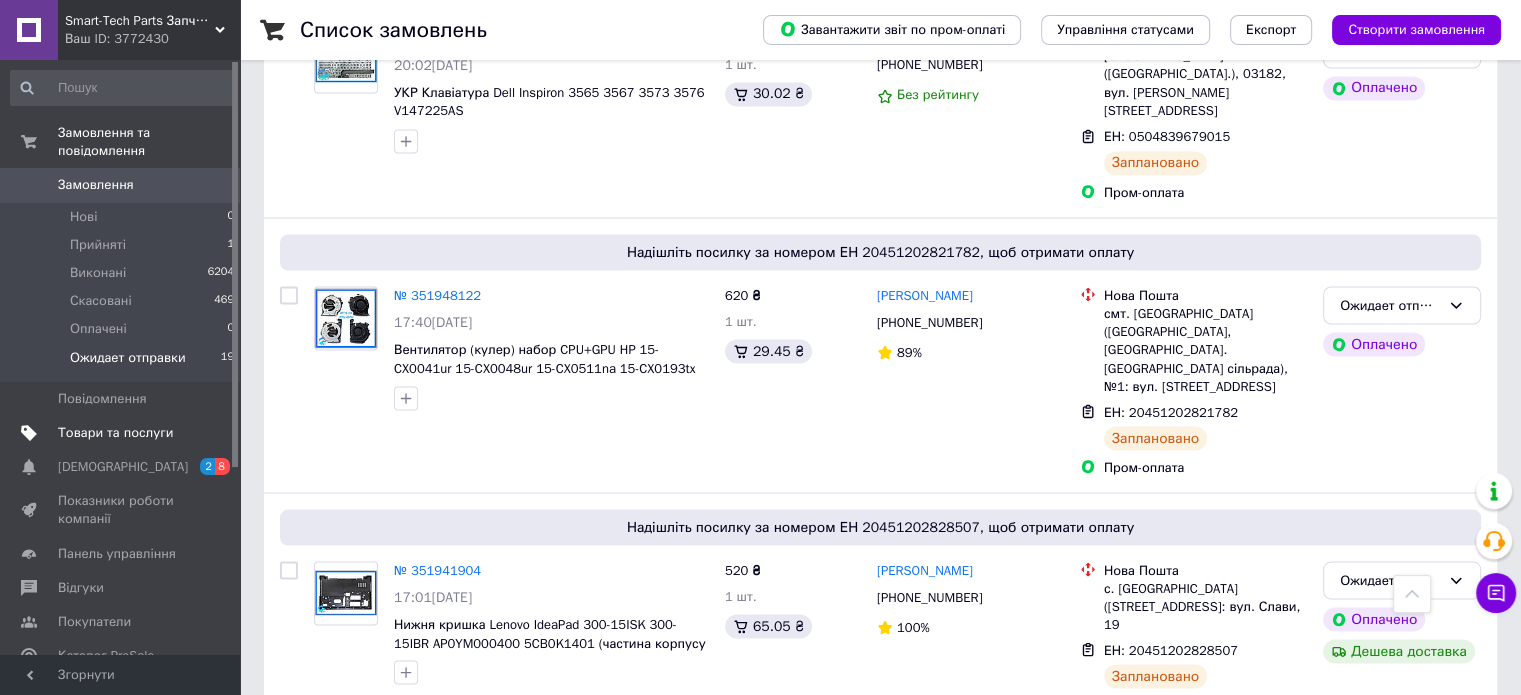 click on "Товари та послуги" at bounding box center (115, 433) 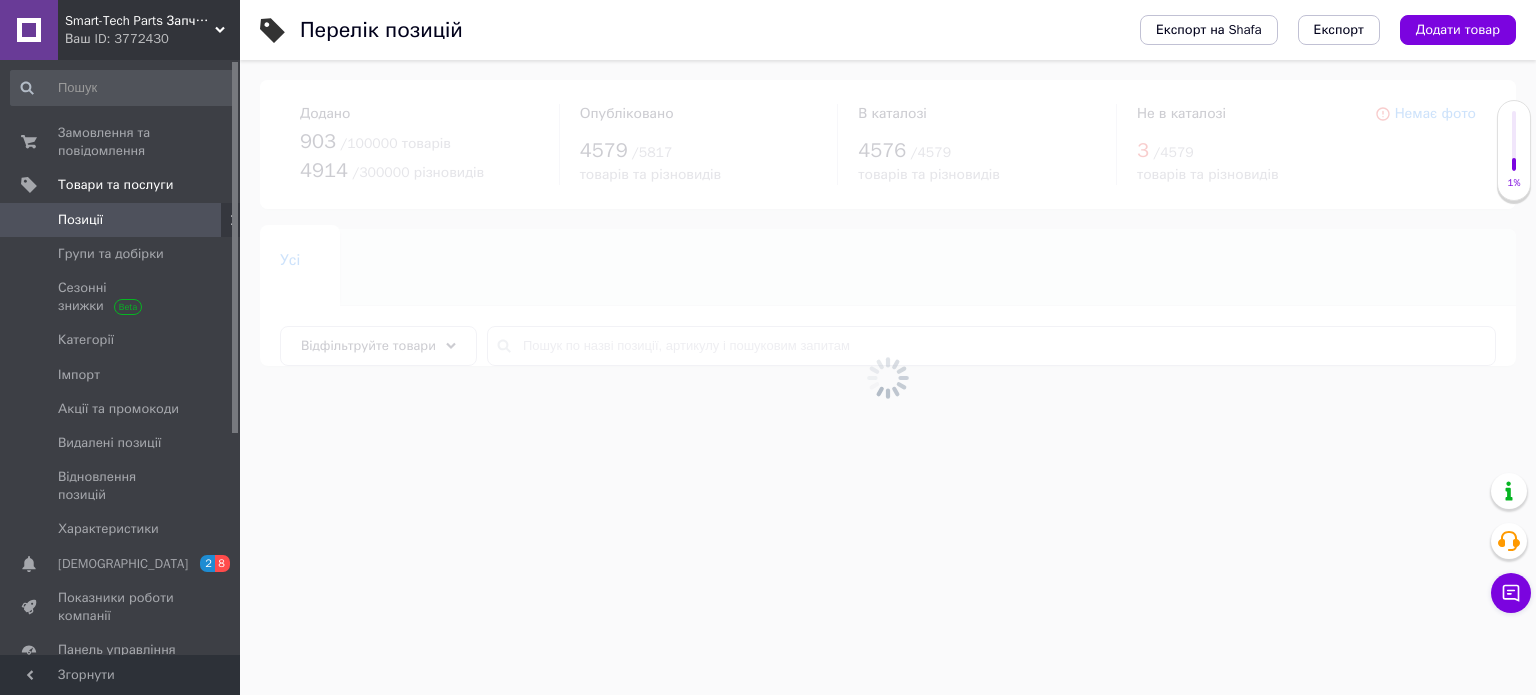 click at bounding box center [888, 377] 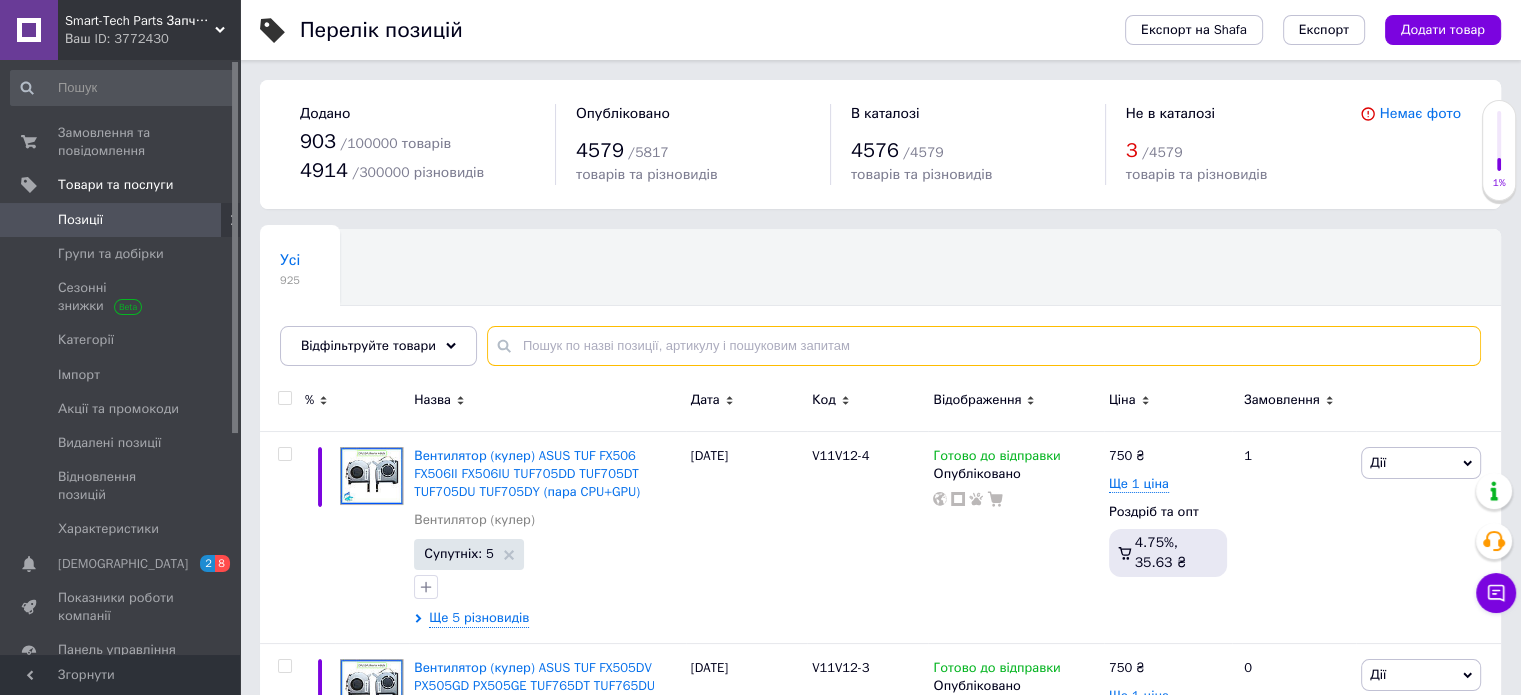 click at bounding box center [984, 346] 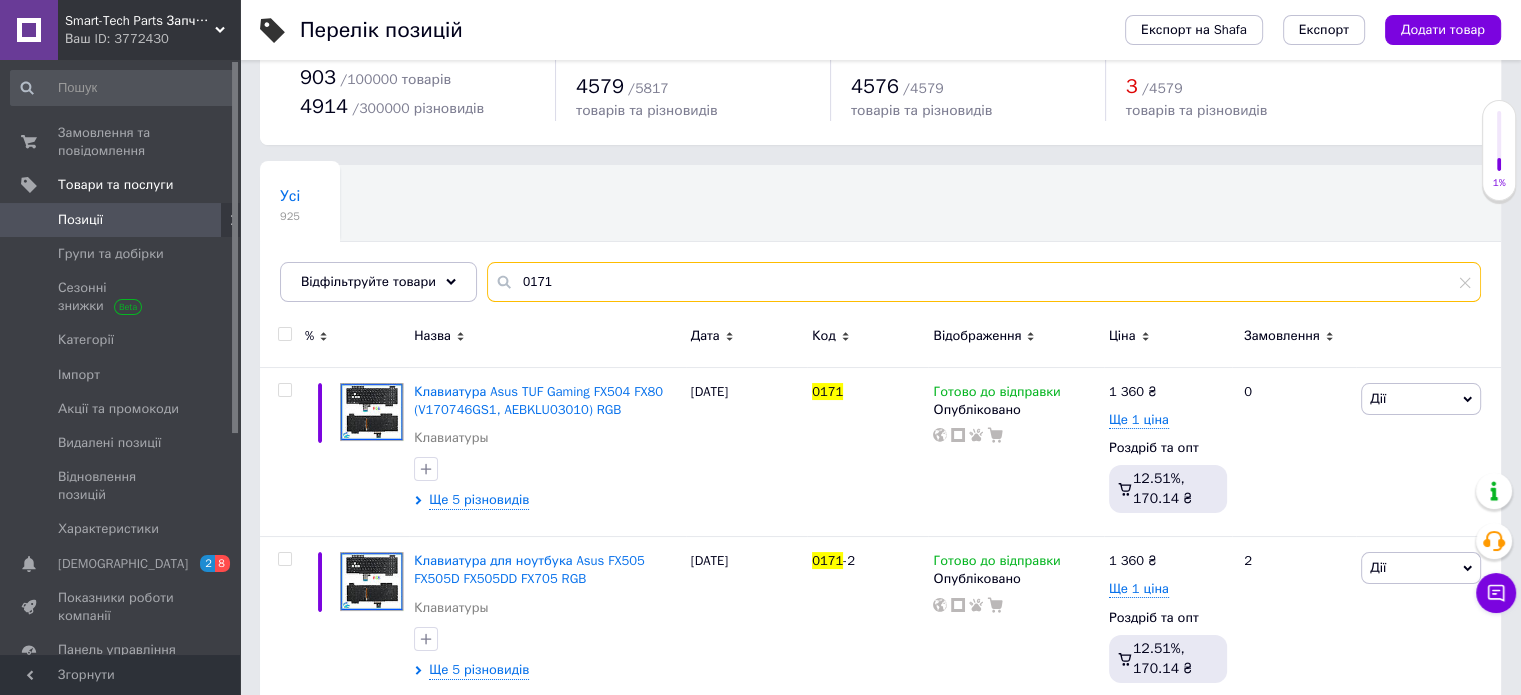scroll, scrollTop: 100, scrollLeft: 0, axis: vertical 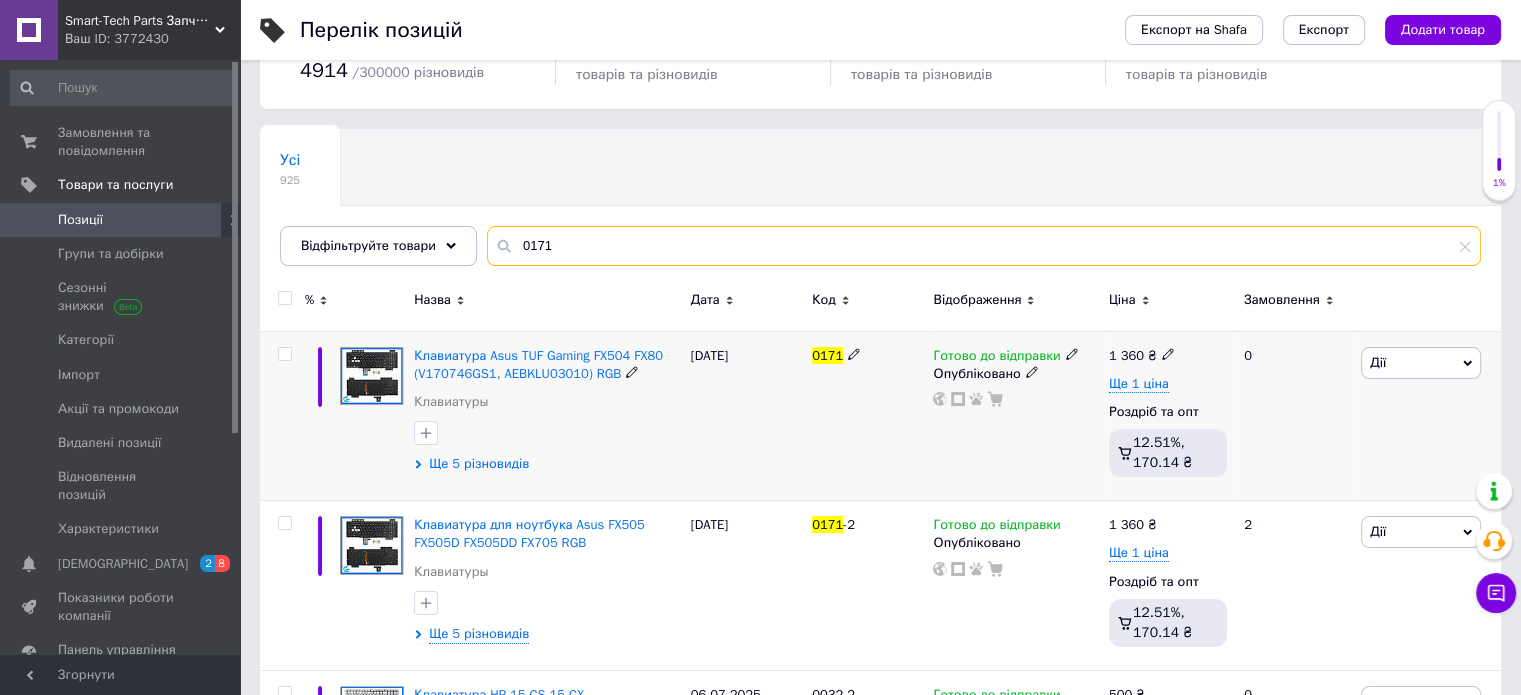 type on "0171" 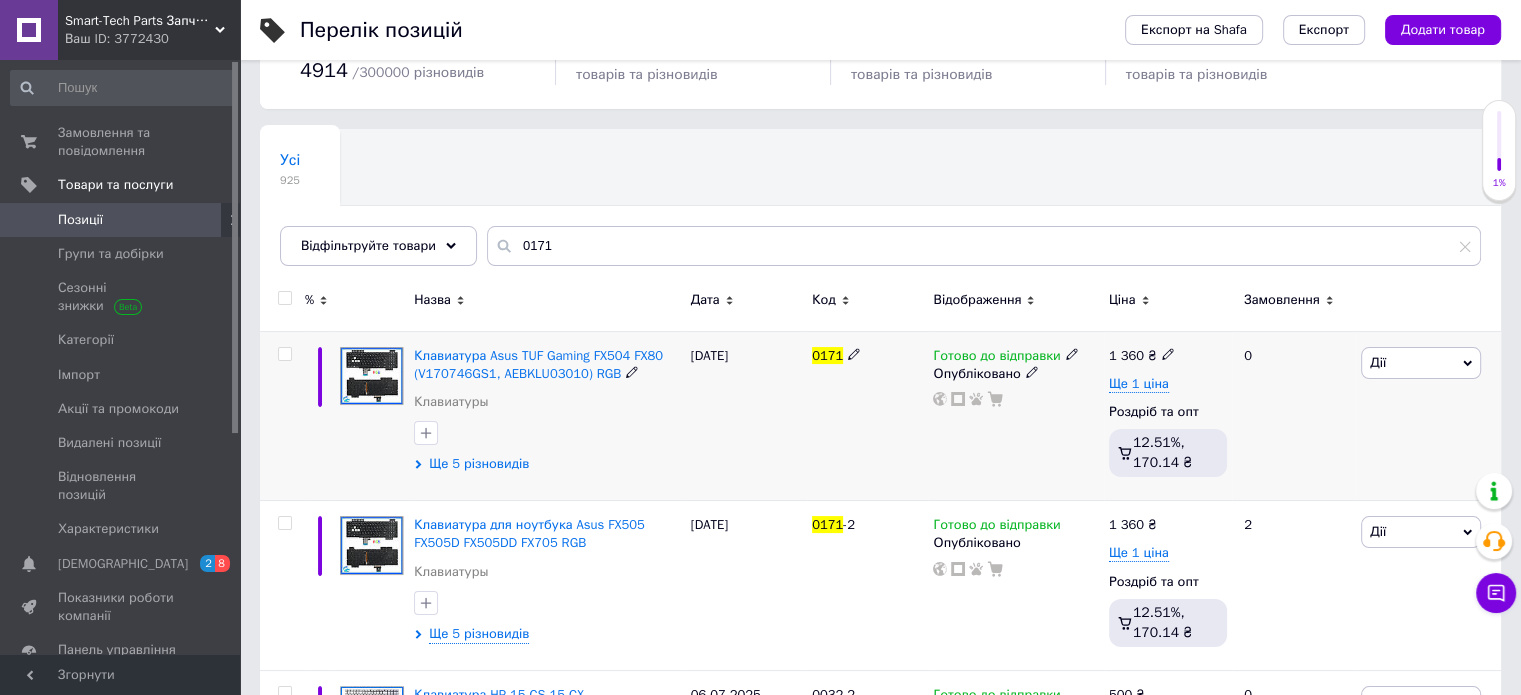 click on "Ще 5 різновидів" at bounding box center (479, 464) 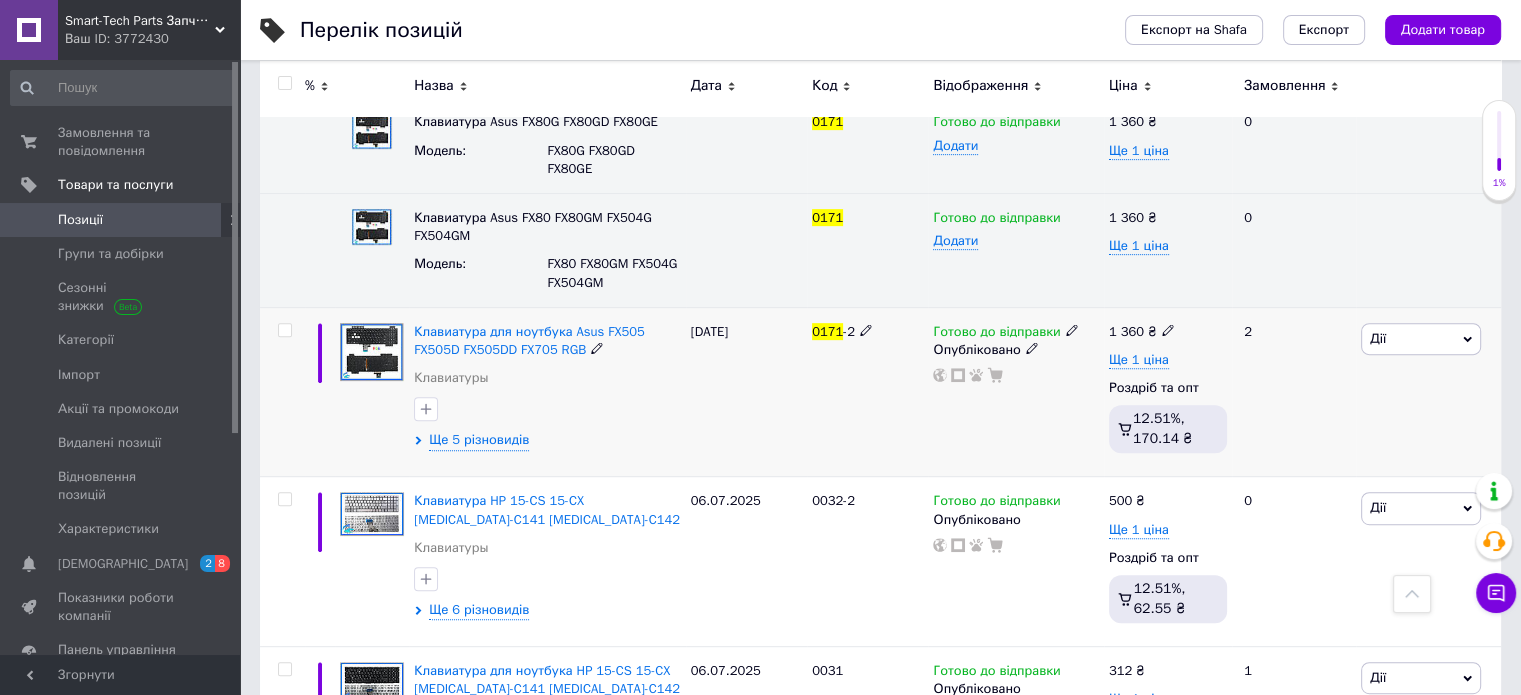 scroll, scrollTop: 825, scrollLeft: 0, axis: vertical 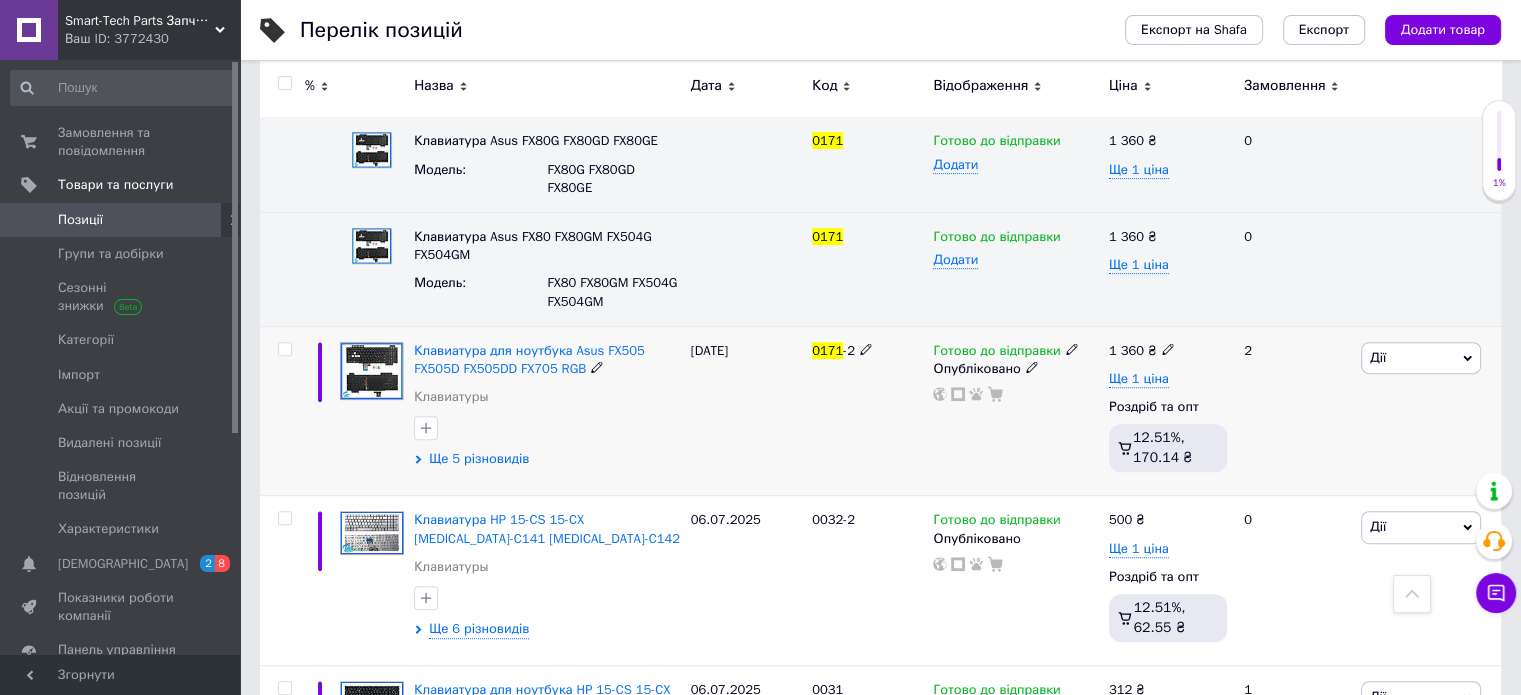 click on "Ще 5 різновидів" at bounding box center (479, 459) 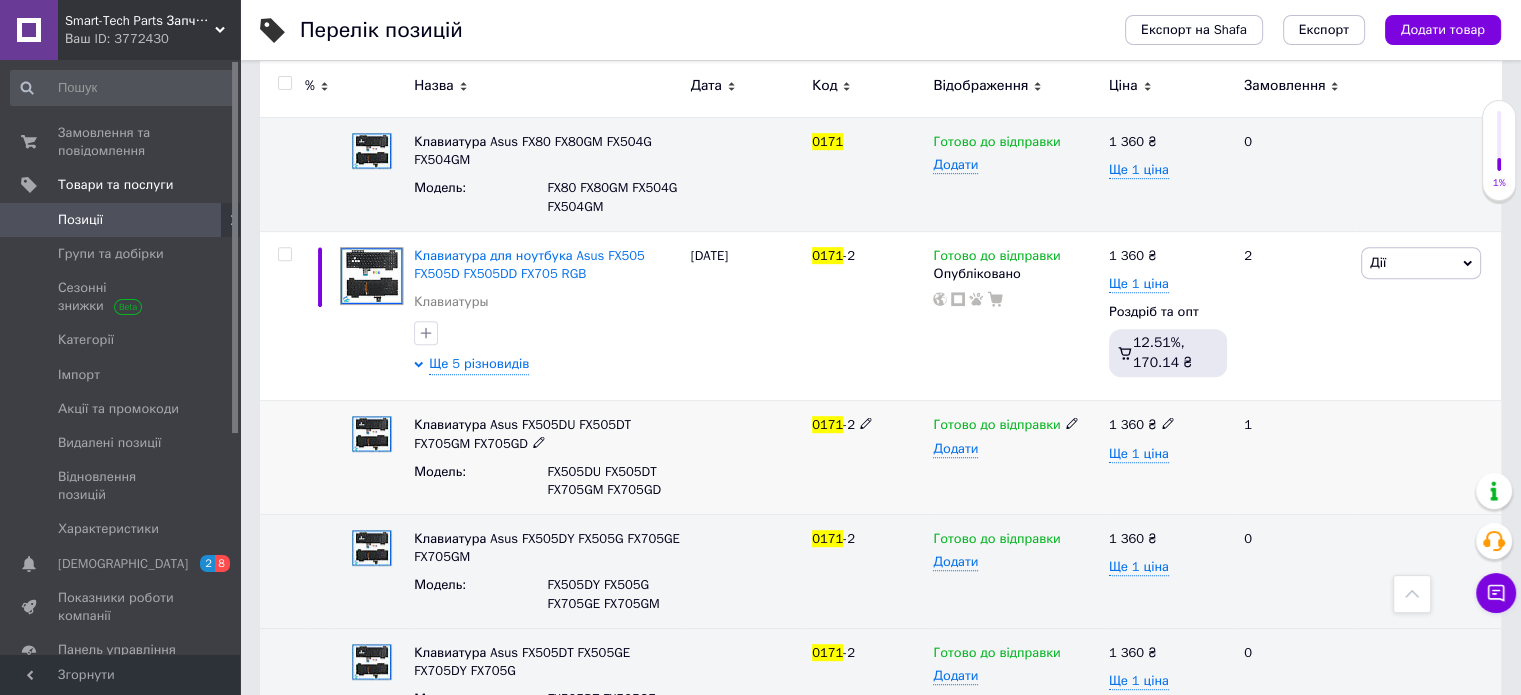 scroll, scrollTop: 1125, scrollLeft: 0, axis: vertical 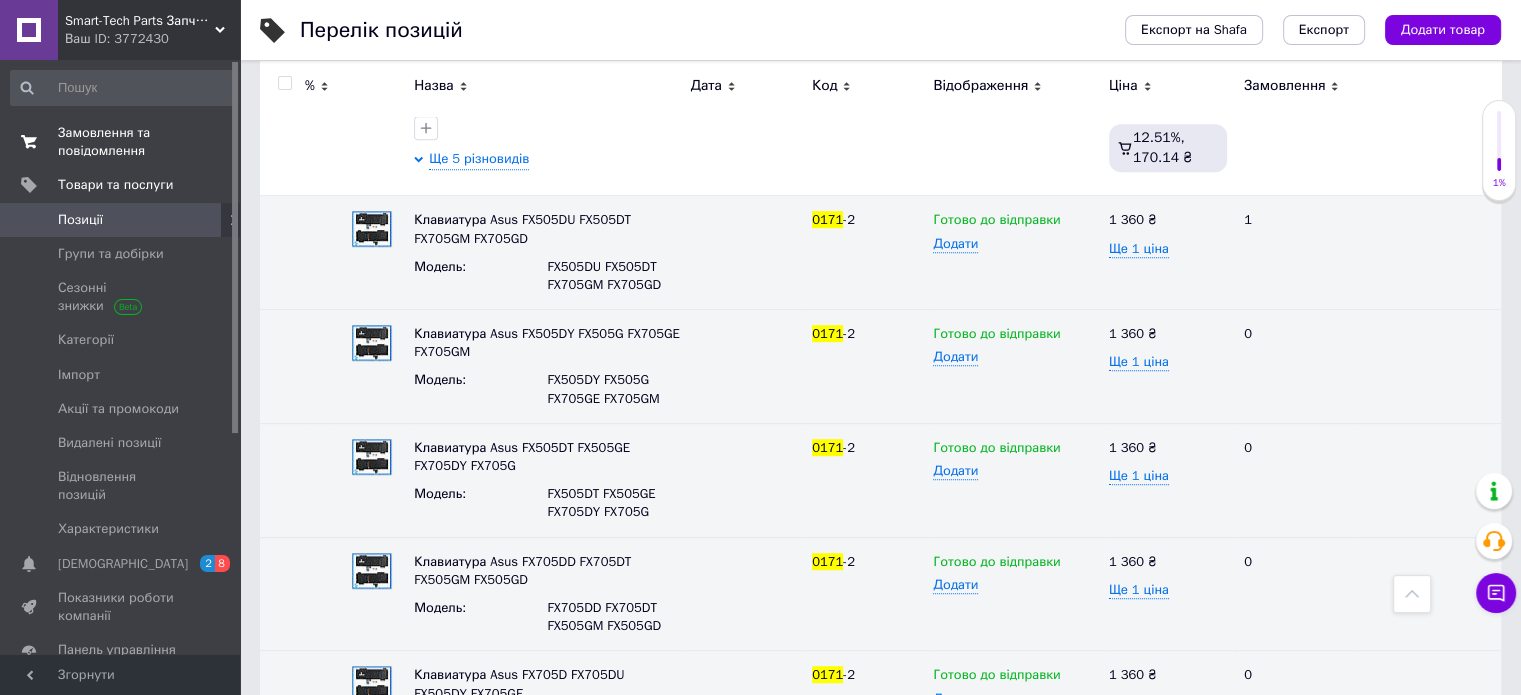 click on "Замовлення та повідомлення" at bounding box center [121, 142] 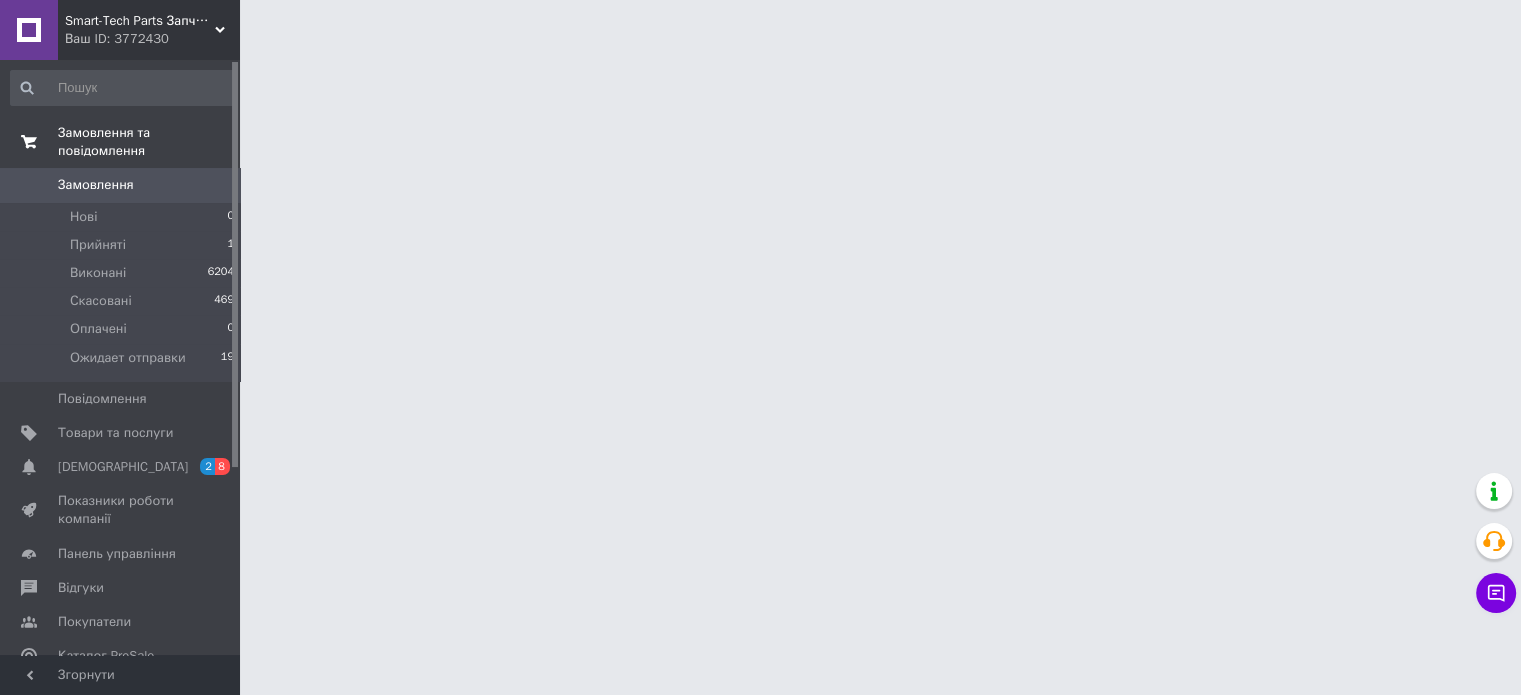 scroll, scrollTop: 0, scrollLeft: 0, axis: both 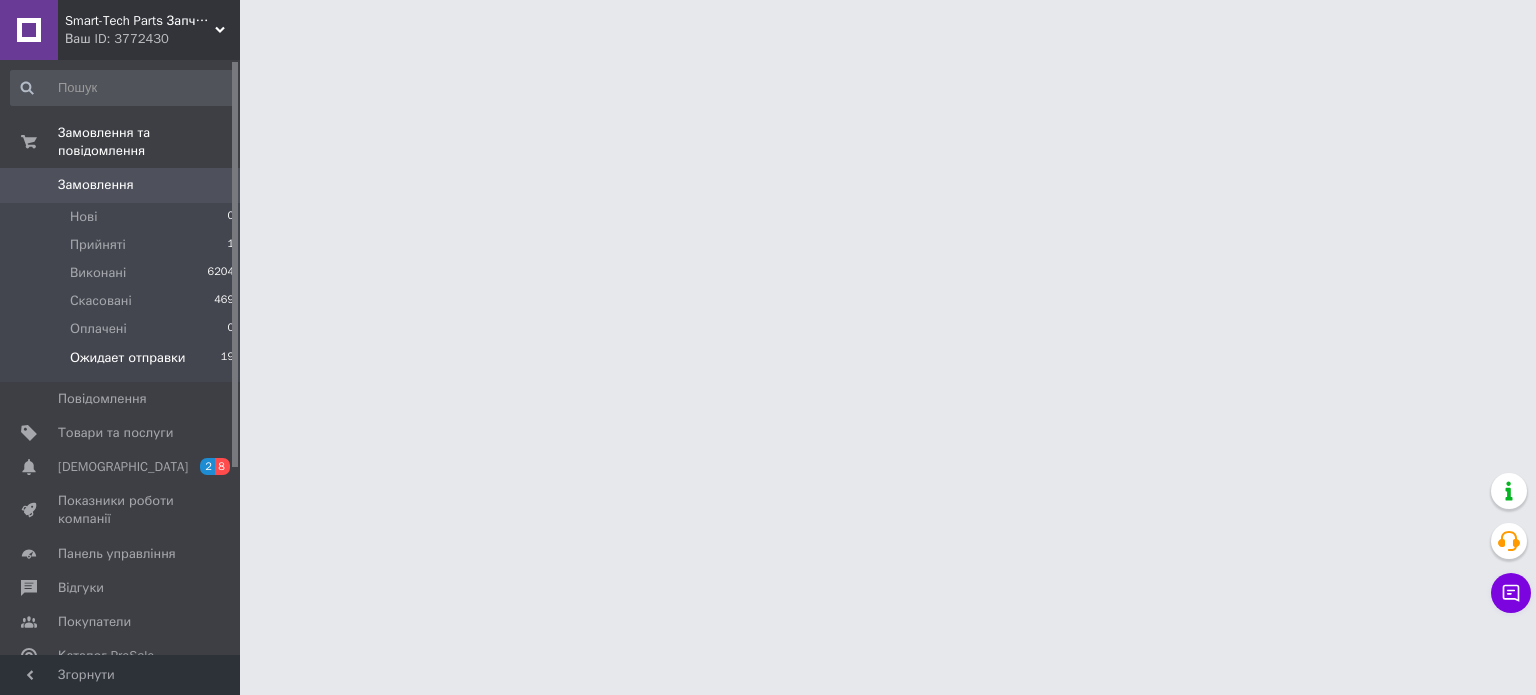 click on "Ожидает отправки 19" at bounding box center (123, 363) 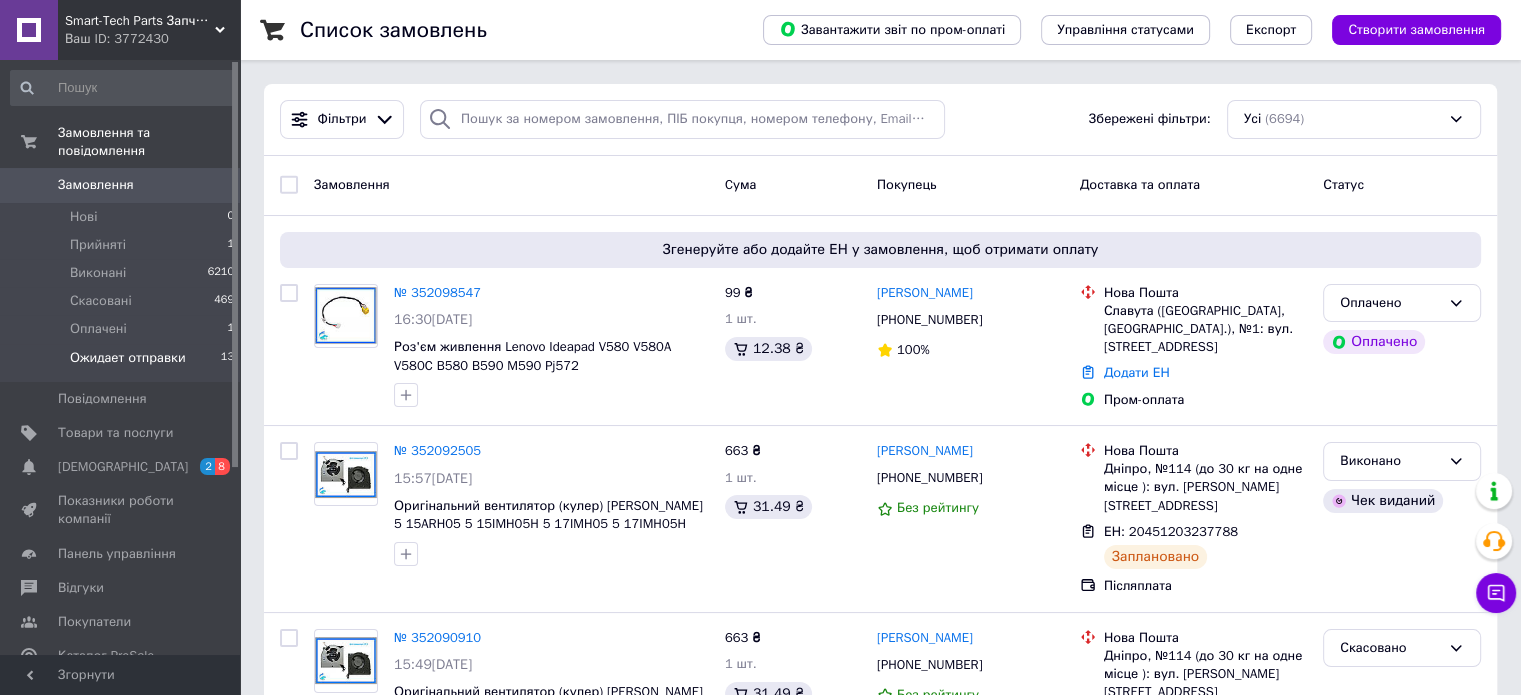 click on "Ожидает отправки" at bounding box center [128, 358] 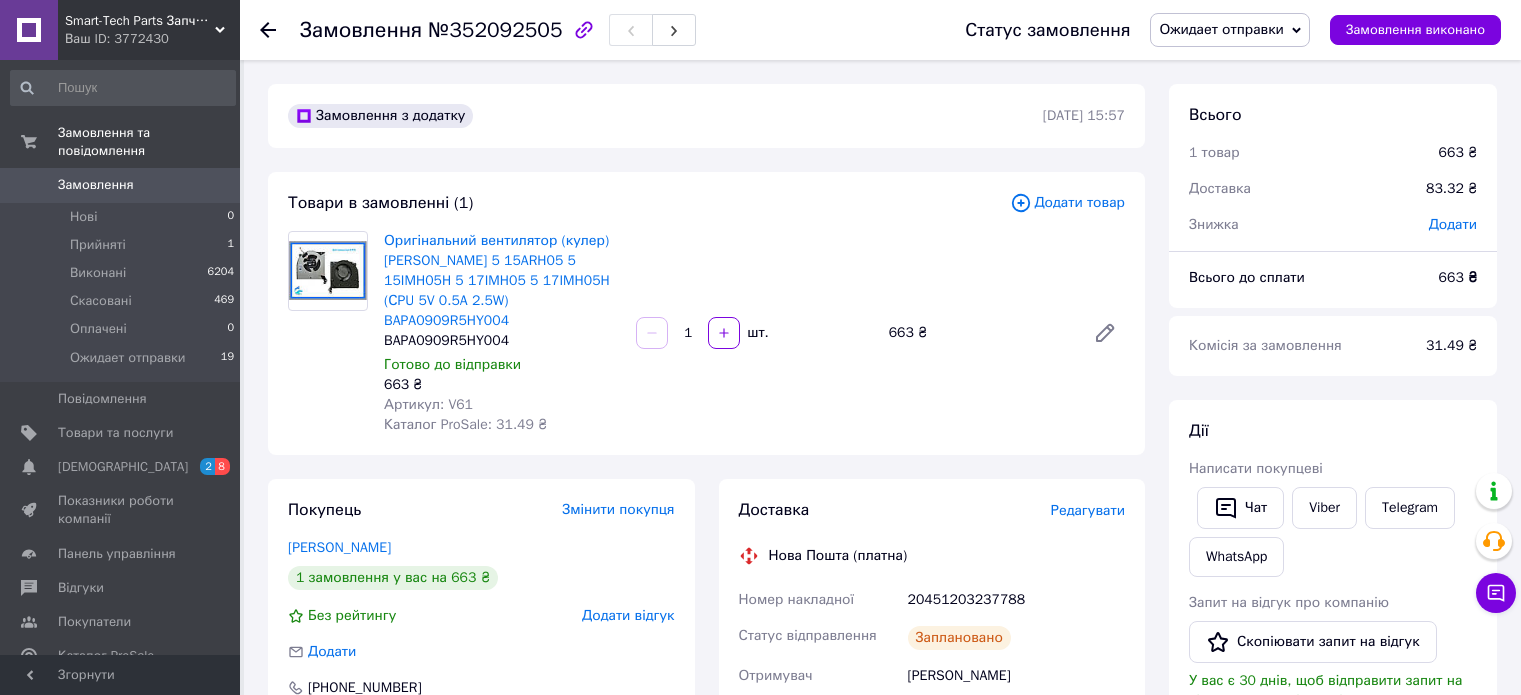 scroll, scrollTop: 0, scrollLeft: 0, axis: both 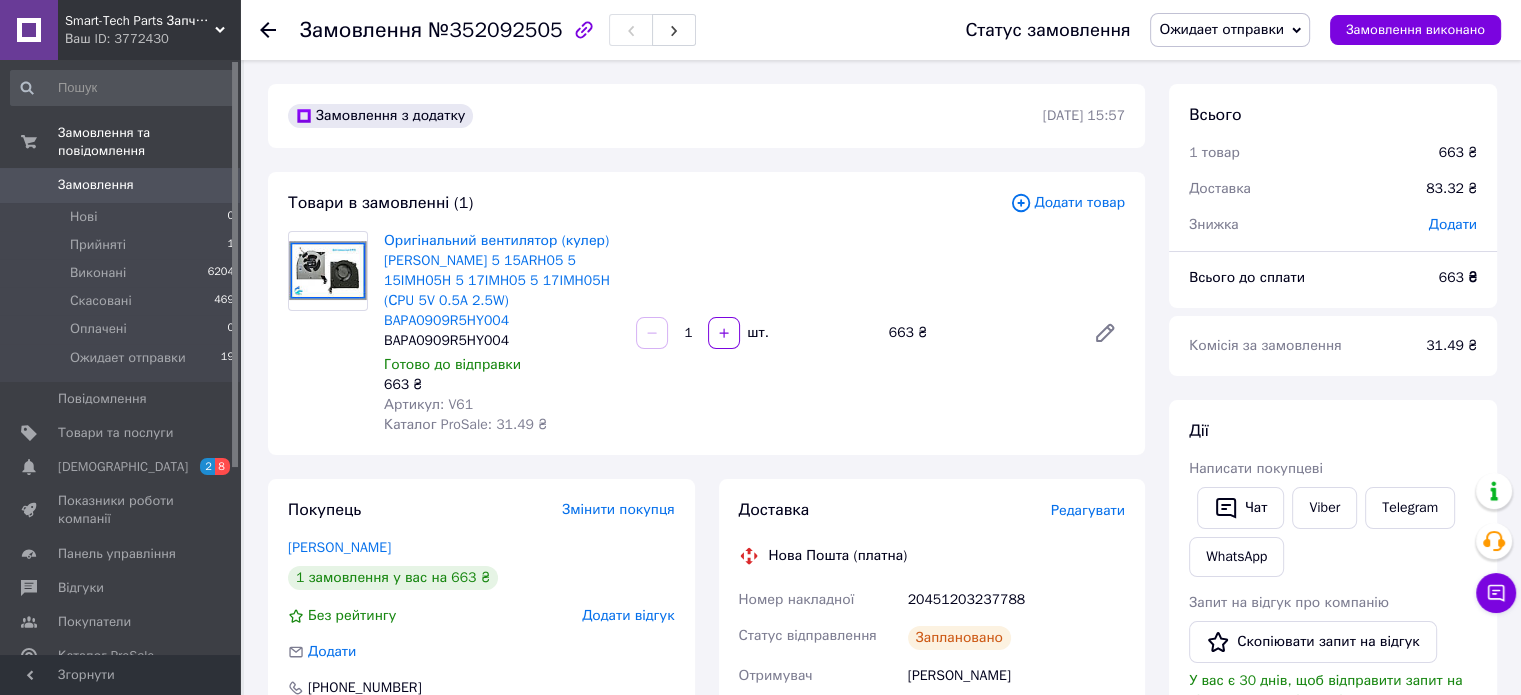 click on "Ожидает отправки" at bounding box center [1221, 29] 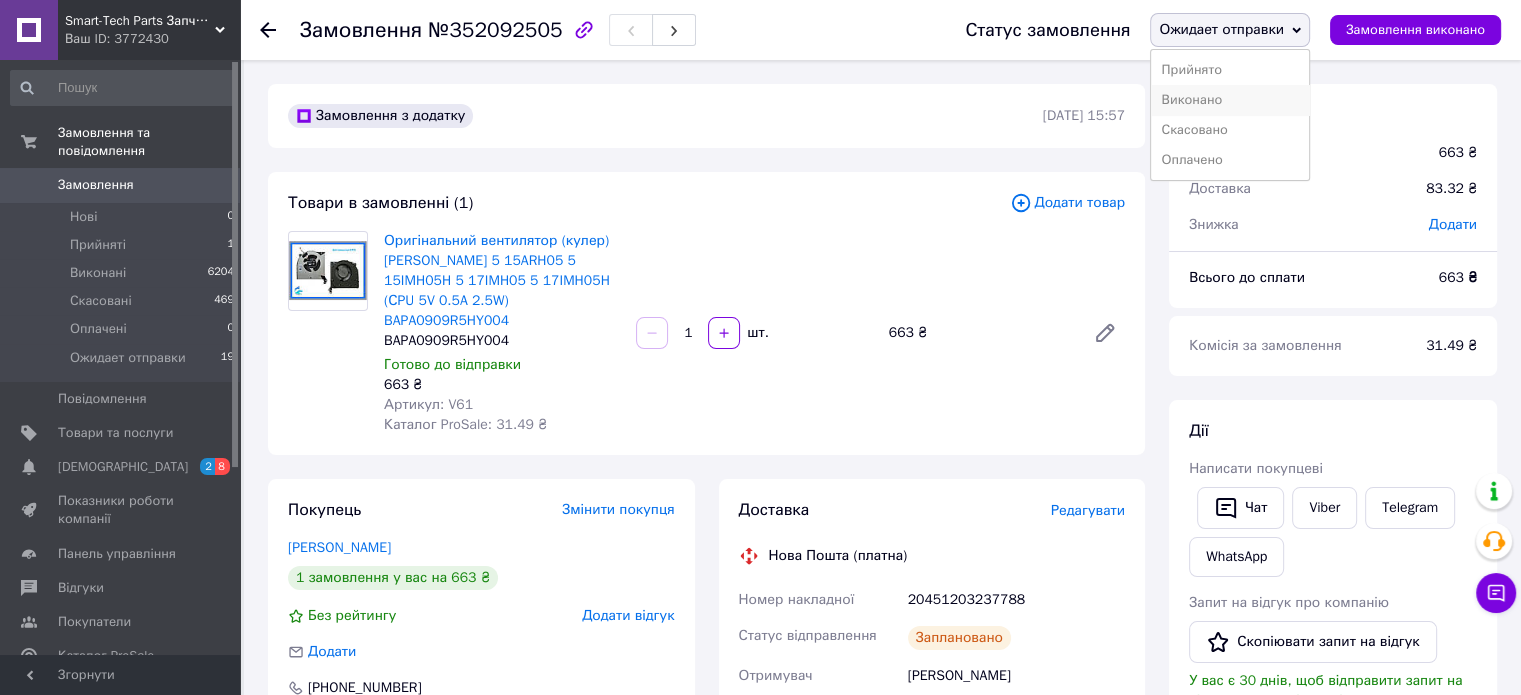 click on "Виконано" at bounding box center (1230, 100) 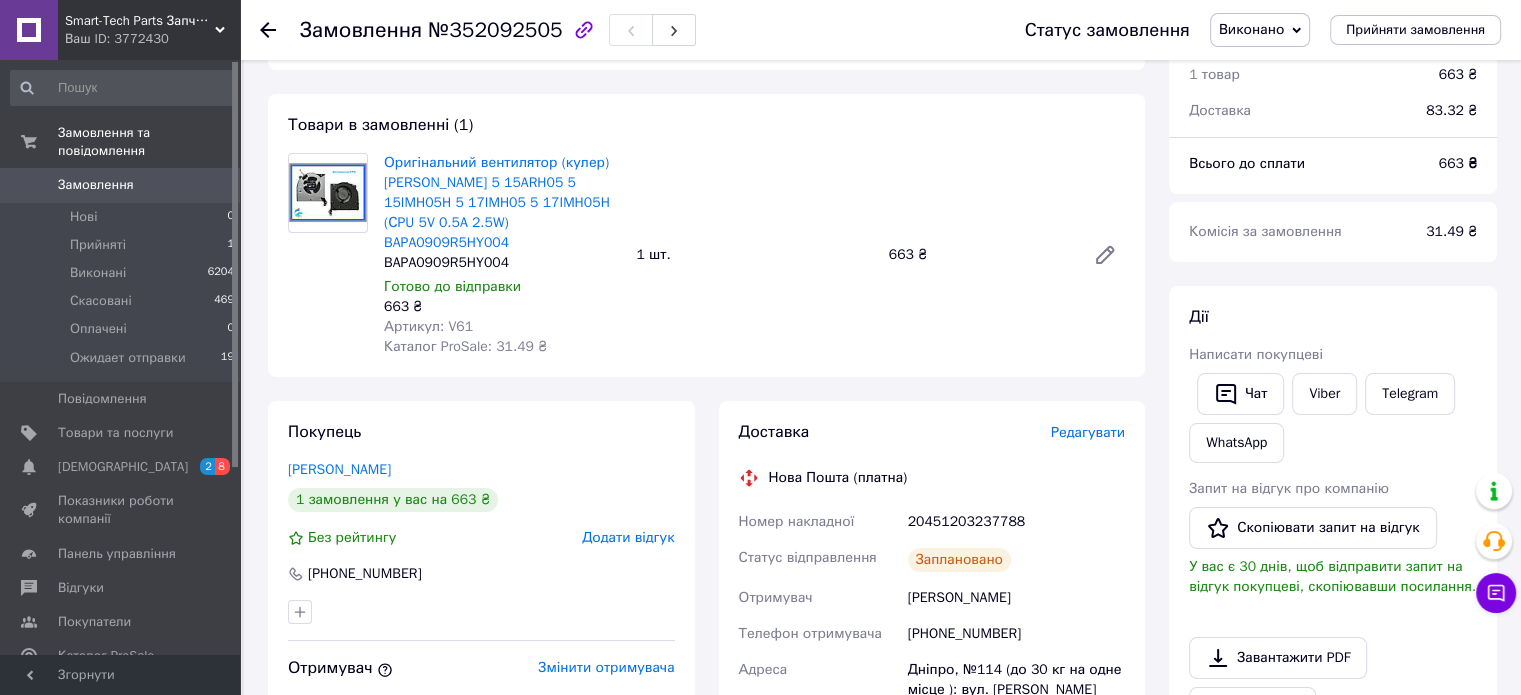 scroll, scrollTop: 0, scrollLeft: 0, axis: both 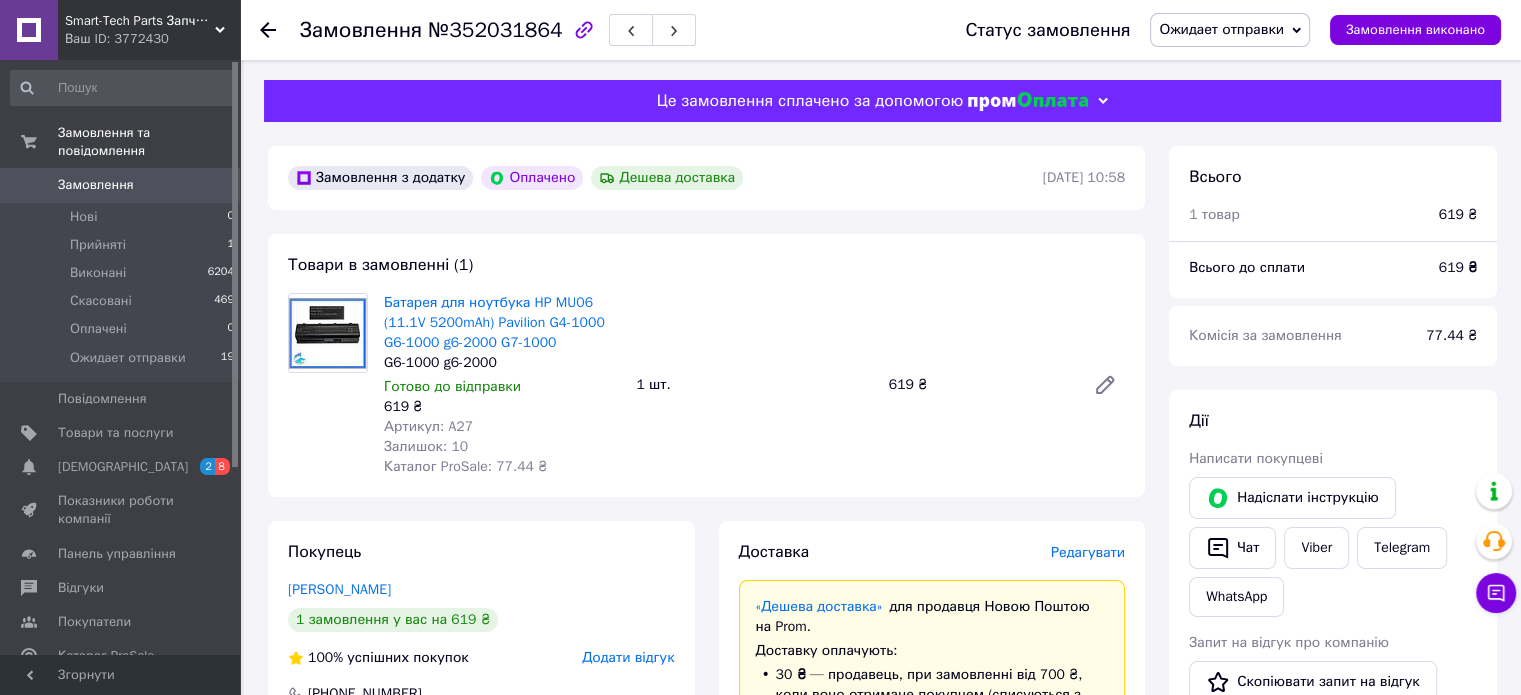click on "Ожидает отправки" at bounding box center (1221, 29) 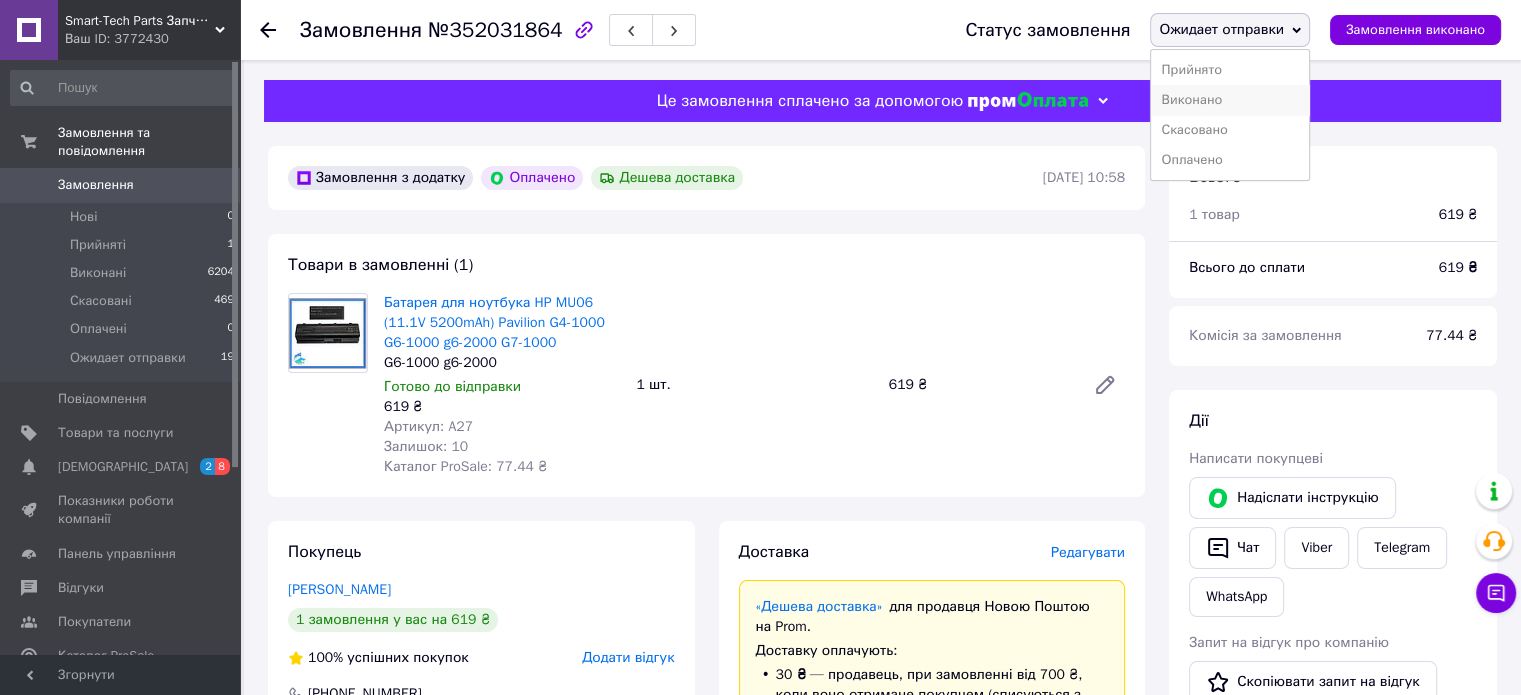 click on "Виконано" at bounding box center (1230, 100) 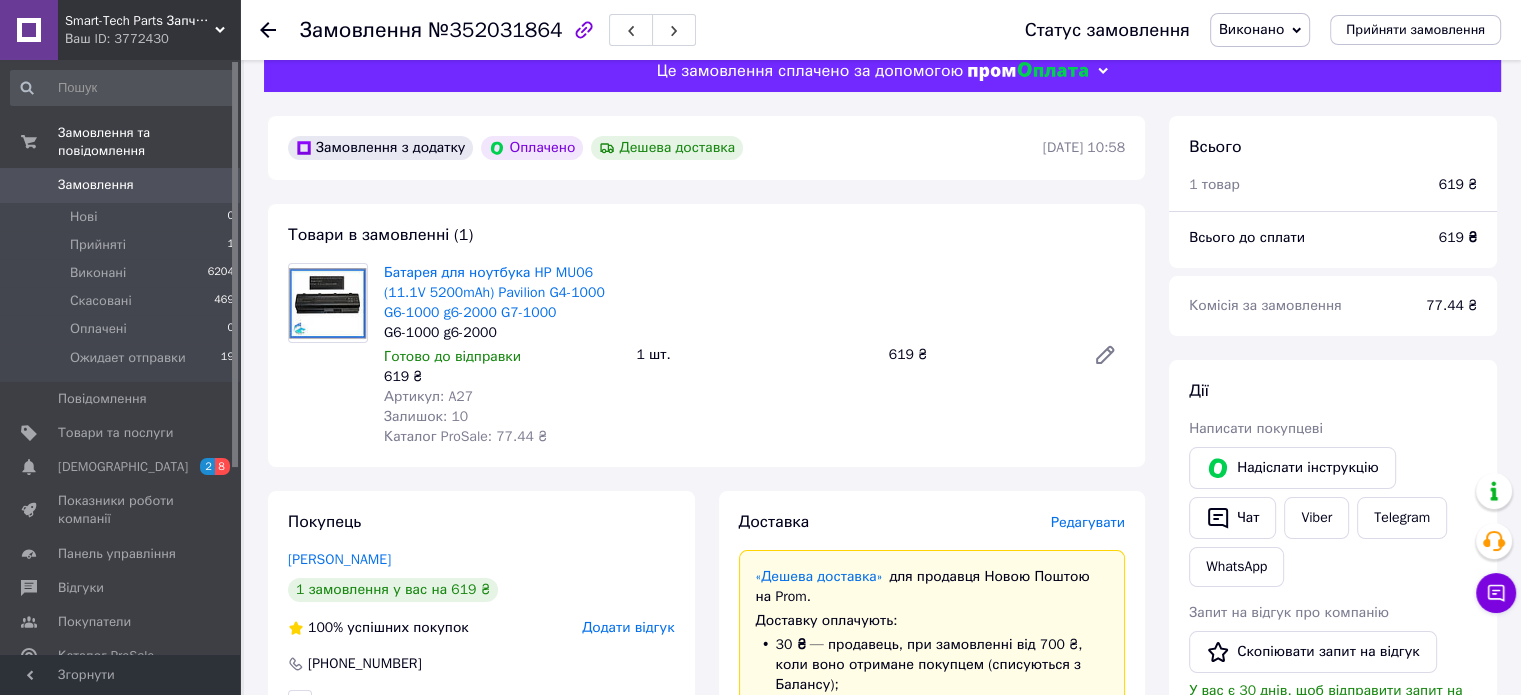 scroll, scrollTop: 0, scrollLeft: 0, axis: both 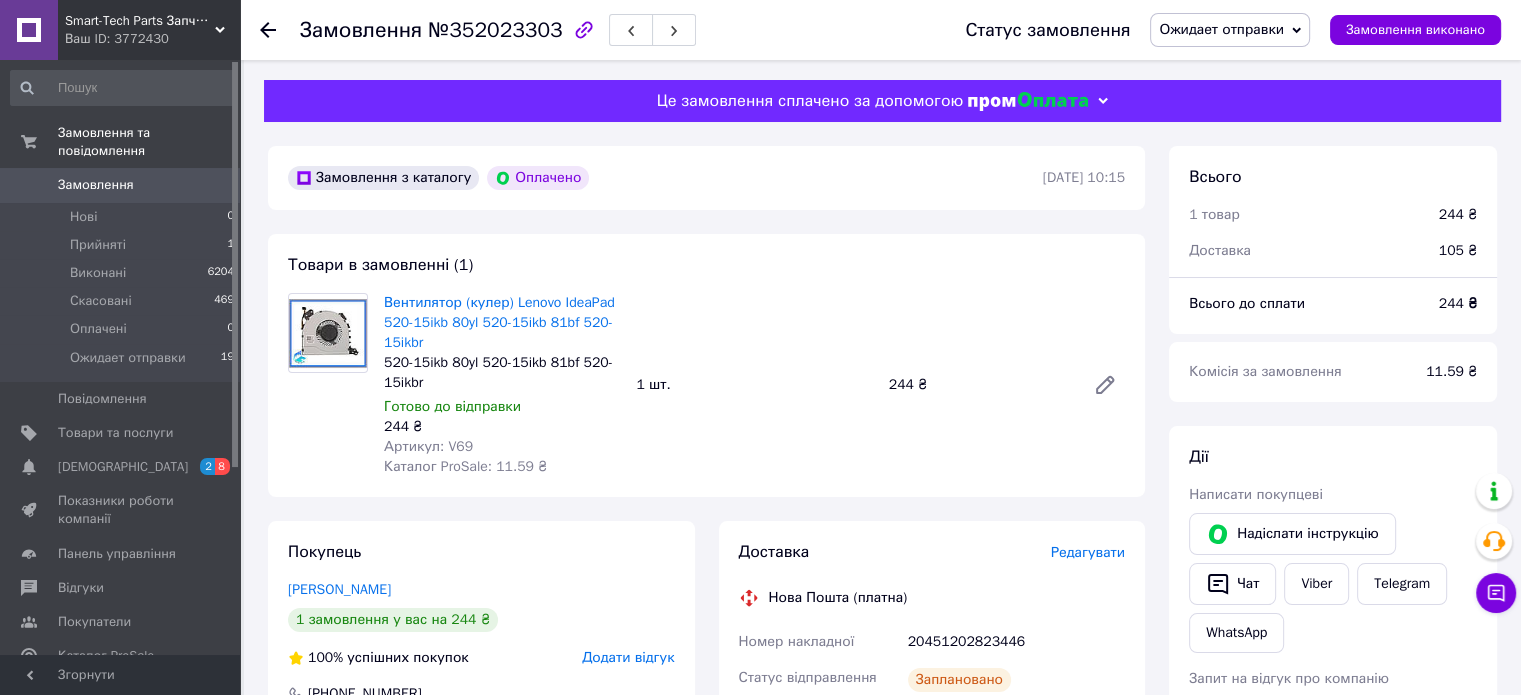 click on "Ожидает отправки" at bounding box center [1221, 29] 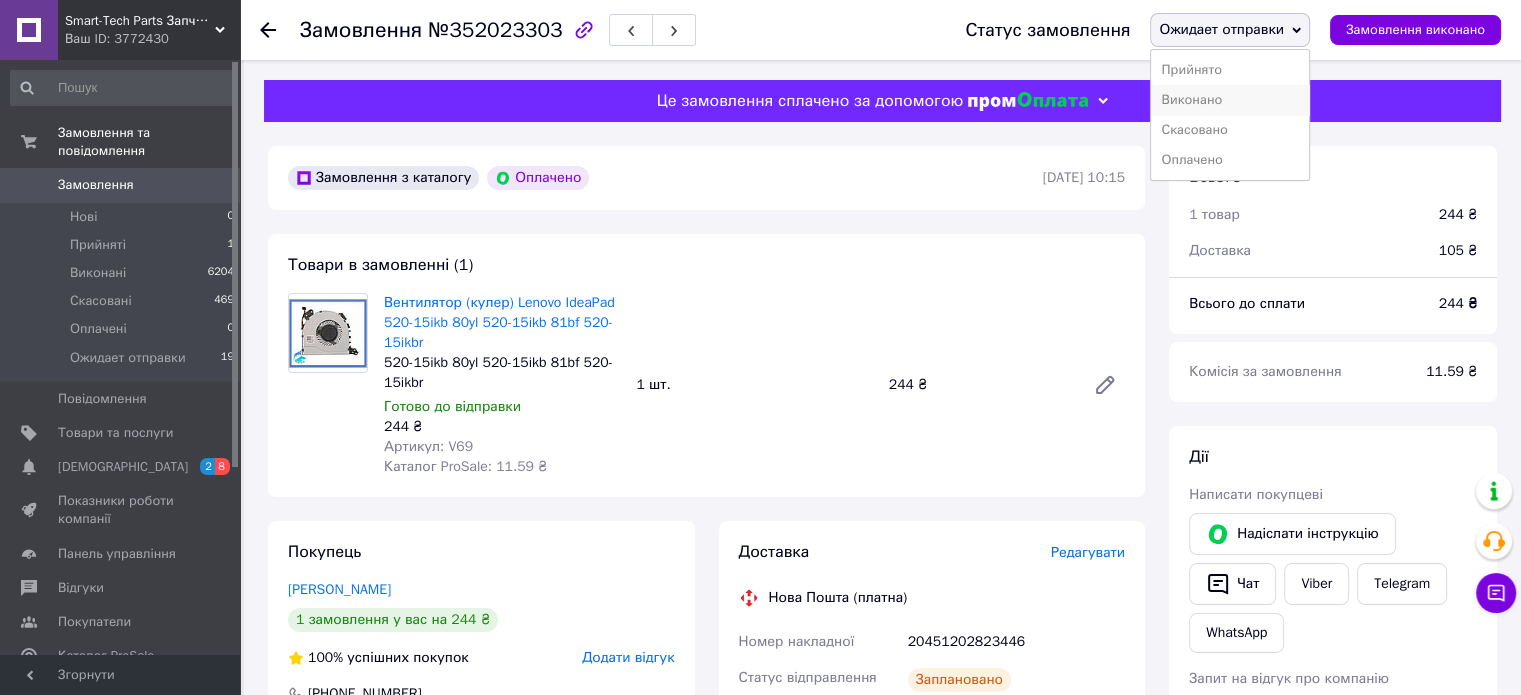 click on "Виконано" at bounding box center (1230, 100) 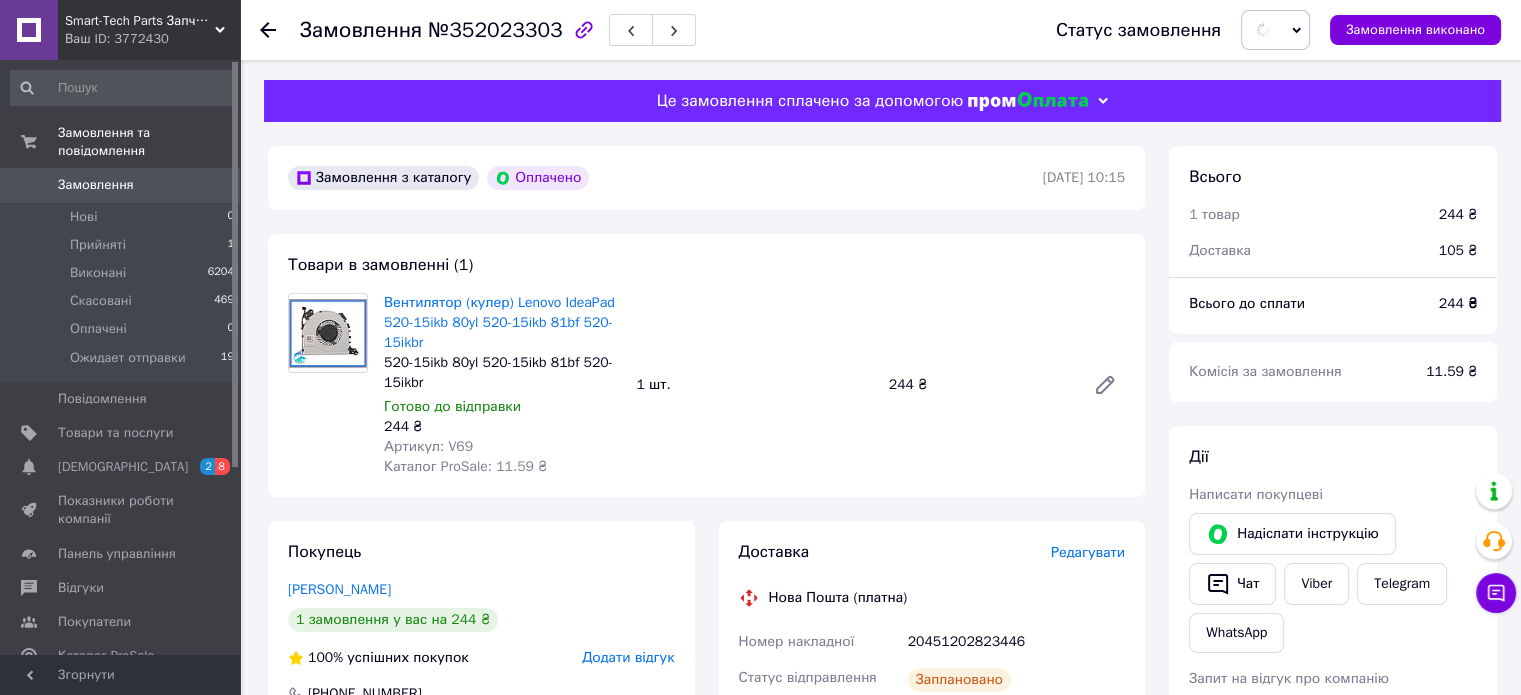scroll, scrollTop: 100, scrollLeft: 0, axis: vertical 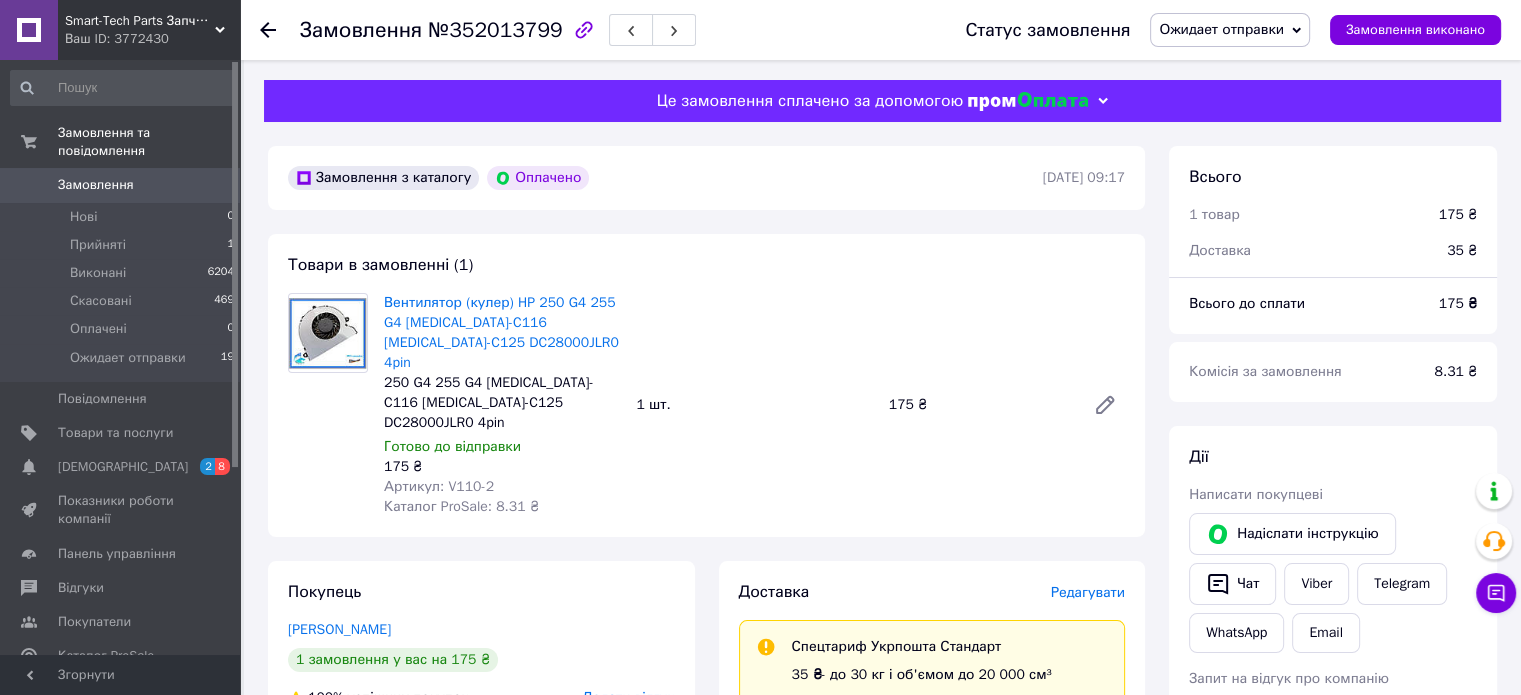 click on "Ожидает отправки" at bounding box center [1230, 30] 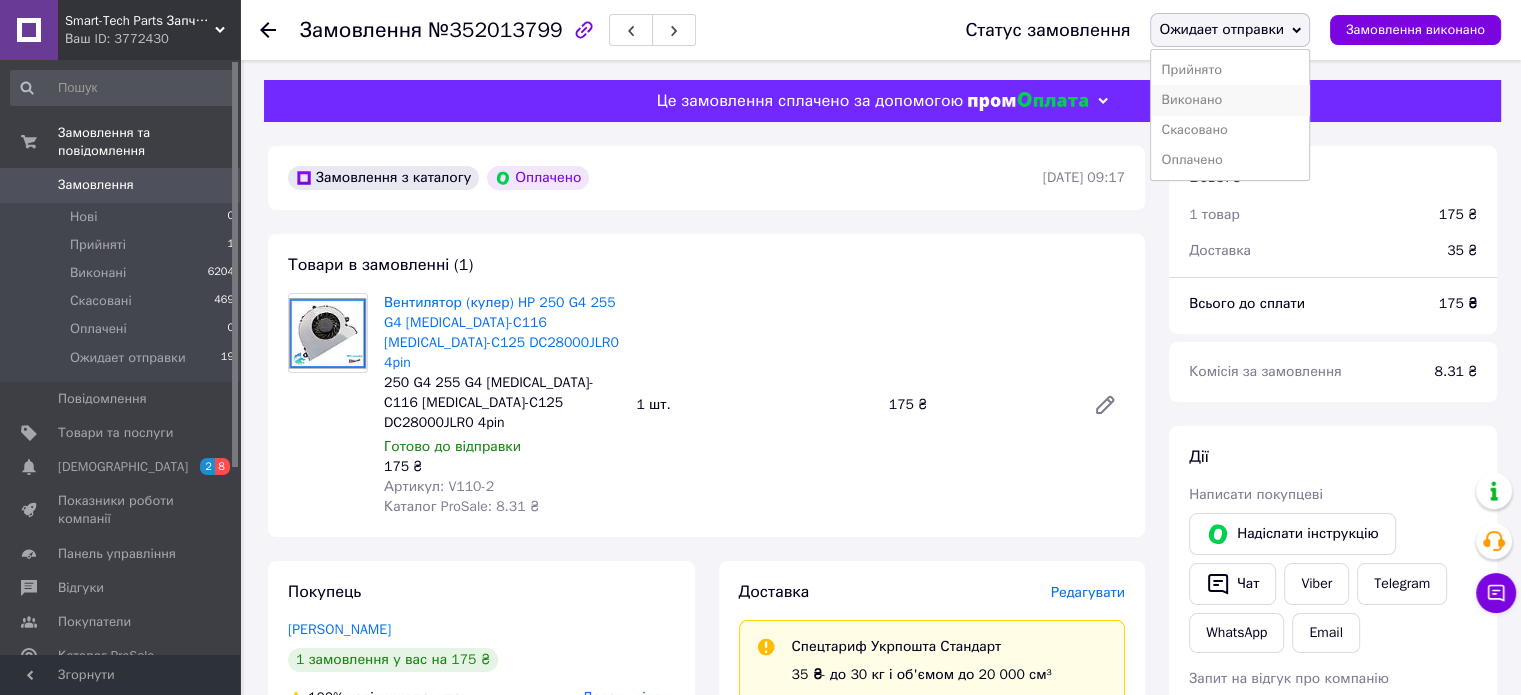 click on "Виконано" at bounding box center (1230, 100) 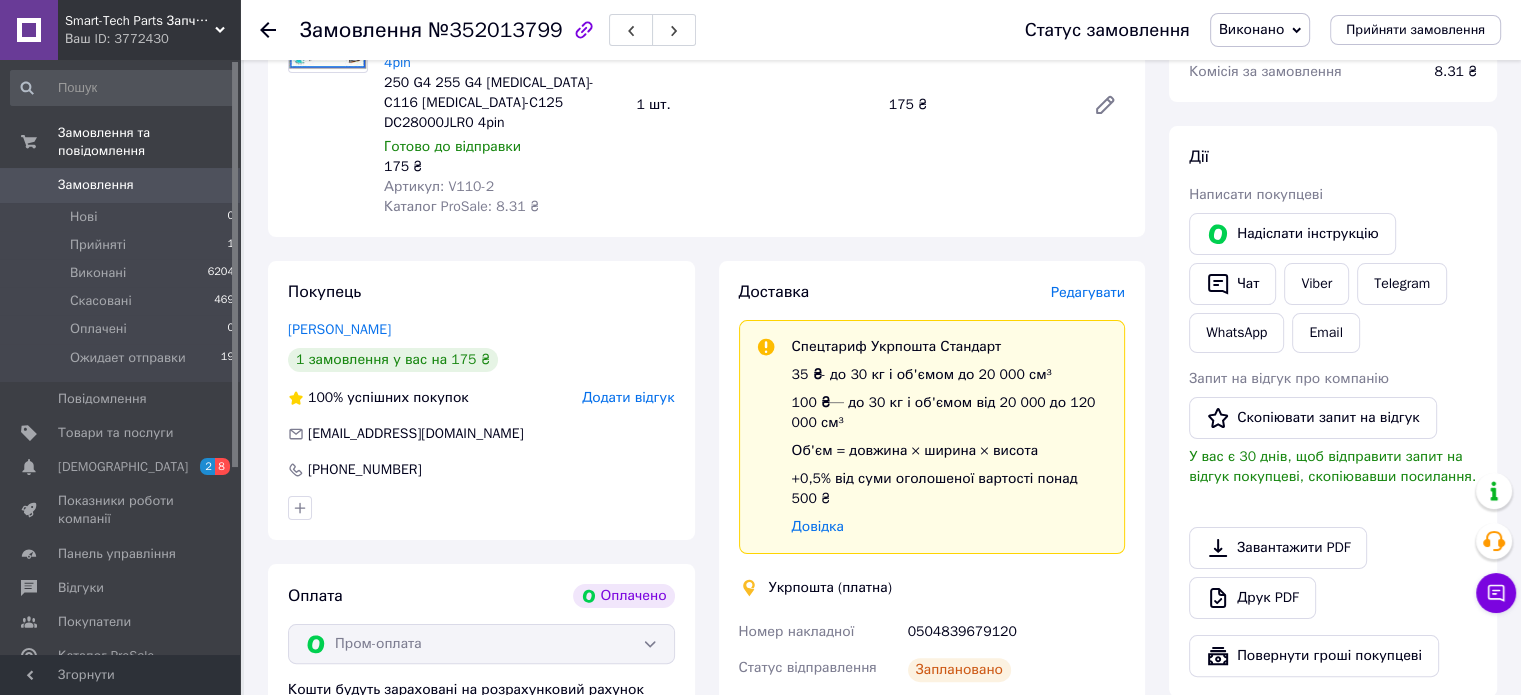 scroll, scrollTop: 400, scrollLeft: 0, axis: vertical 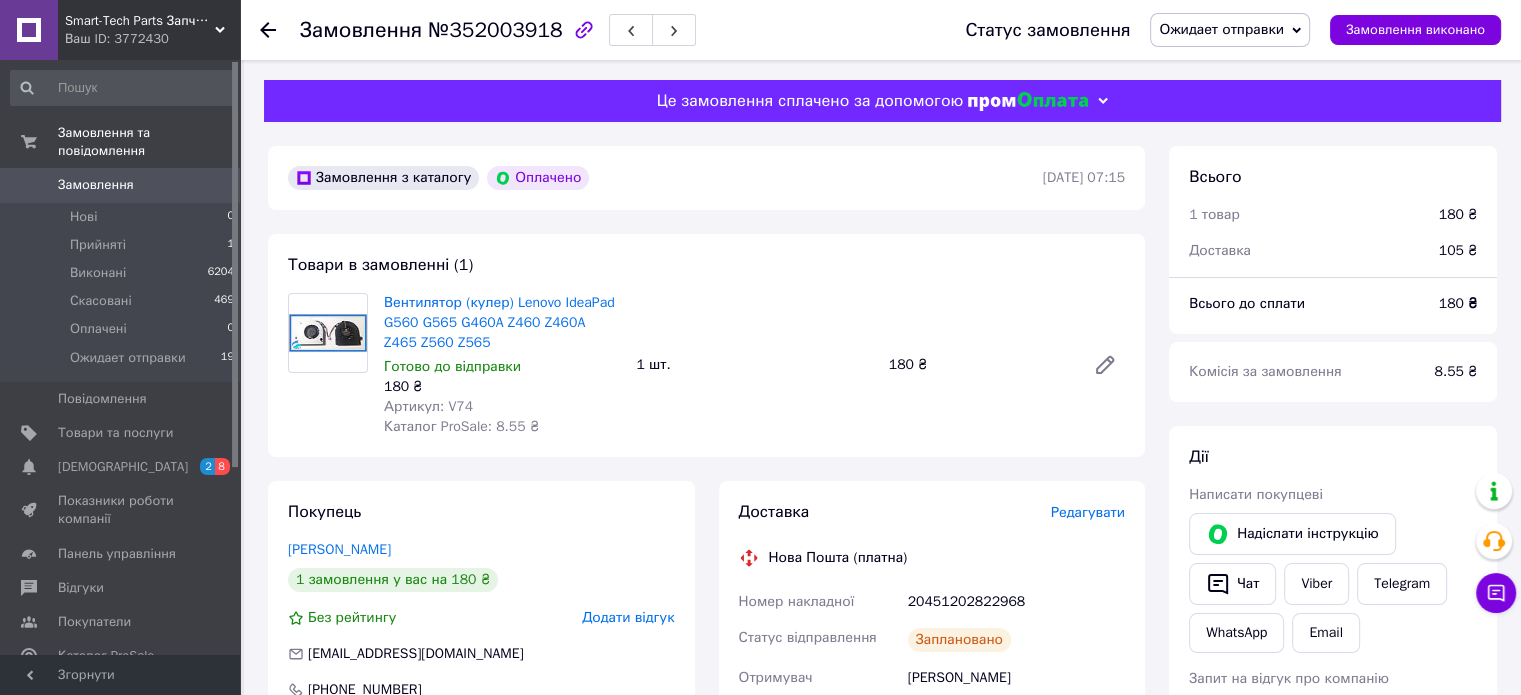 click on "Статус замовлення Ожидает отправки [PERSON_NAME] Виконано Скасовано Оплачено Замовлення виконано" at bounding box center [1213, 30] 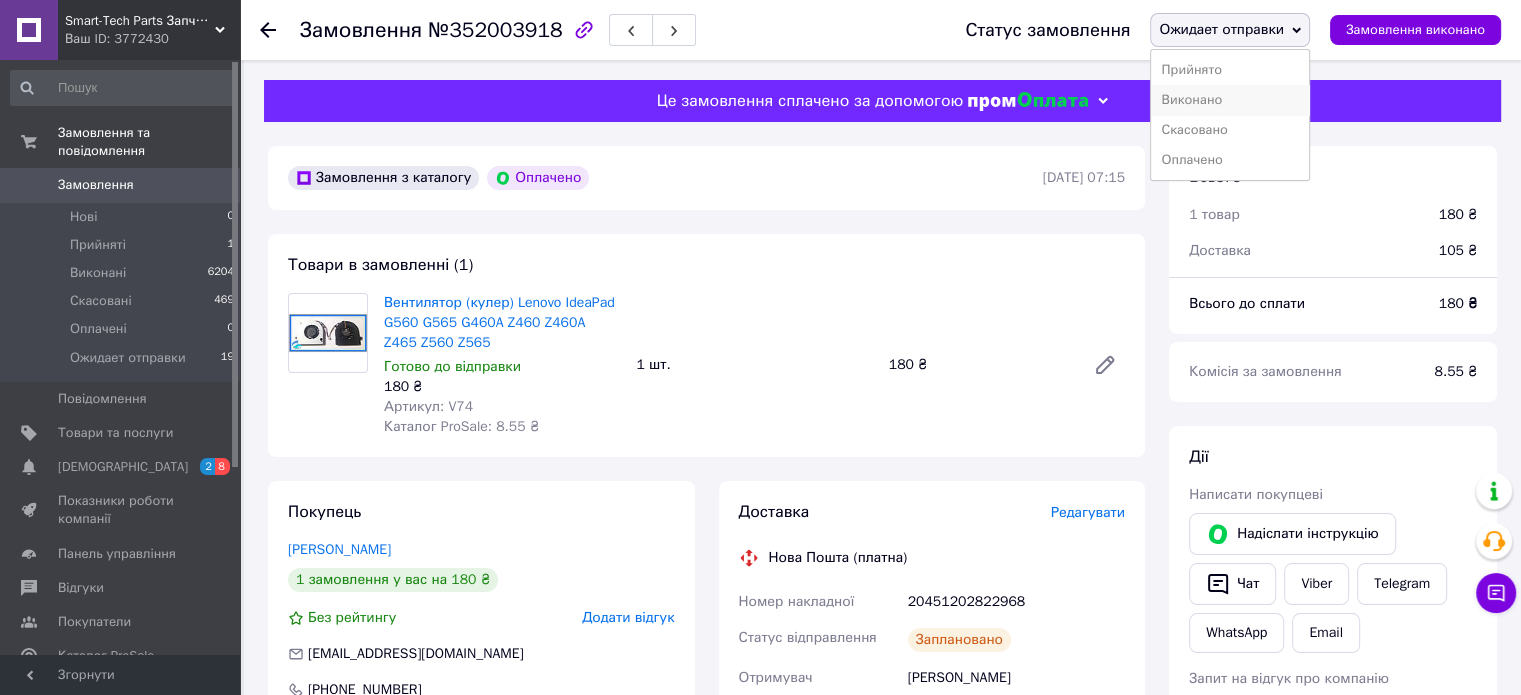 click on "Виконано" at bounding box center (1230, 100) 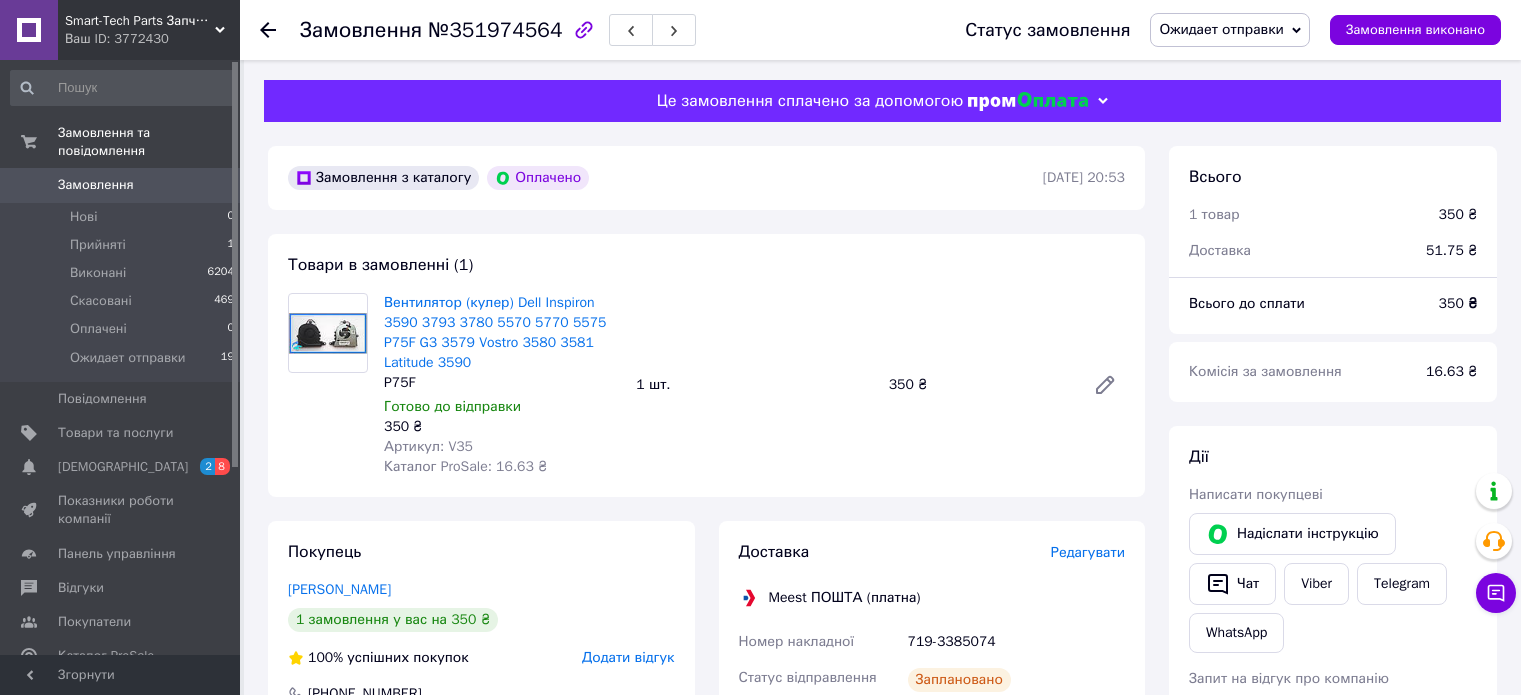 scroll, scrollTop: 0, scrollLeft: 0, axis: both 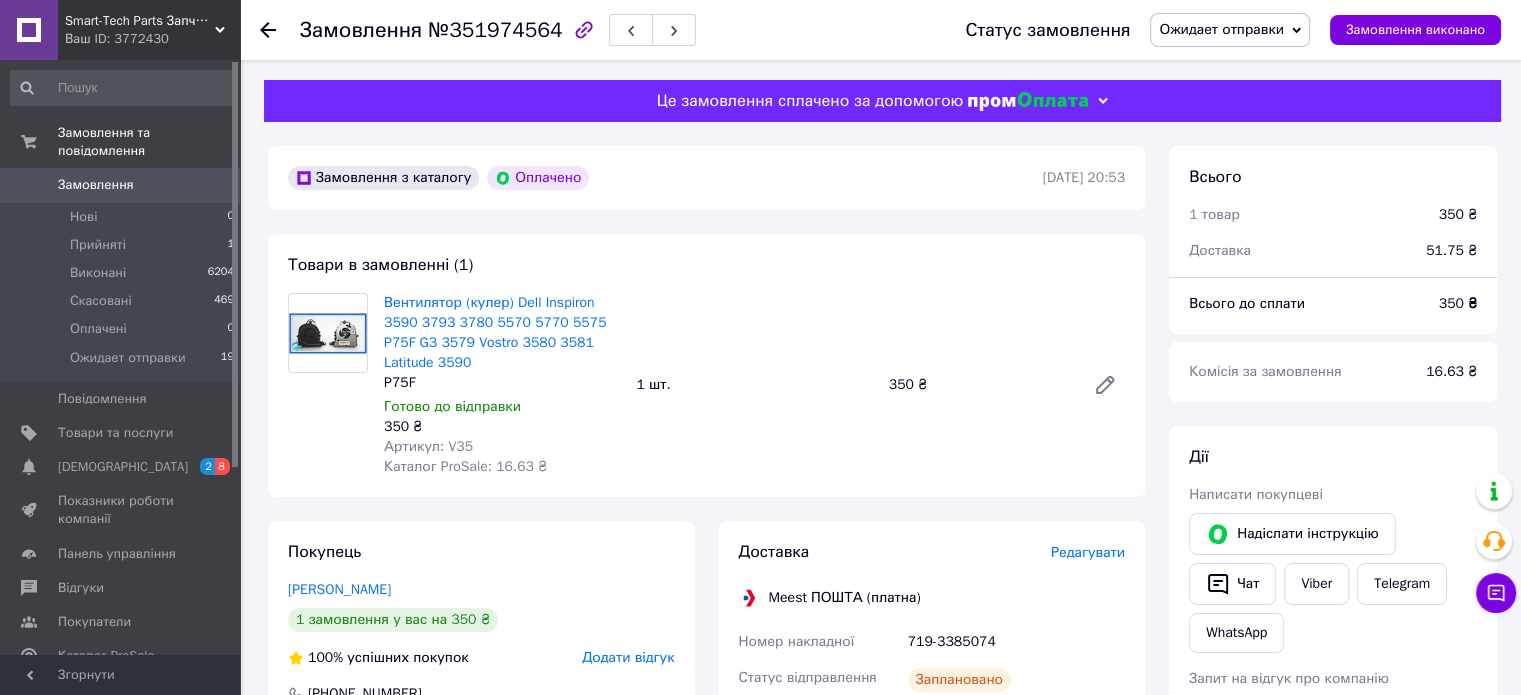 click on "P75F" at bounding box center [502, 383] 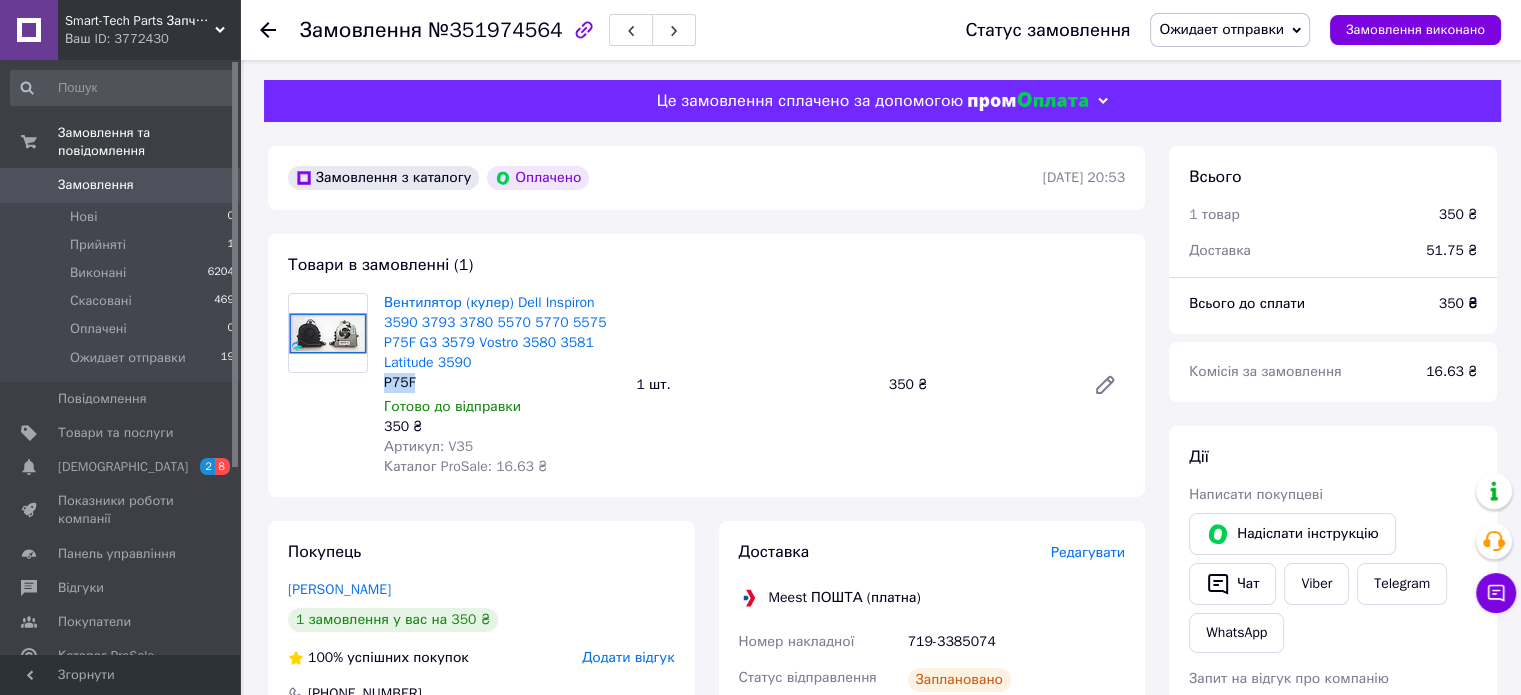 click on "P75F" at bounding box center (502, 383) 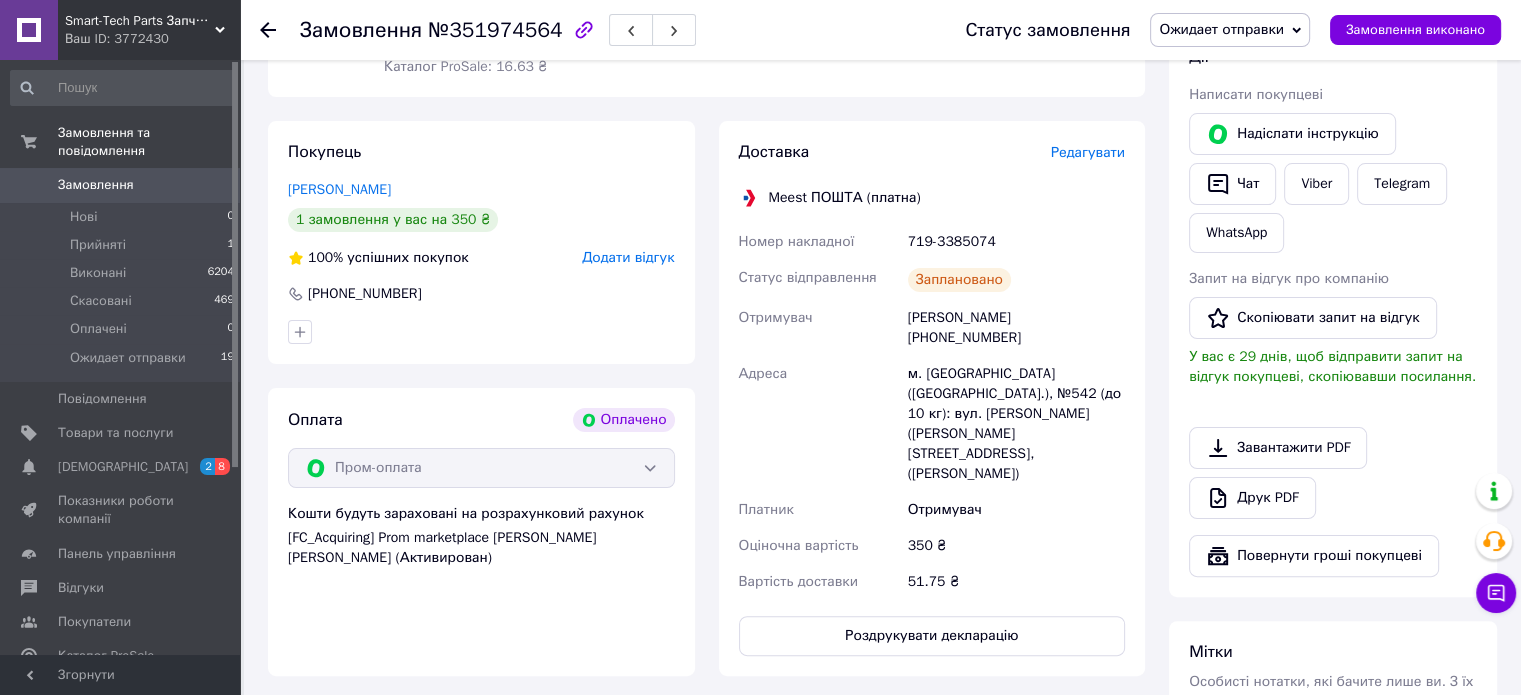 scroll, scrollTop: 100, scrollLeft: 0, axis: vertical 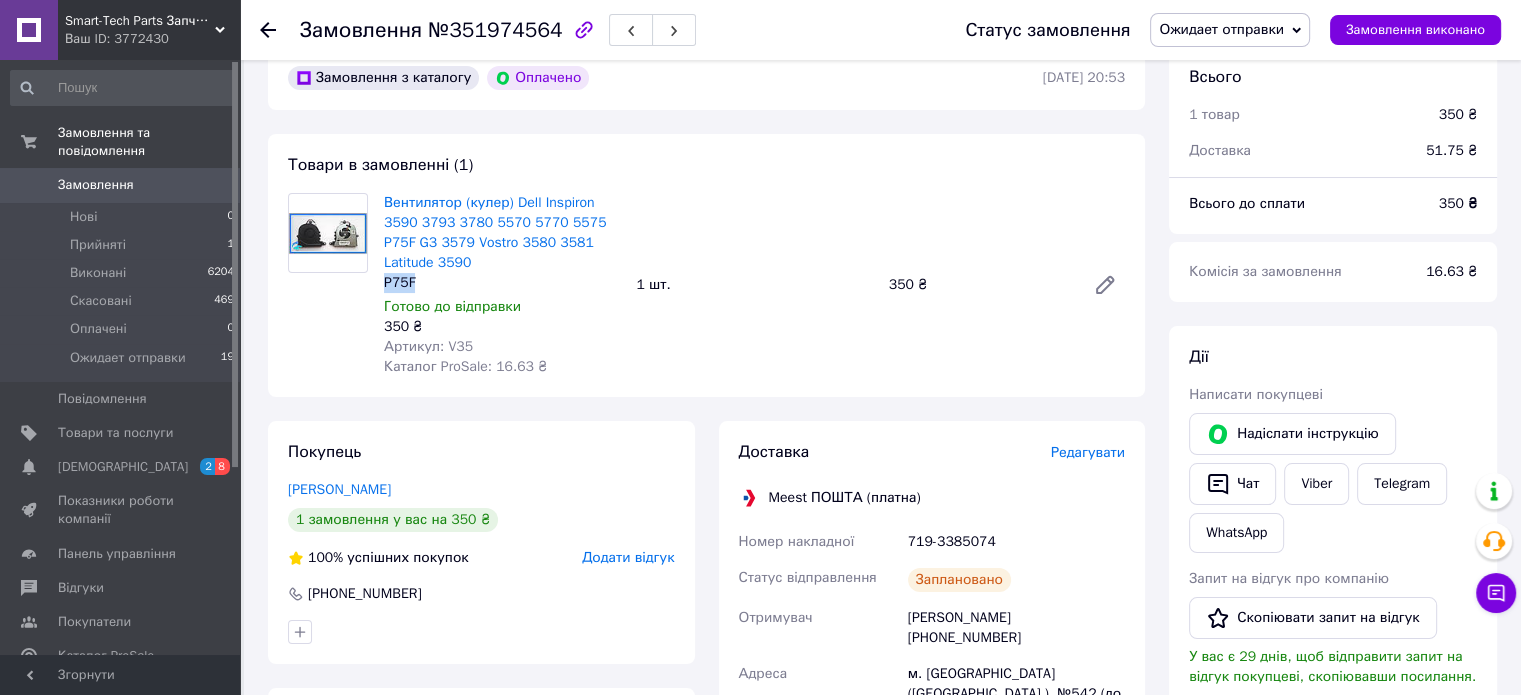 click on "Ожидает отправки" at bounding box center (1221, 29) 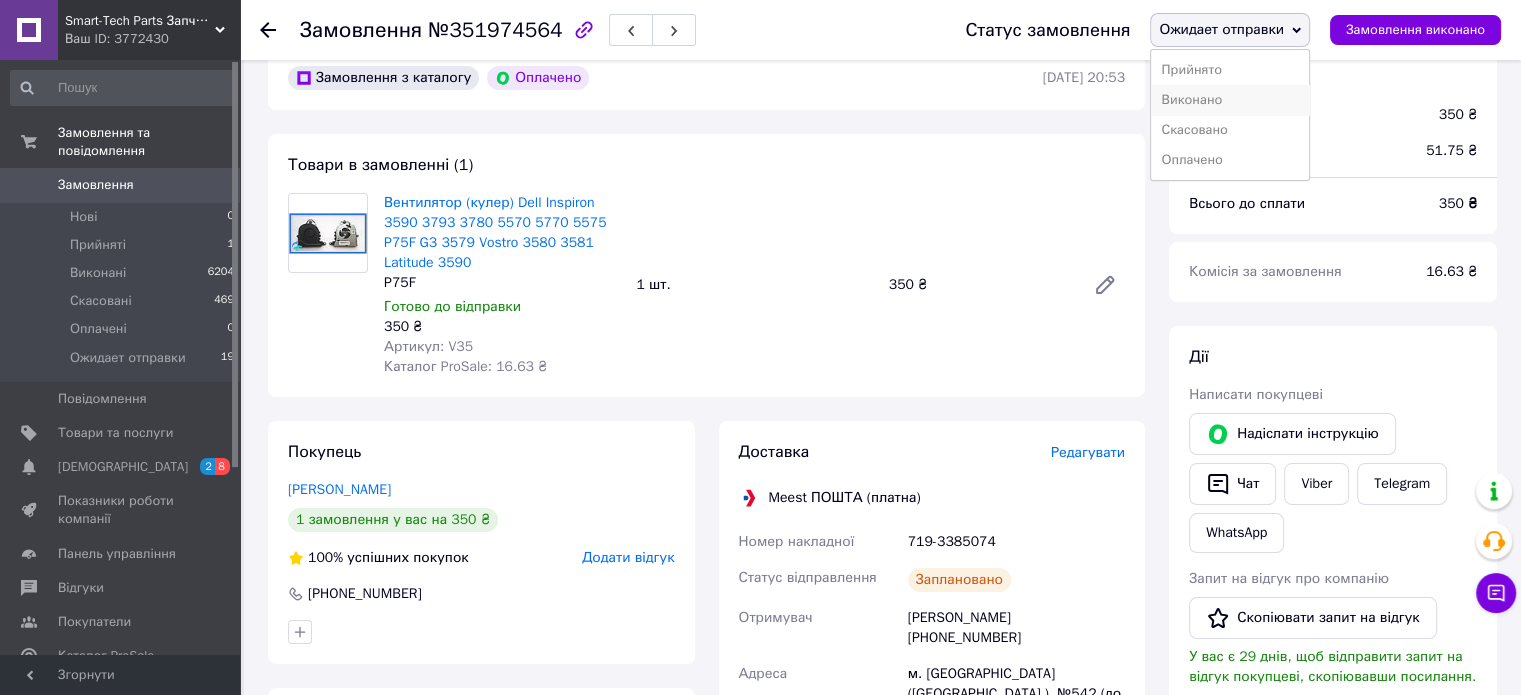 click on "Виконано" at bounding box center [1230, 100] 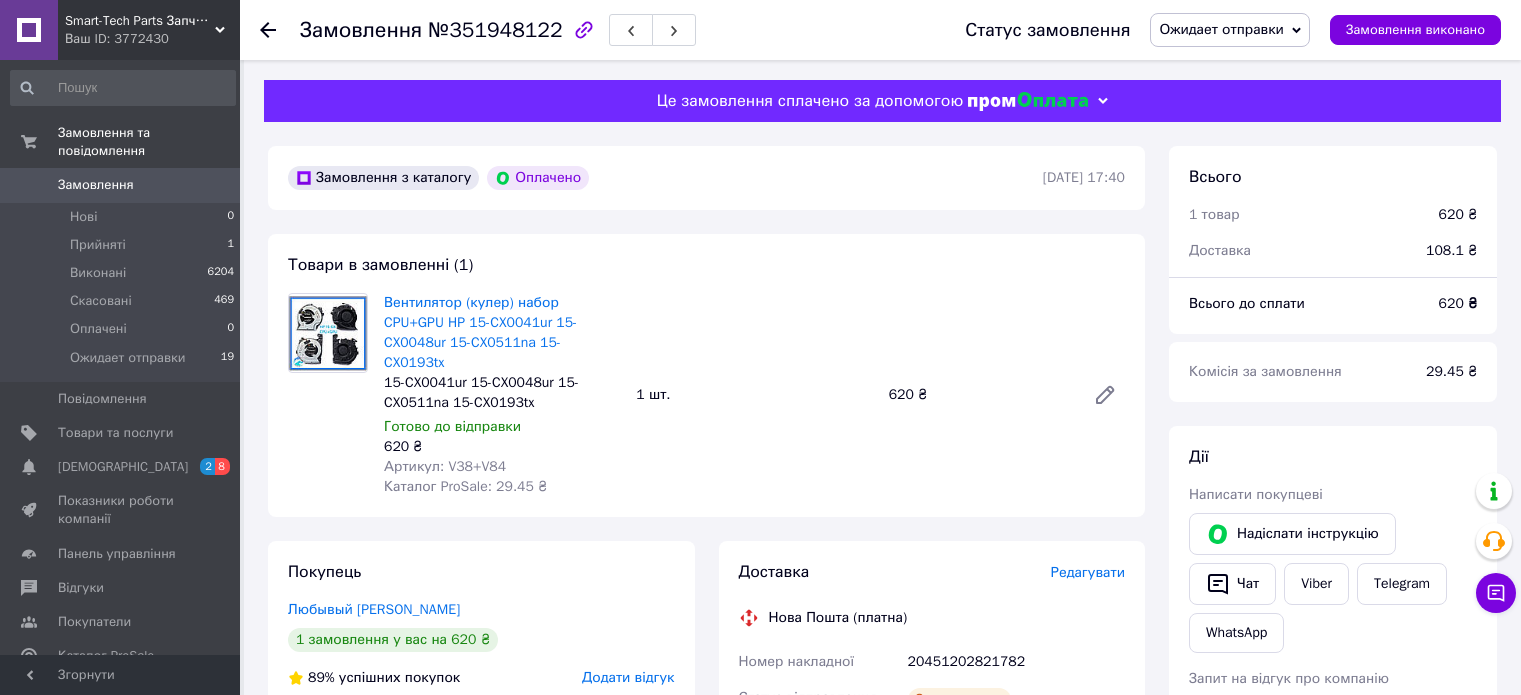 scroll, scrollTop: 0, scrollLeft: 0, axis: both 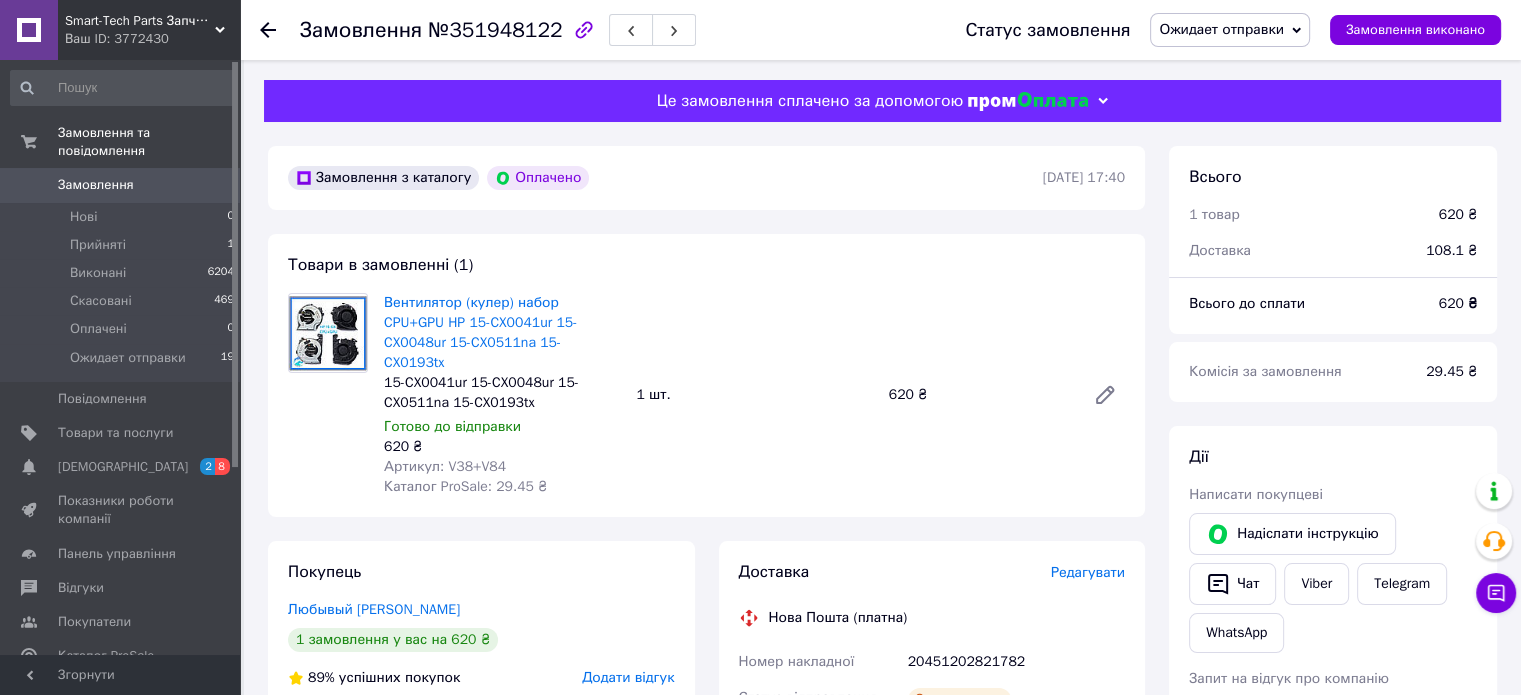 click on "Ожидает отправки" at bounding box center [1221, 29] 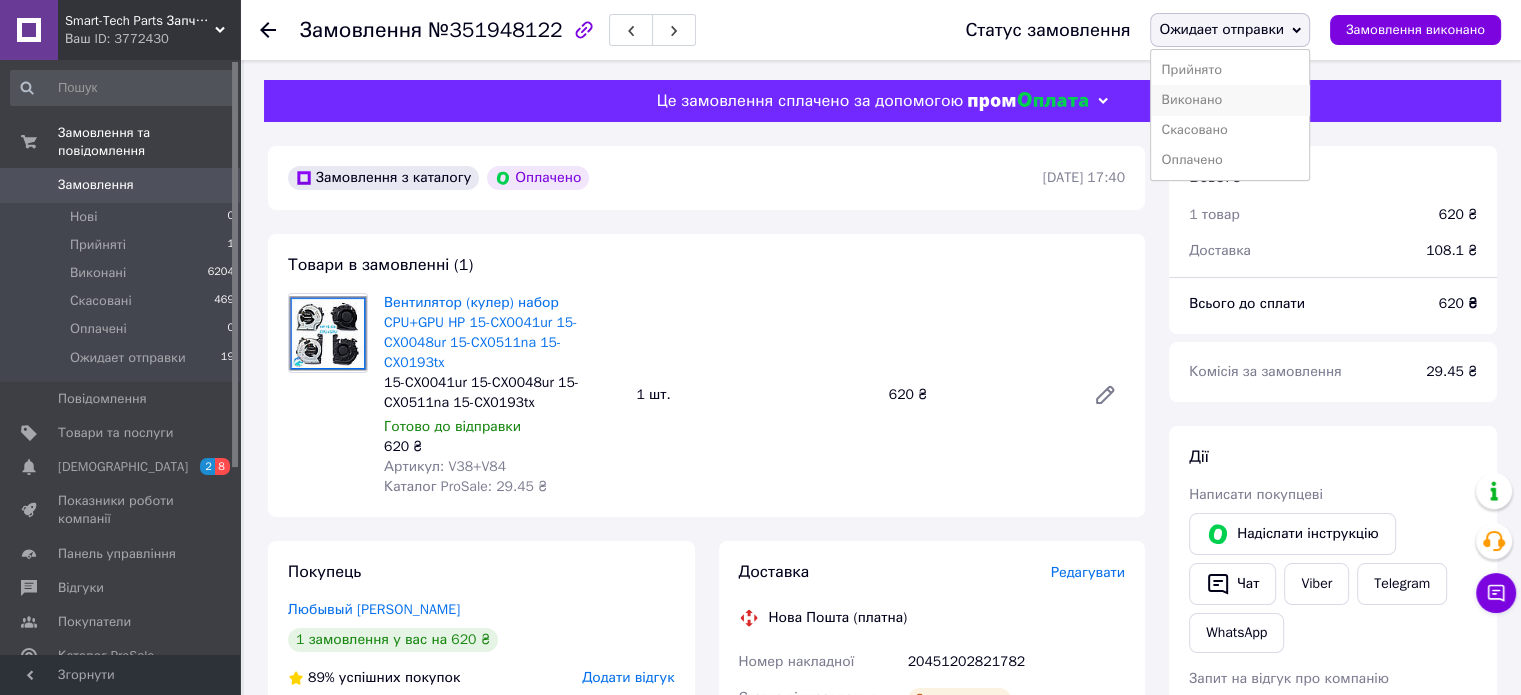 click on "Виконано" at bounding box center (1230, 100) 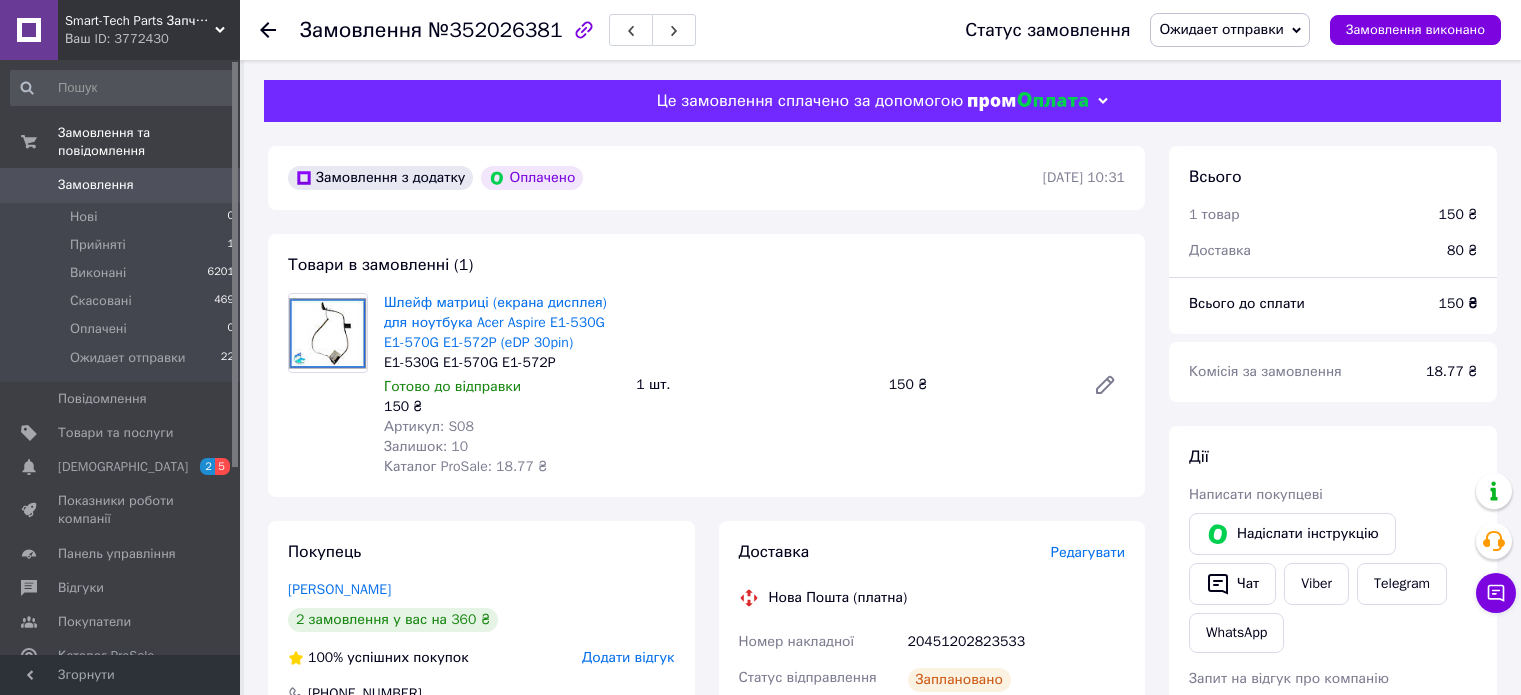 scroll, scrollTop: 0, scrollLeft: 0, axis: both 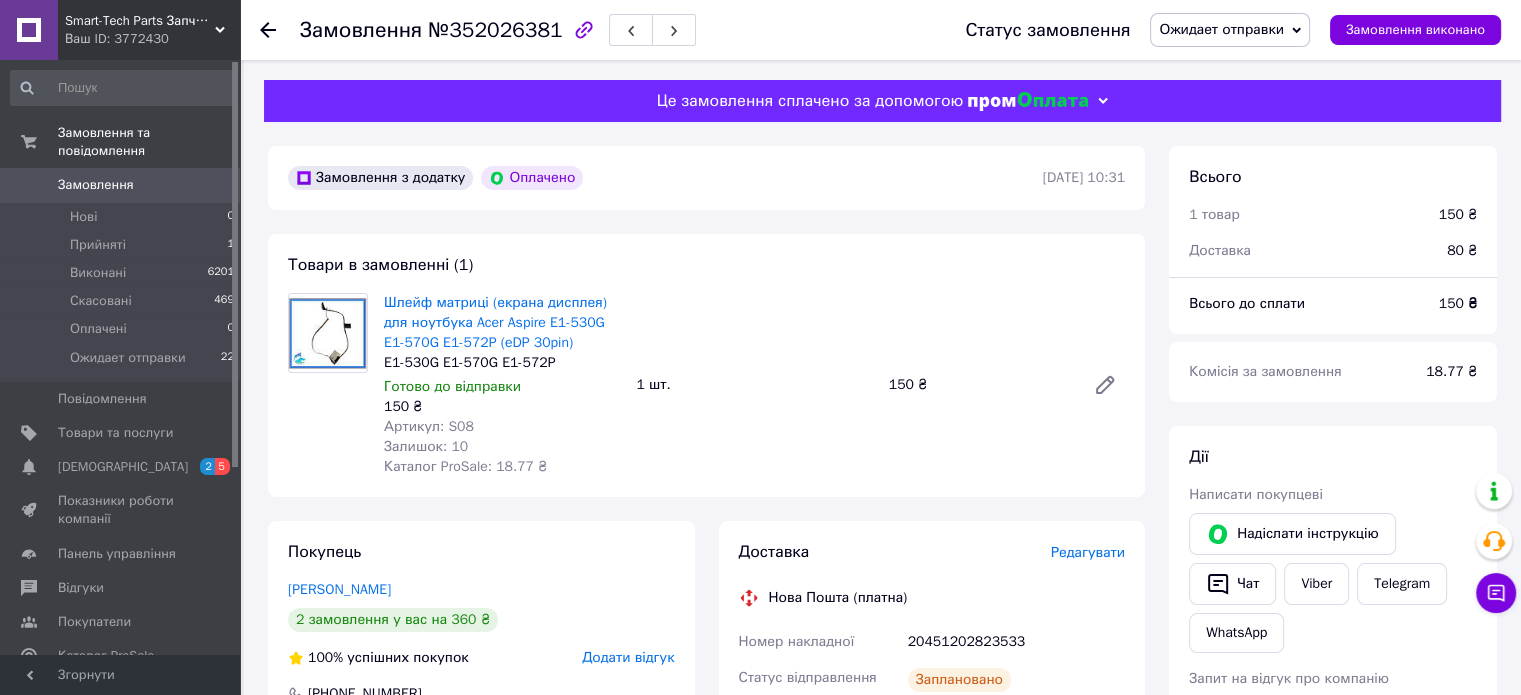 click on "Статус замовлення Ожидает отправки [PERSON_NAME] Виконано Скасовано Оплачено Замовлення виконано" at bounding box center (1213, 30) 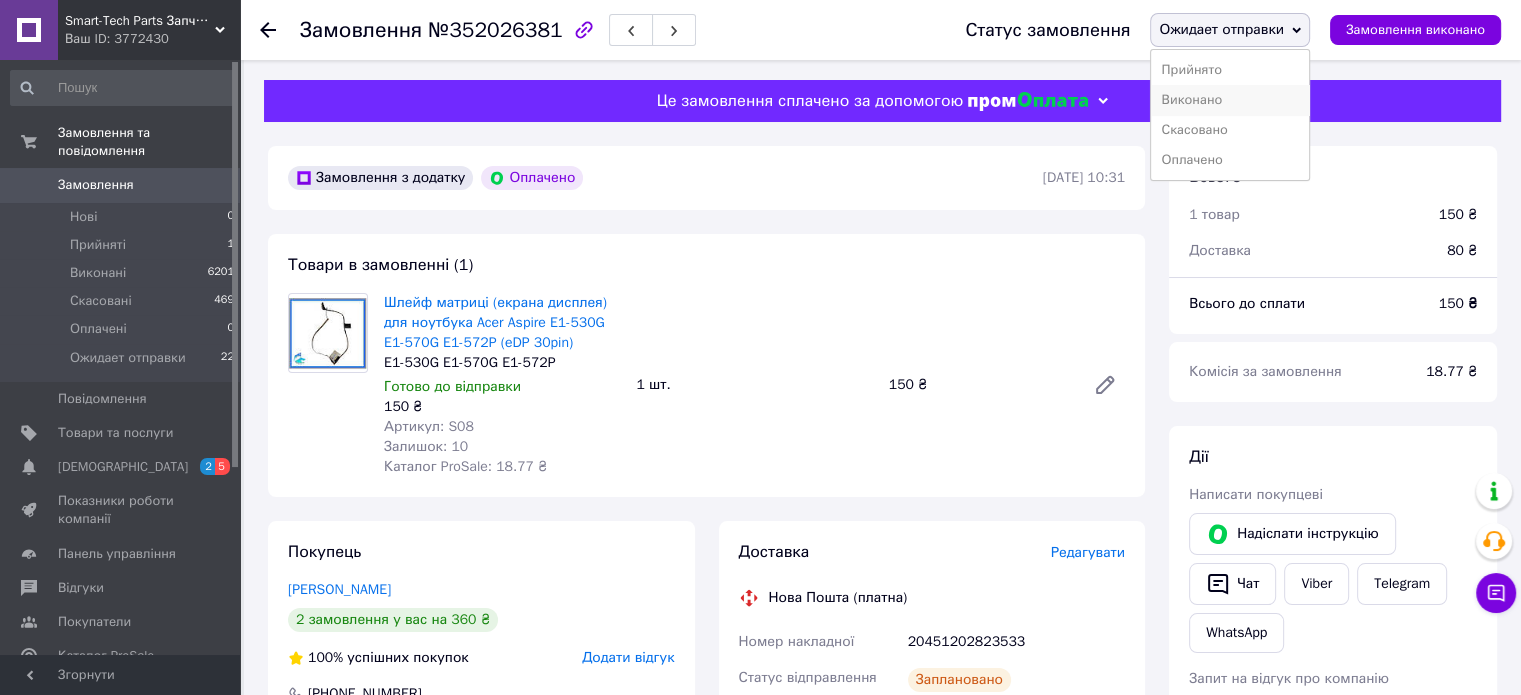 click on "Виконано" at bounding box center (1230, 100) 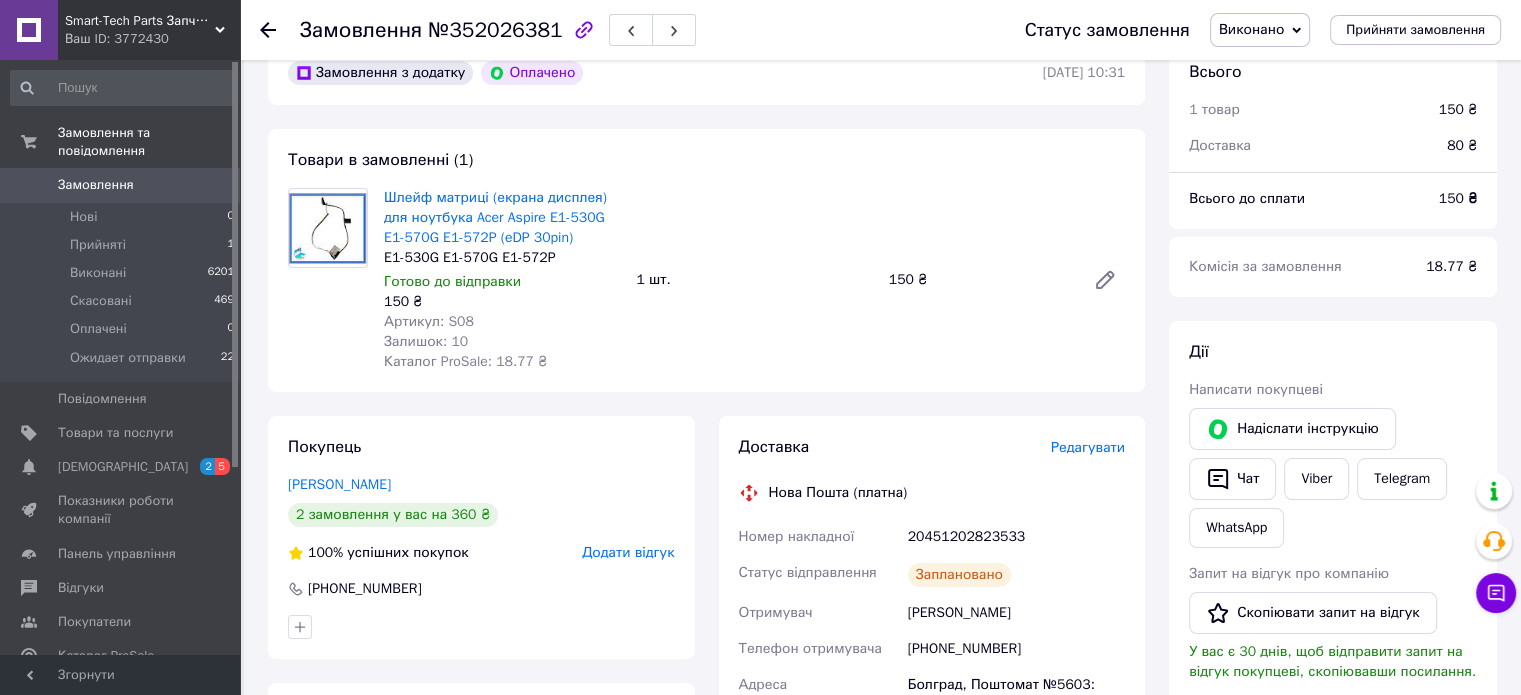 scroll, scrollTop: 0, scrollLeft: 0, axis: both 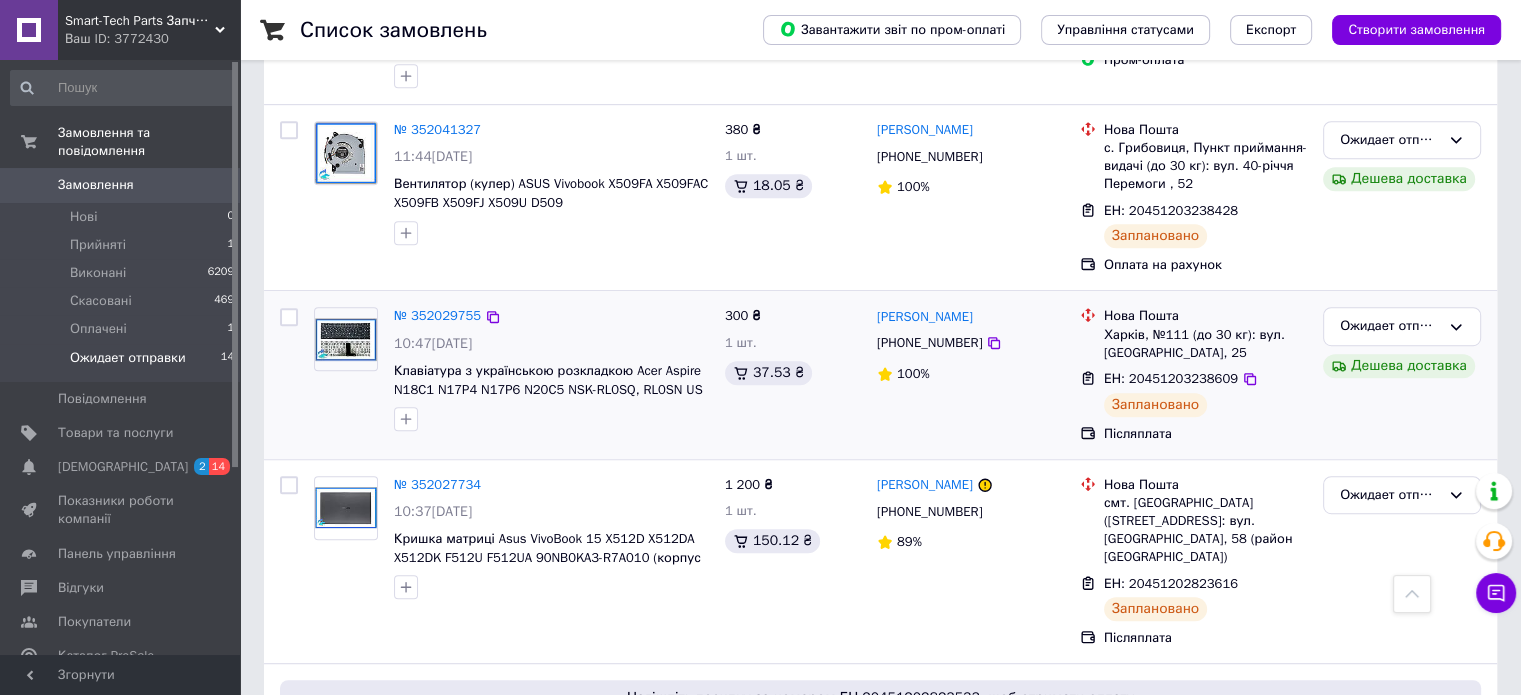 drag, startPoint x: 365, startPoint y: 323, endPoint x: 326, endPoint y: 295, distance: 48.010414 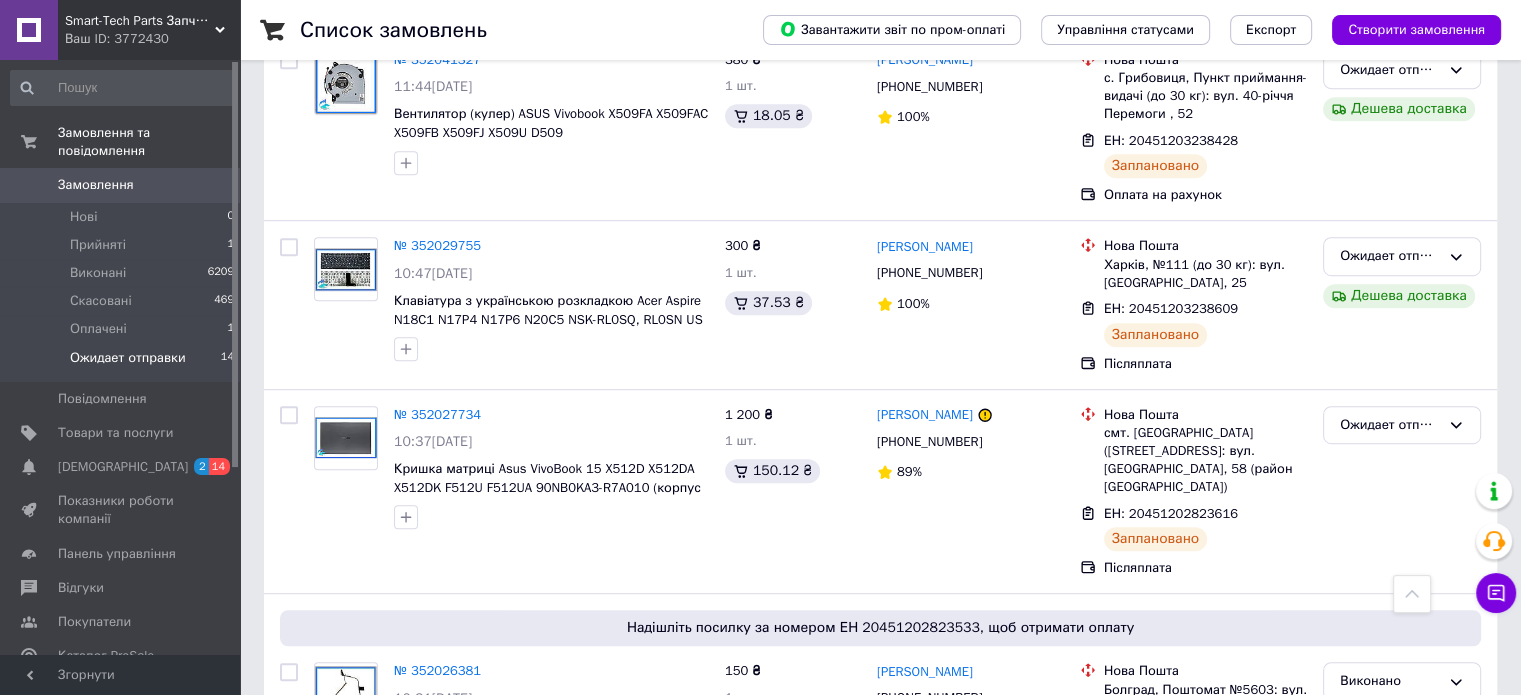 scroll, scrollTop: 1200, scrollLeft: 0, axis: vertical 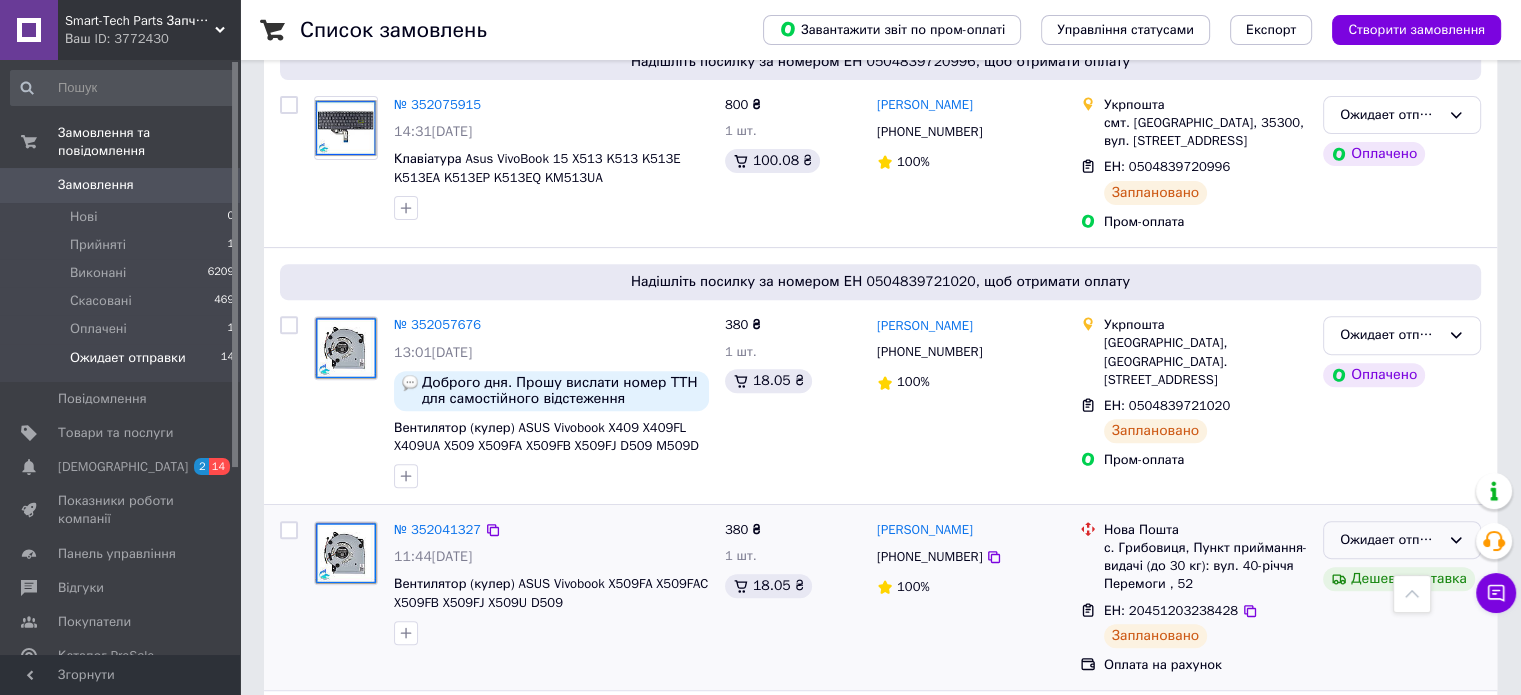click on "Ожидает отправки" at bounding box center (1402, 540) 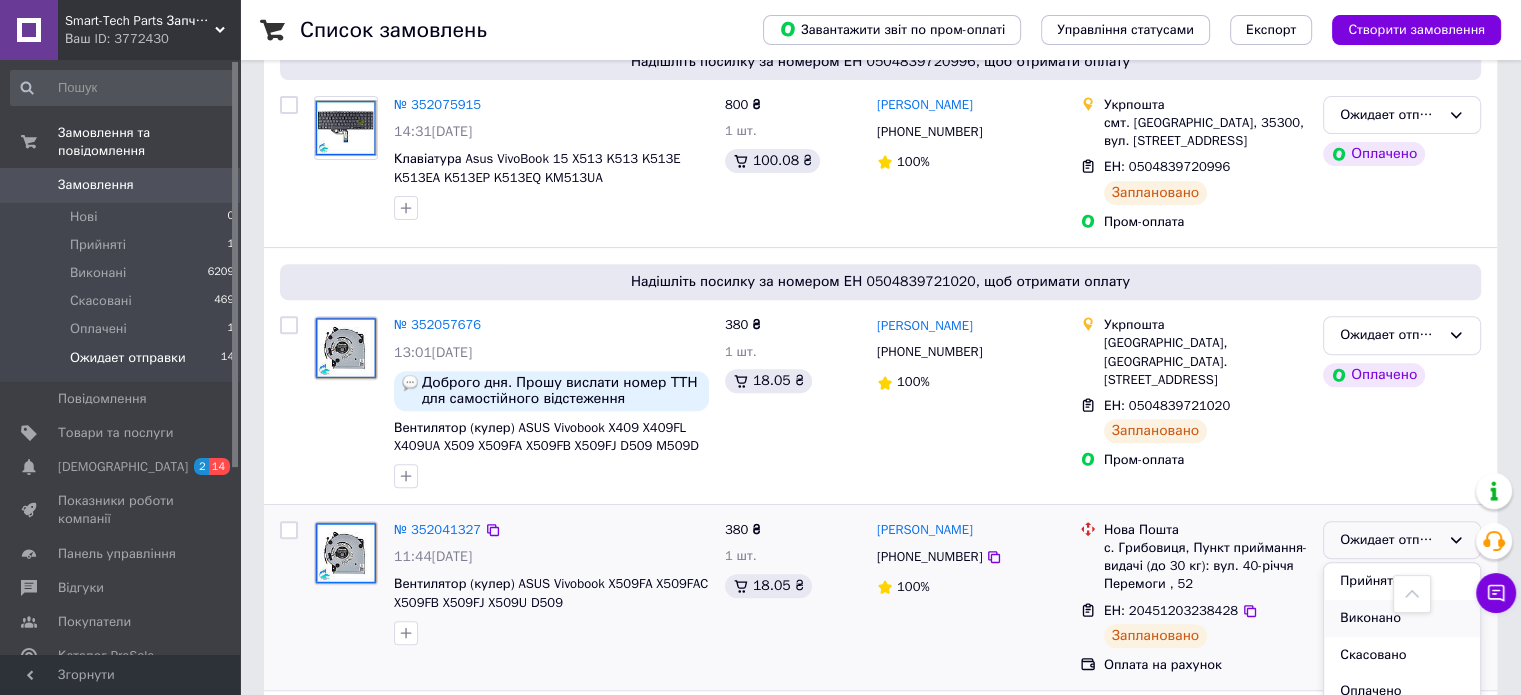 click on "Виконано" at bounding box center [1402, 618] 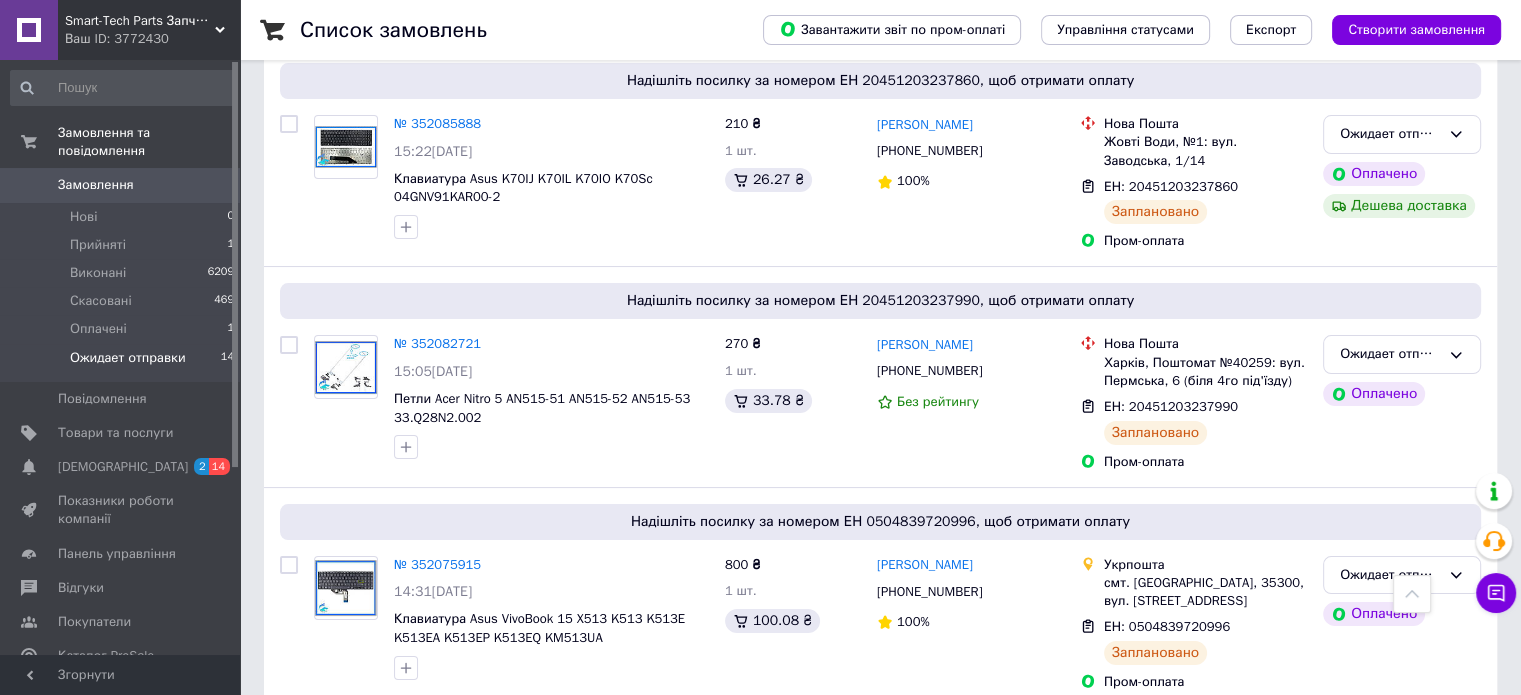 scroll, scrollTop: 0, scrollLeft: 0, axis: both 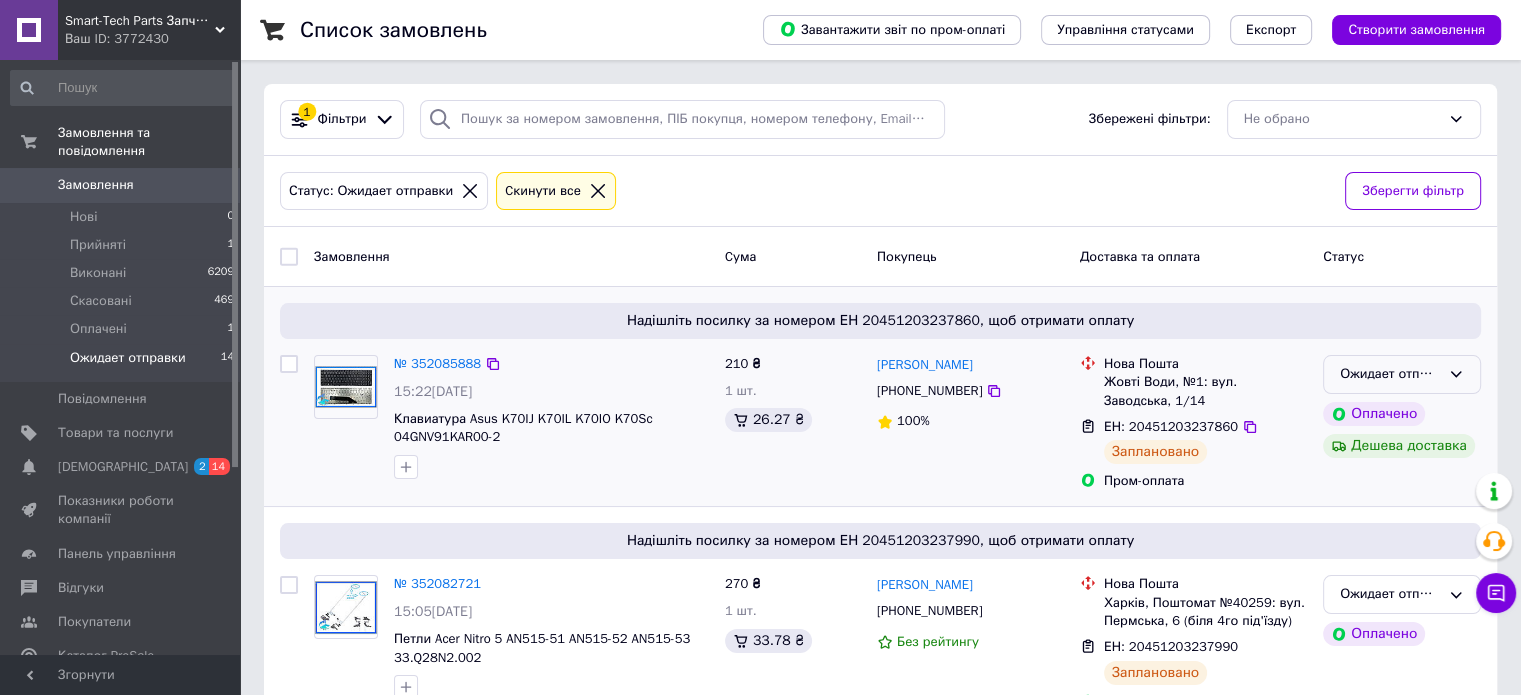 click on "Ожидает отправки" at bounding box center (1390, 374) 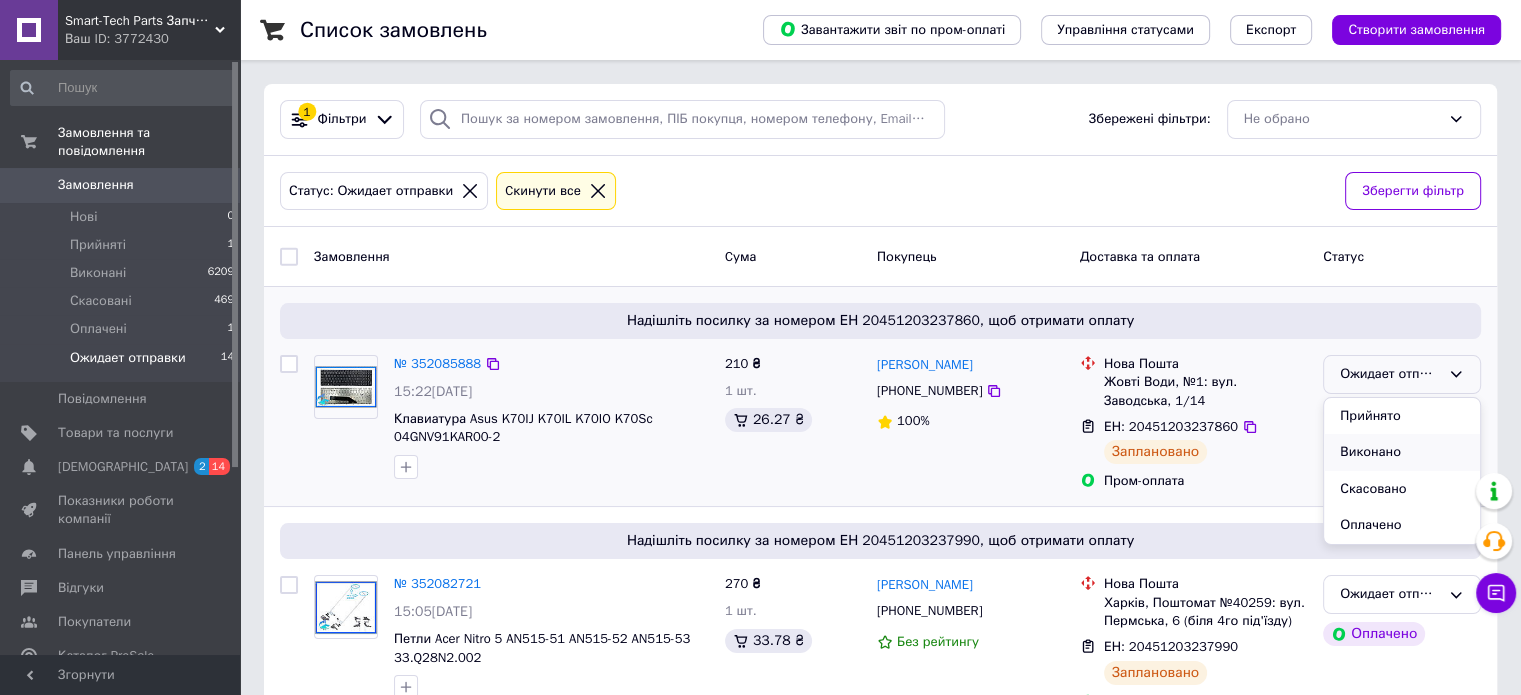 click on "Виконано" at bounding box center (1402, 452) 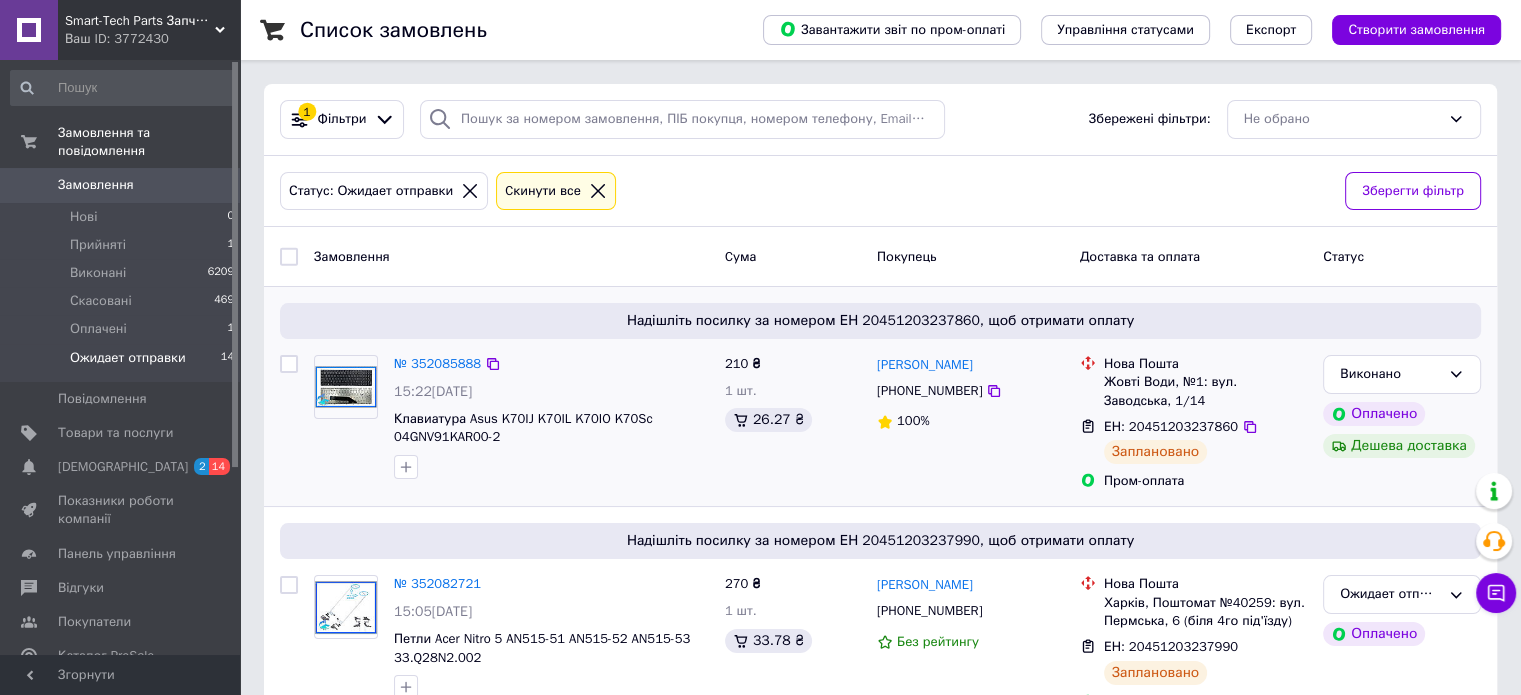 click at bounding box center [346, 387] 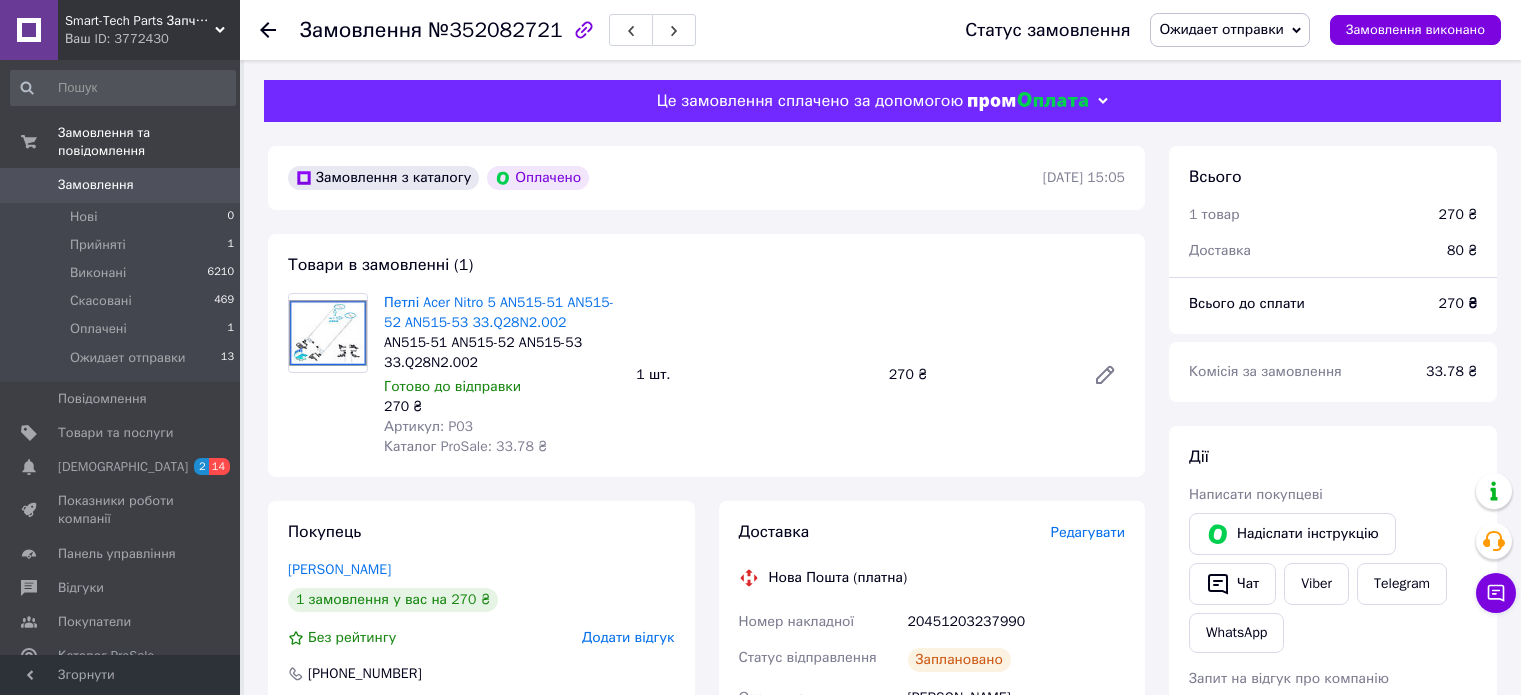 scroll, scrollTop: 0, scrollLeft: 0, axis: both 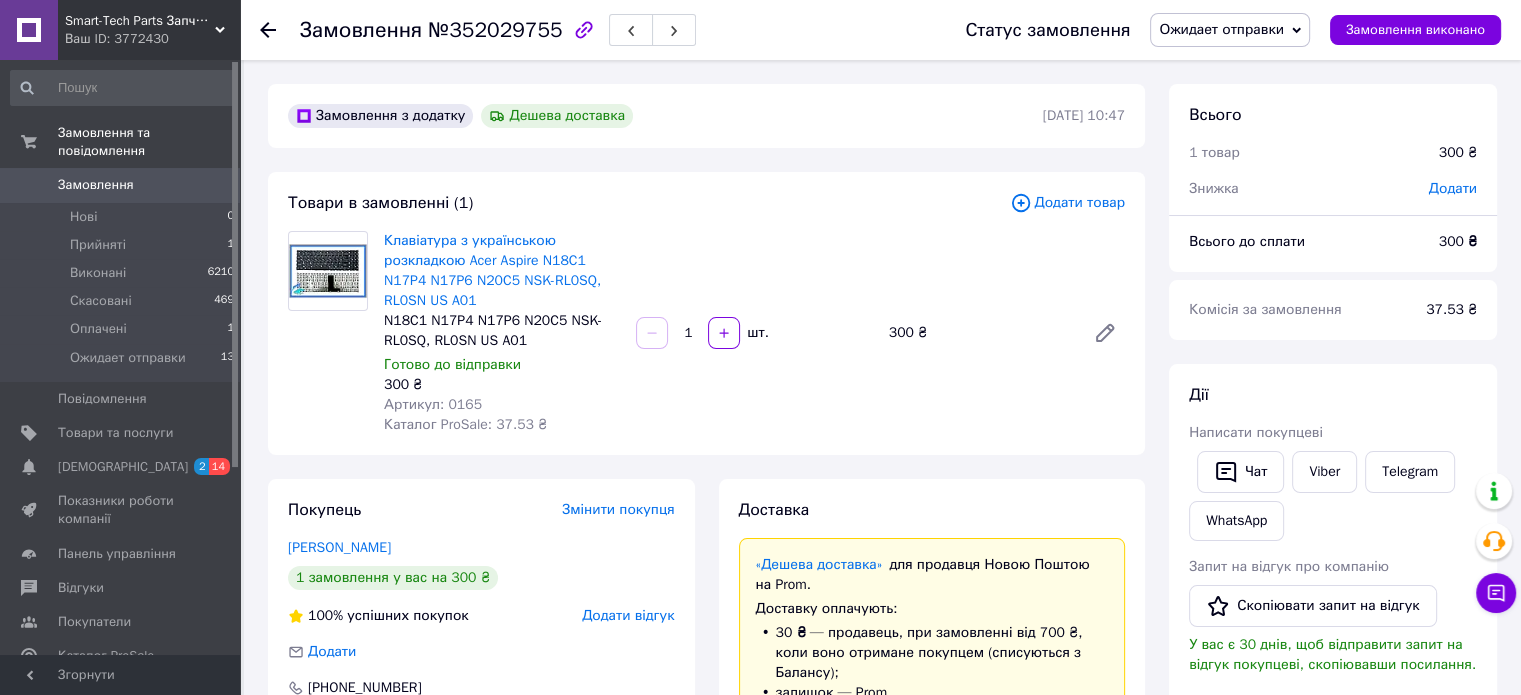 click on "Ожидает отправки" at bounding box center [1221, 29] 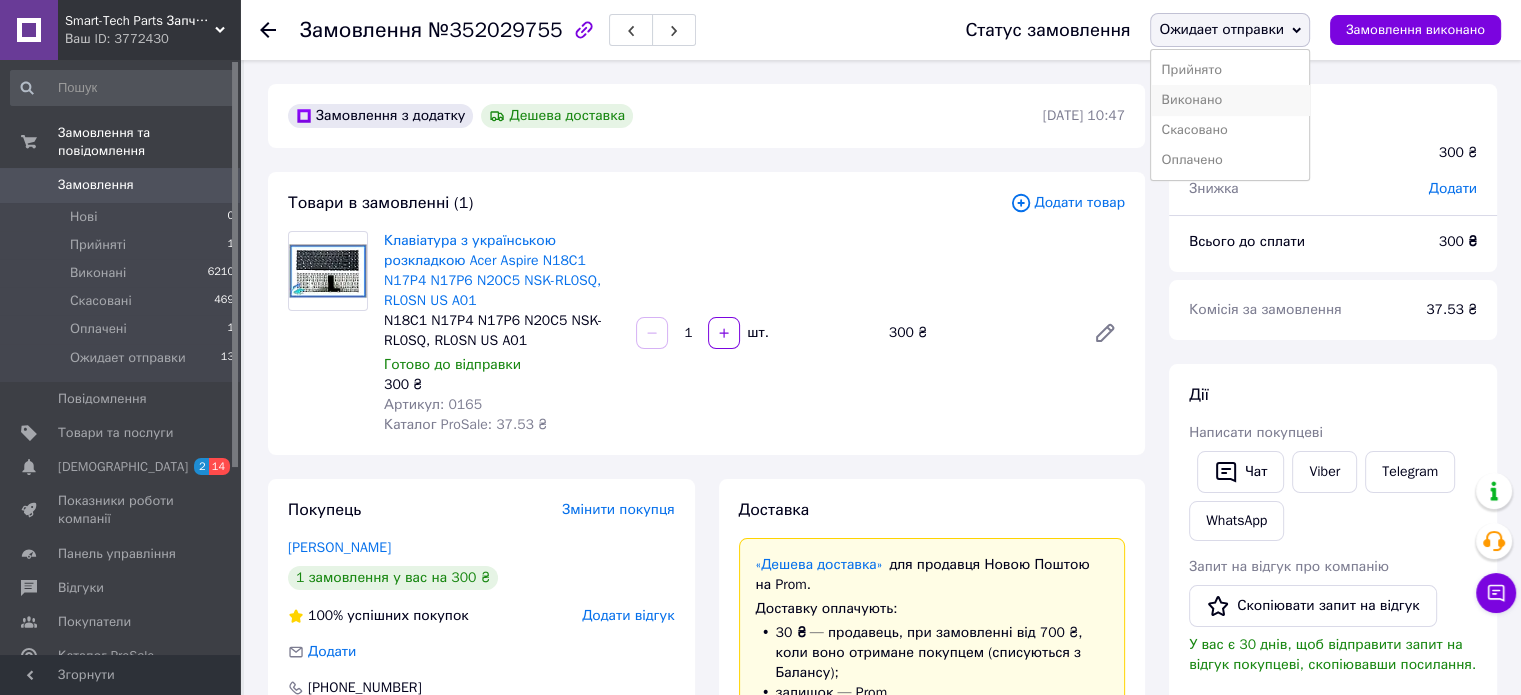 click on "Виконано" at bounding box center (1230, 100) 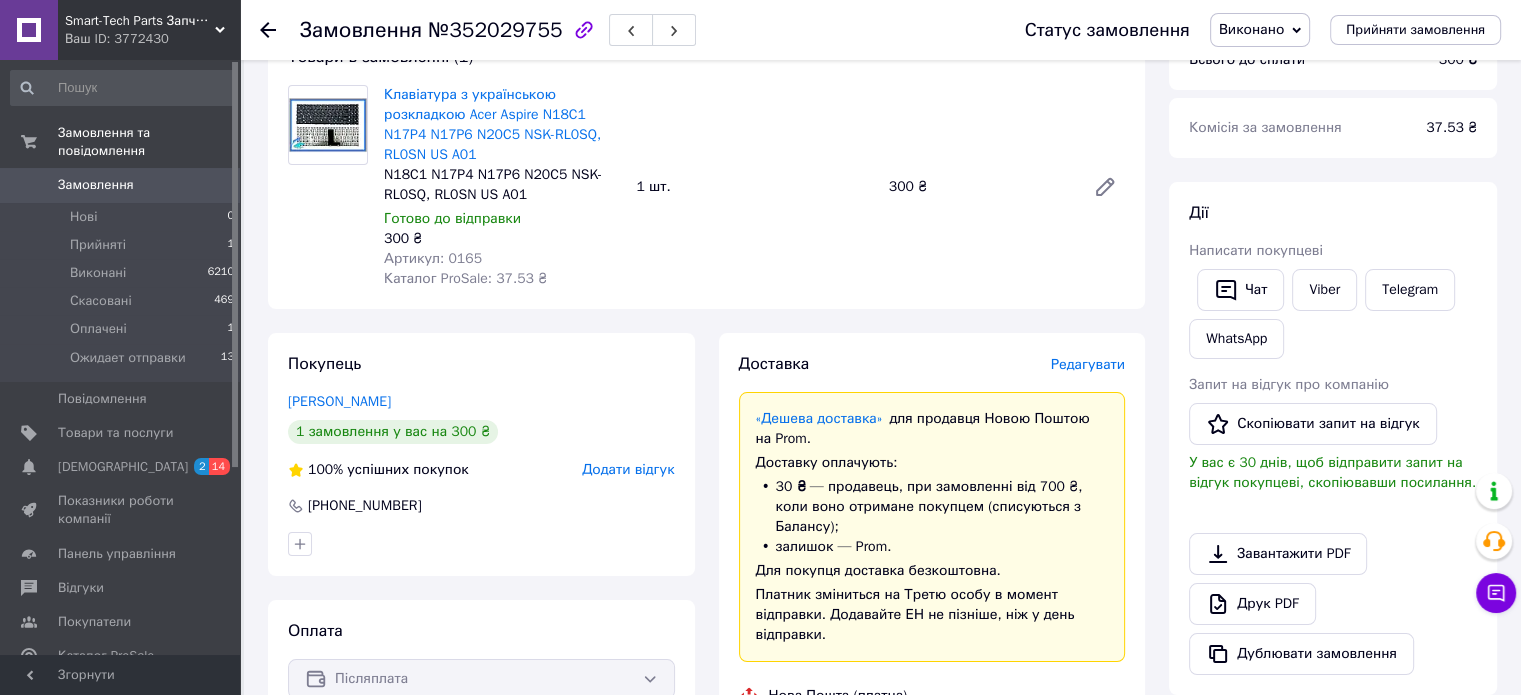 scroll, scrollTop: 0, scrollLeft: 0, axis: both 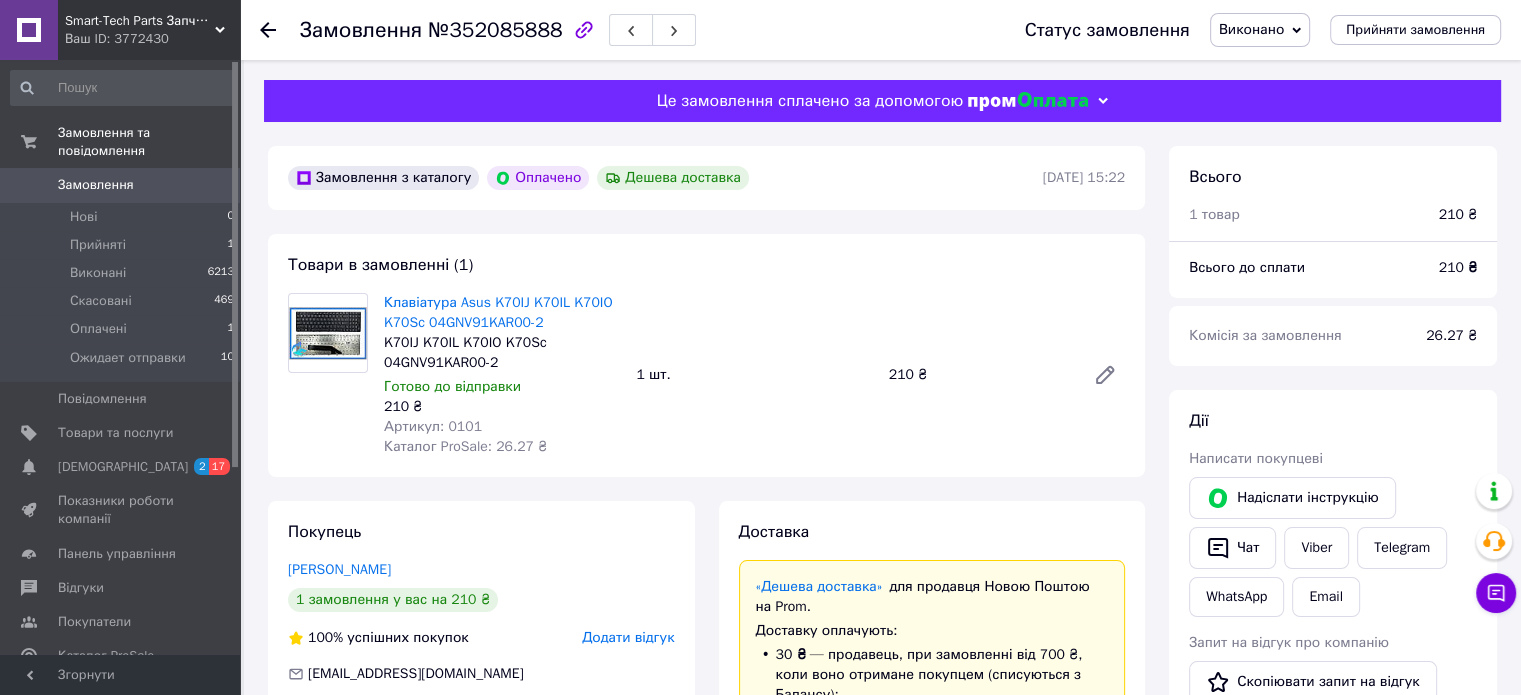 click at bounding box center [328, 333] 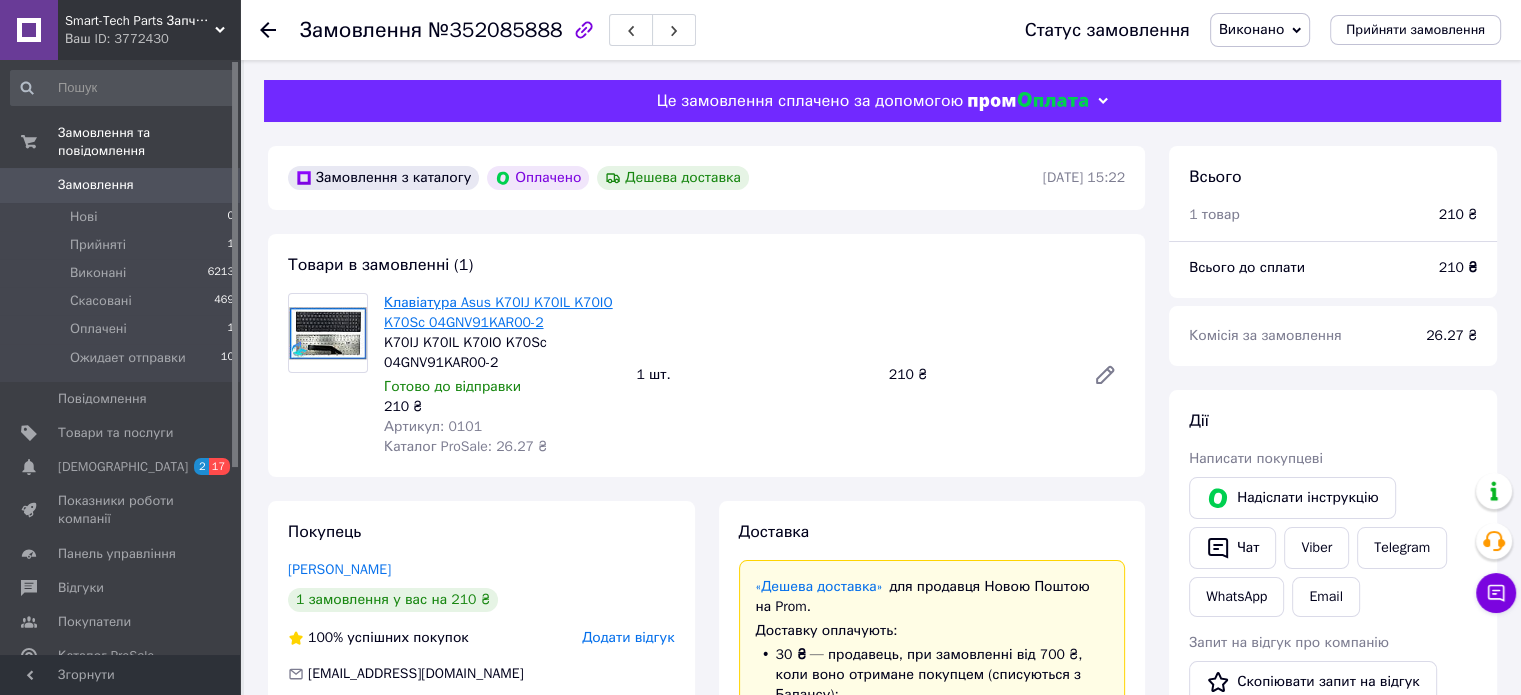 click on "Клавіатура Asus K70IJ K70IL K70IO K70Sc 04GNV91KAR00-2" at bounding box center [498, 312] 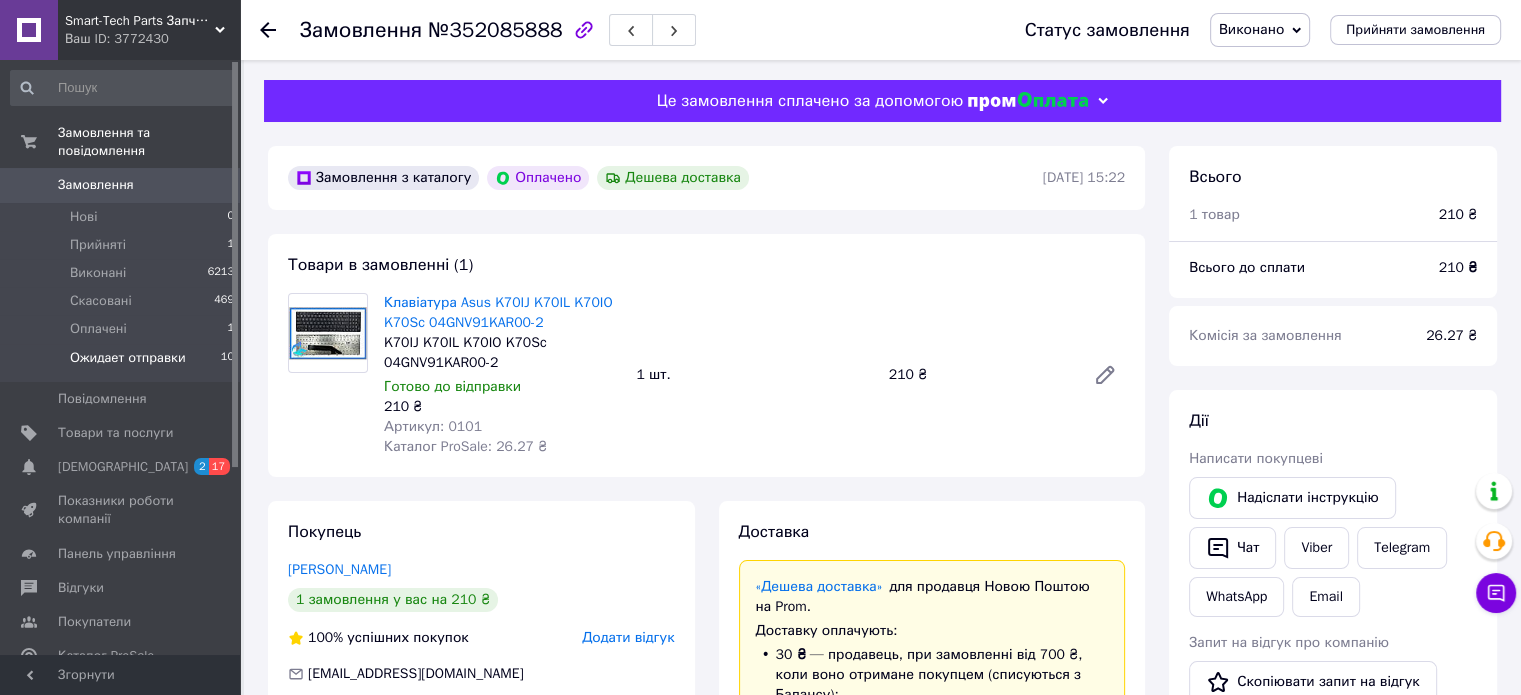 click on "Ожидает отправки 10" at bounding box center [123, 363] 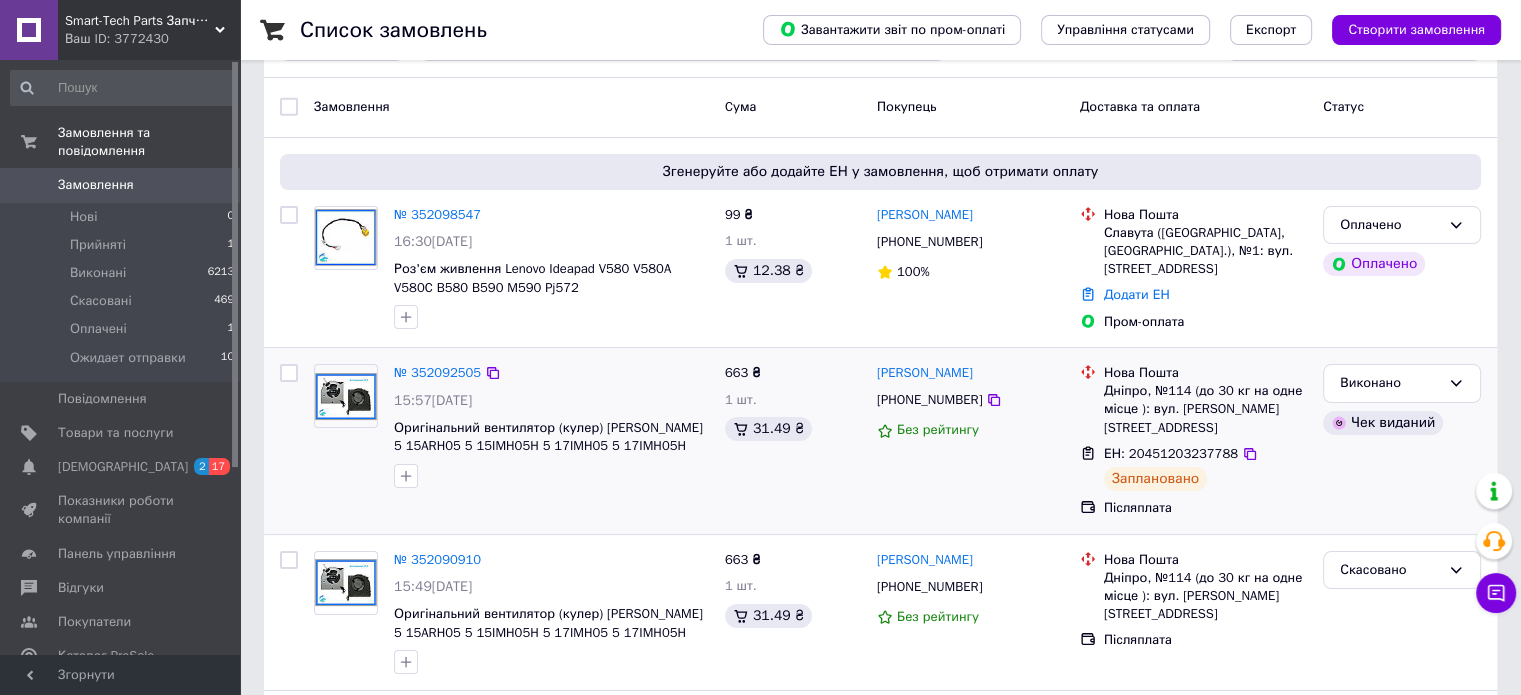 scroll, scrollTop: 100, scrollLeft: 0, axis: vertical 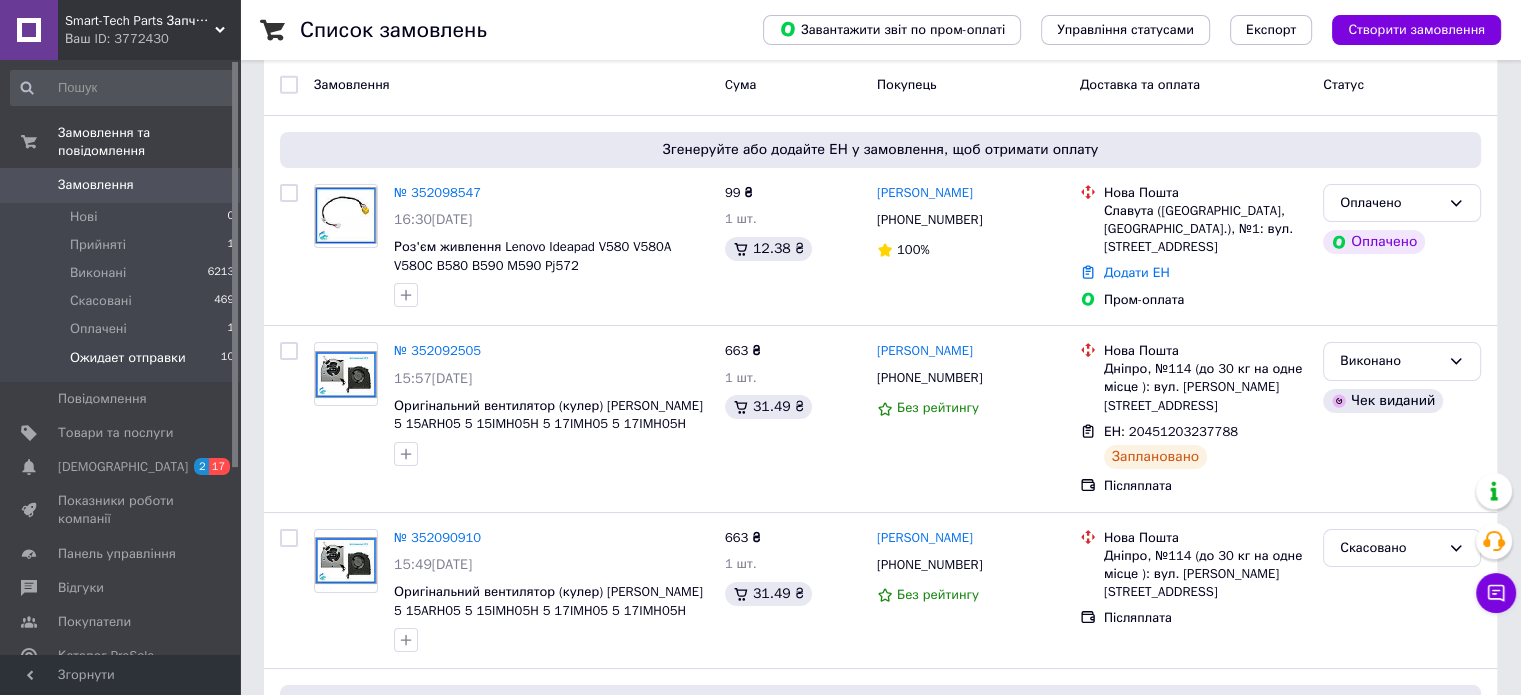 click on "Ожидает отправки 10" at bounding box center (123, 363) 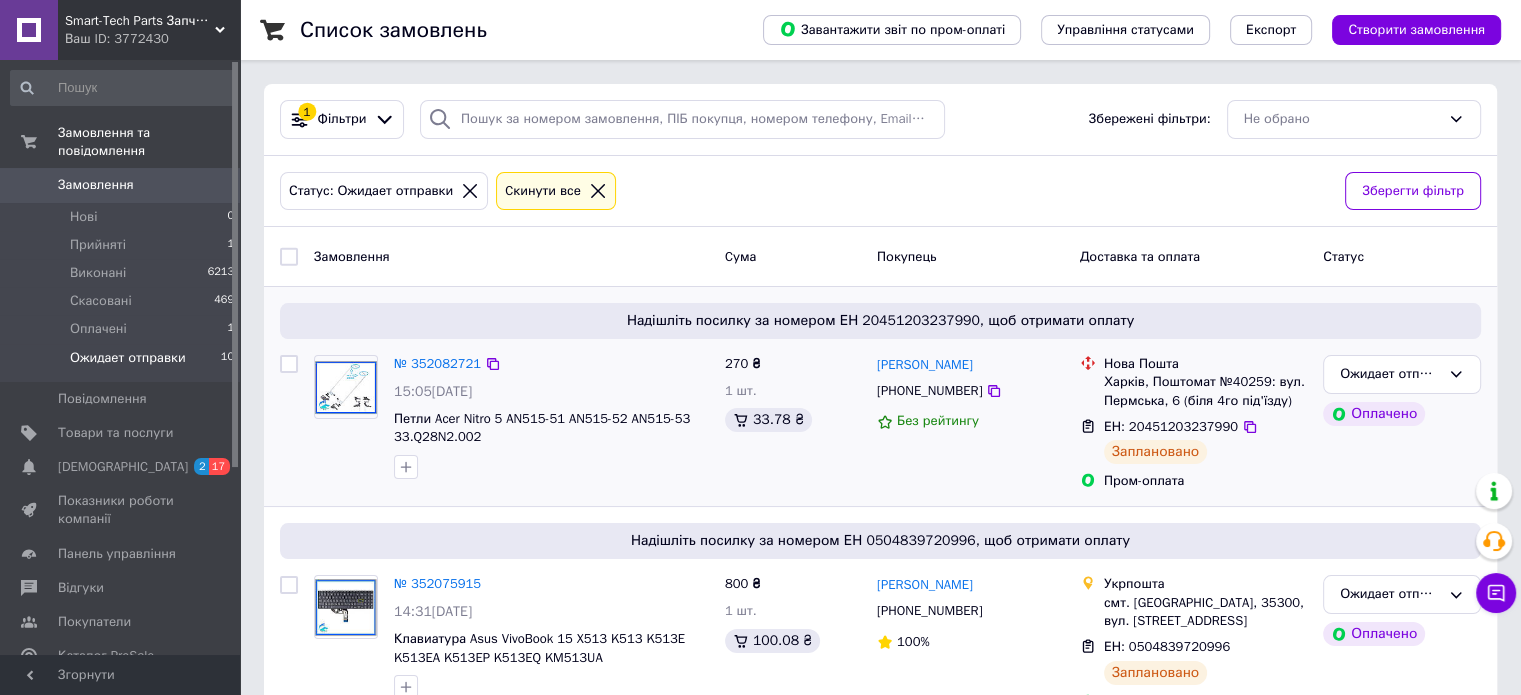 scroll, scrollTop: 100, scrollLeft: 0, axis: vertical 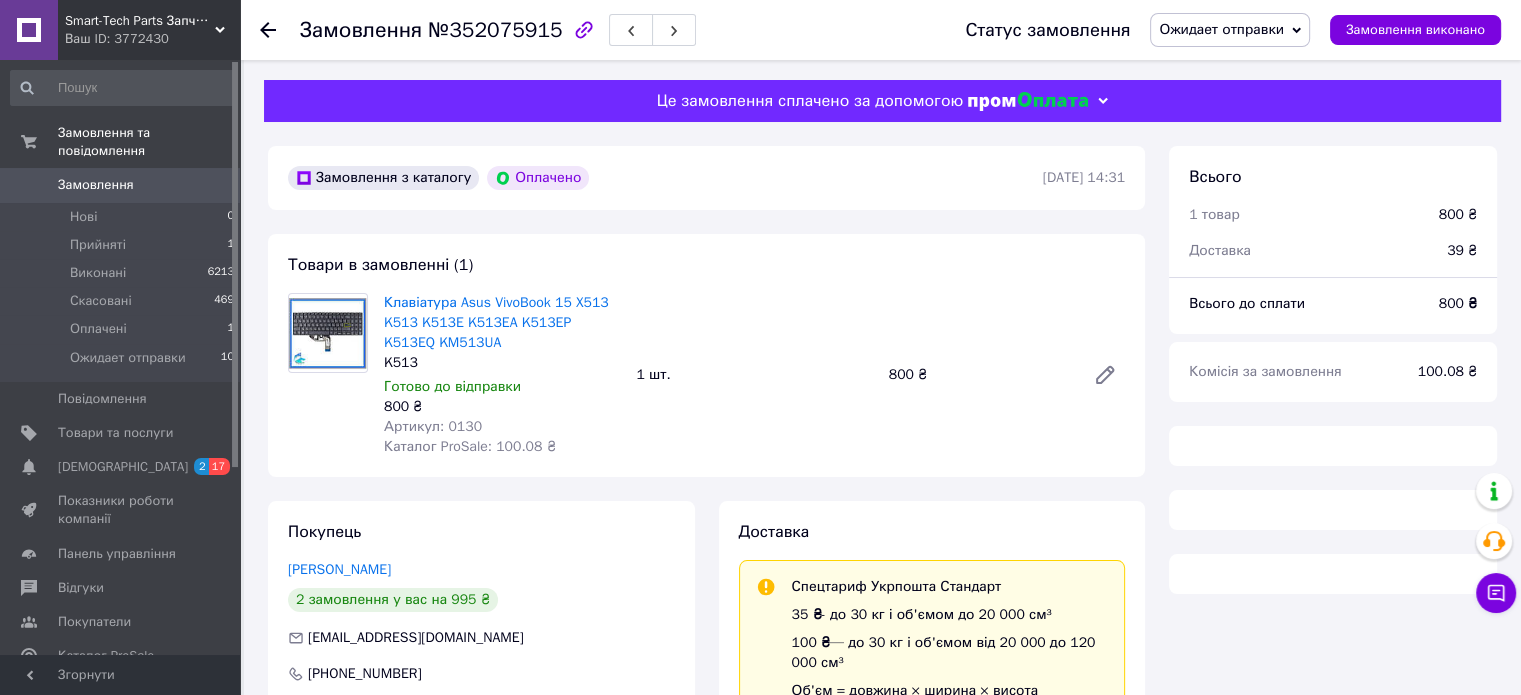 click on "Ожидает отправки" at bounding box center (1221, 29) 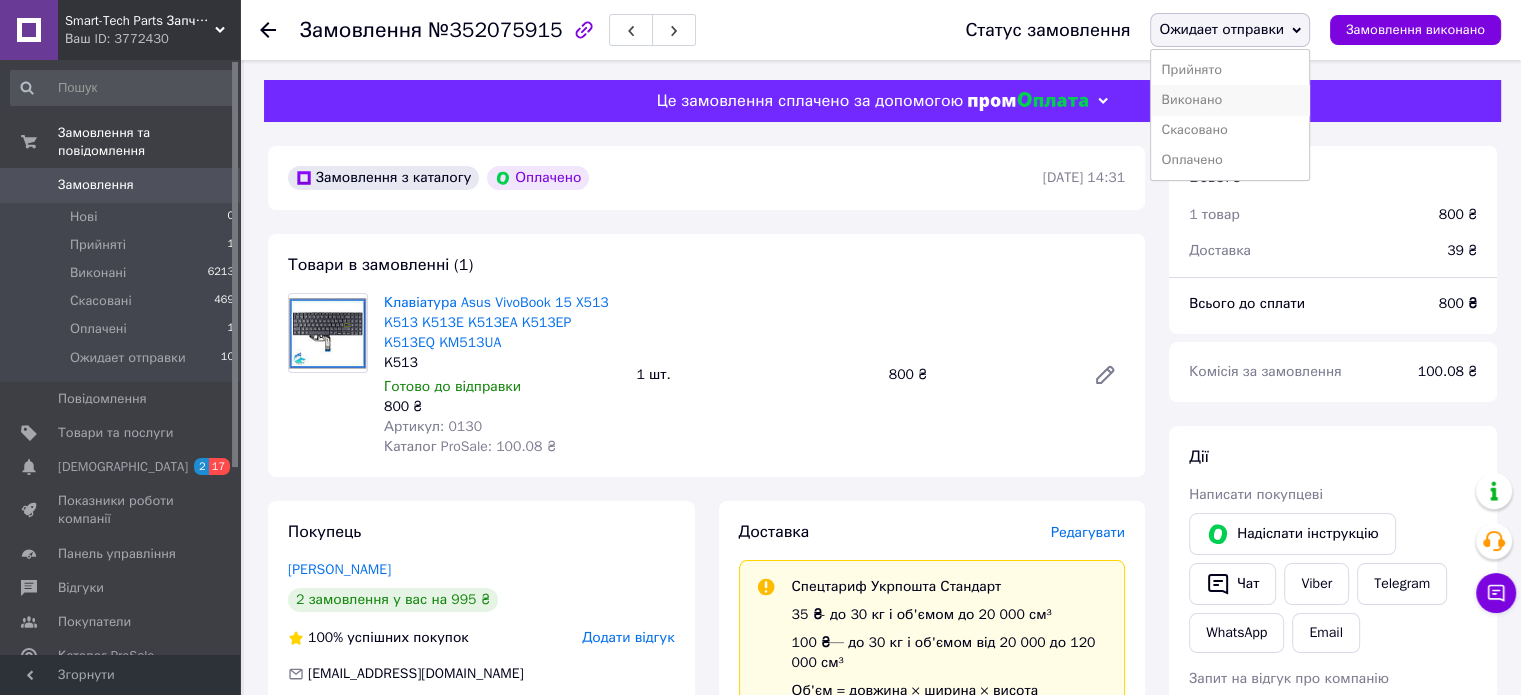 click on "Виконано" at bounding box center [1230, 100] 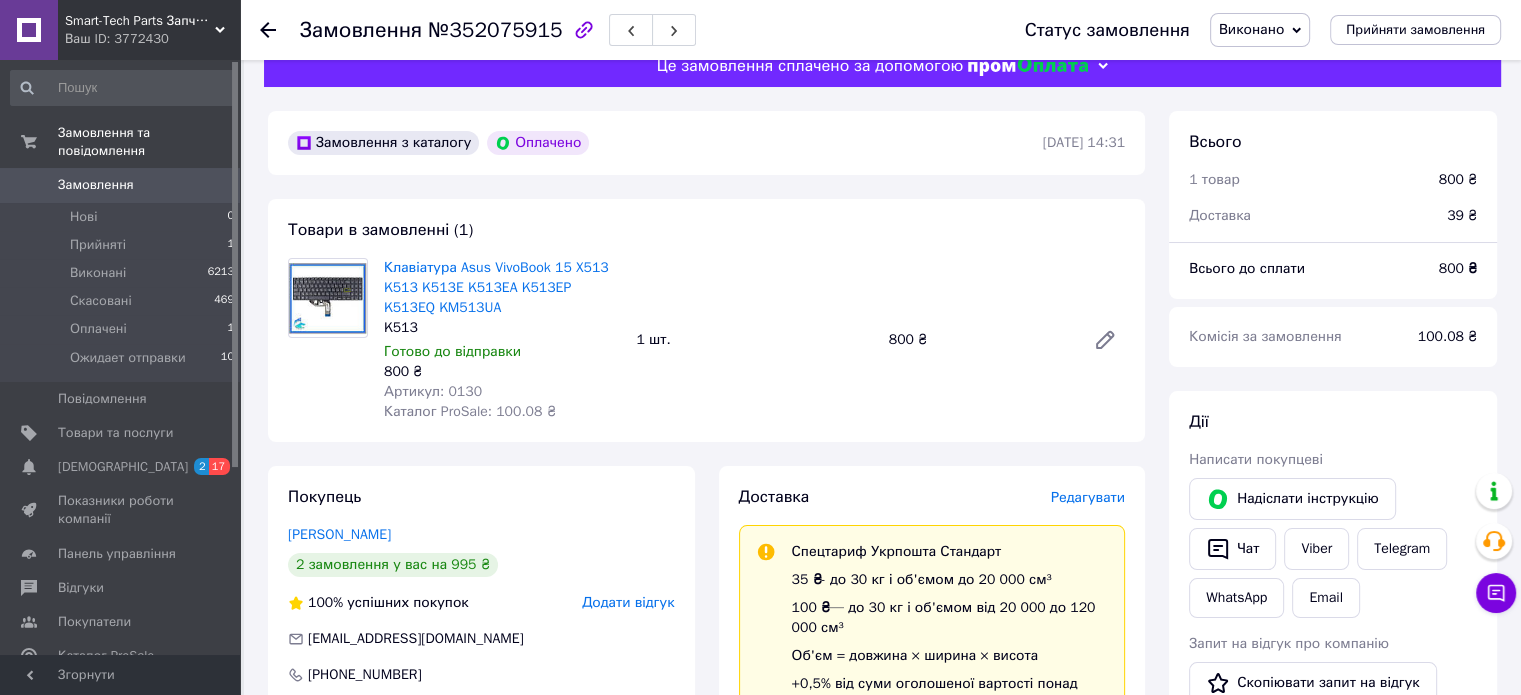 scroll, scrollTop: 0, scrollLeft: 0, axis: both 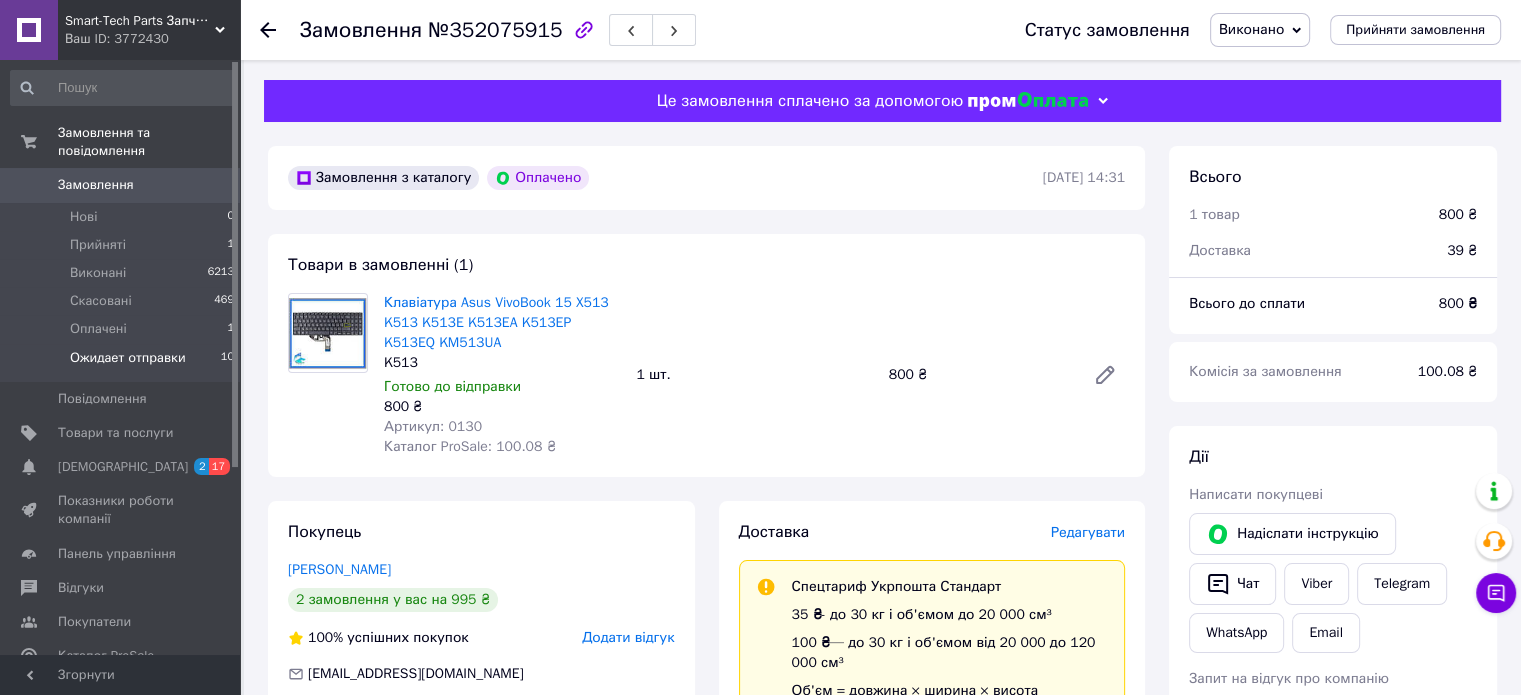 click on "Ожидает отправки" at bounding box center [128, 358] 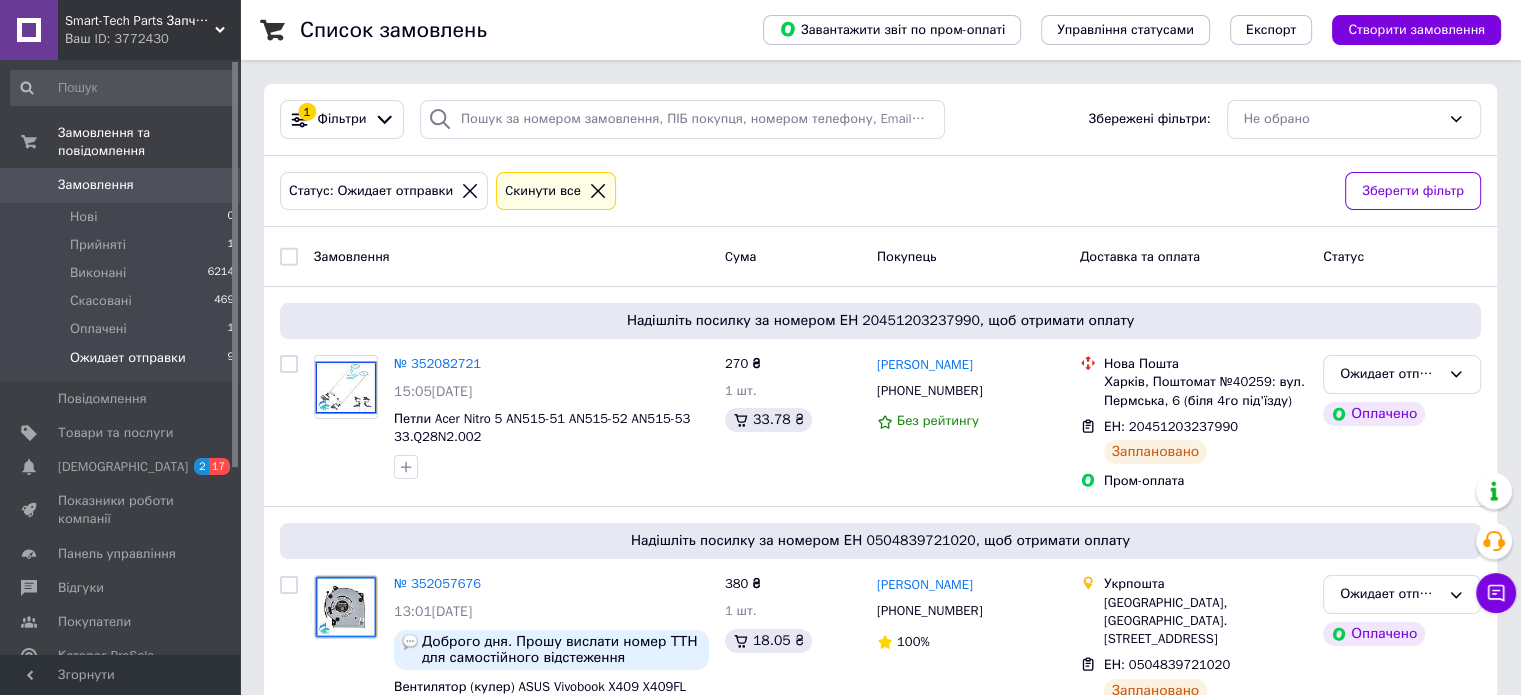 click on "Ожидает отправки" at bounding box center [128, 358] 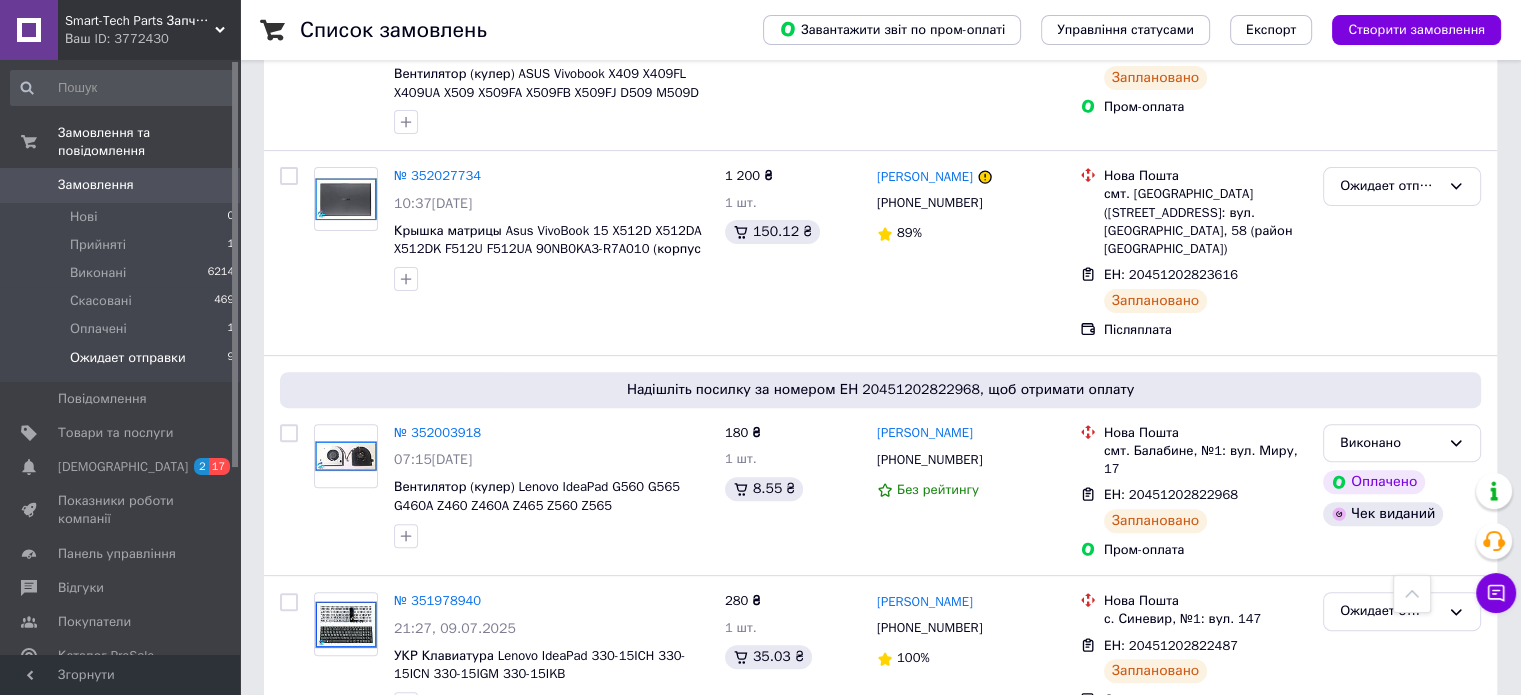 scroll, scrollTop: 700, scrollLeft: 0, axis: vertical 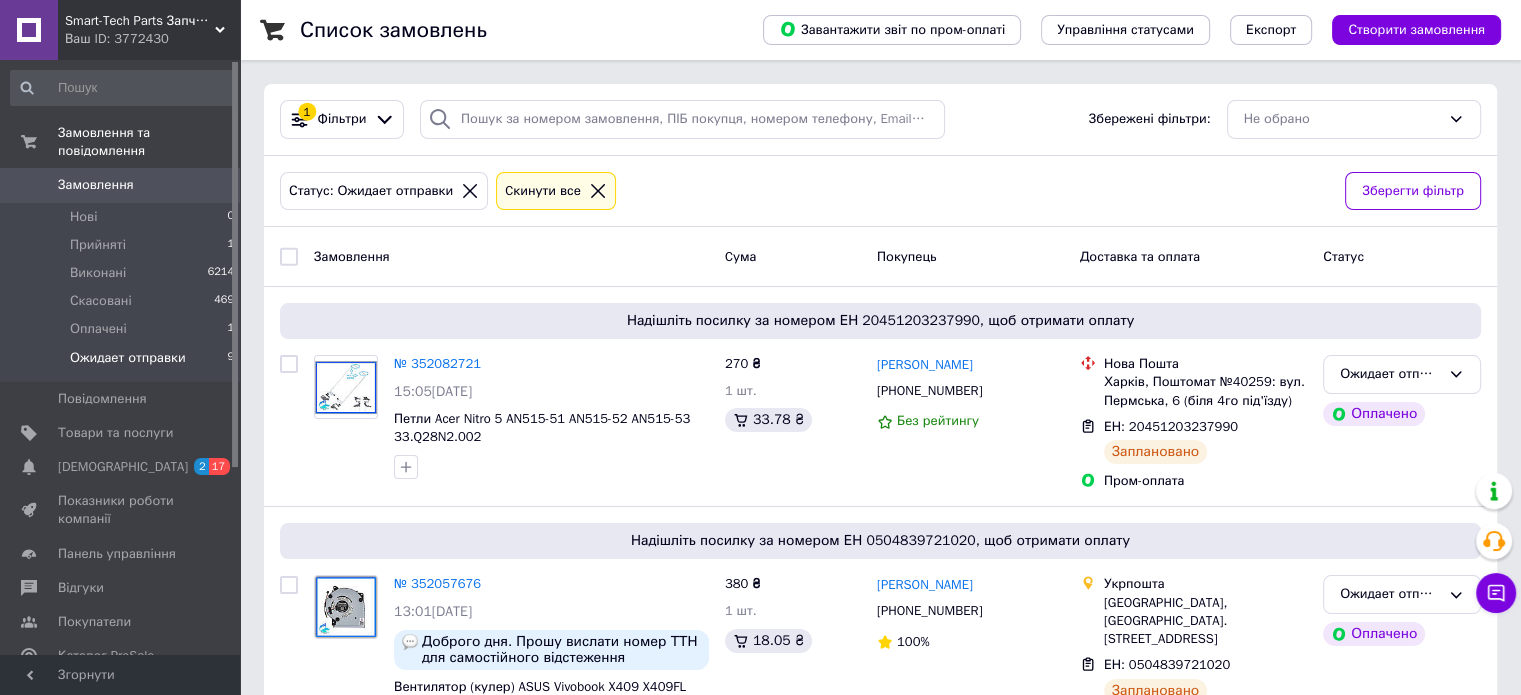 click on "Замовлення 0" at bounding box center (123, 185) 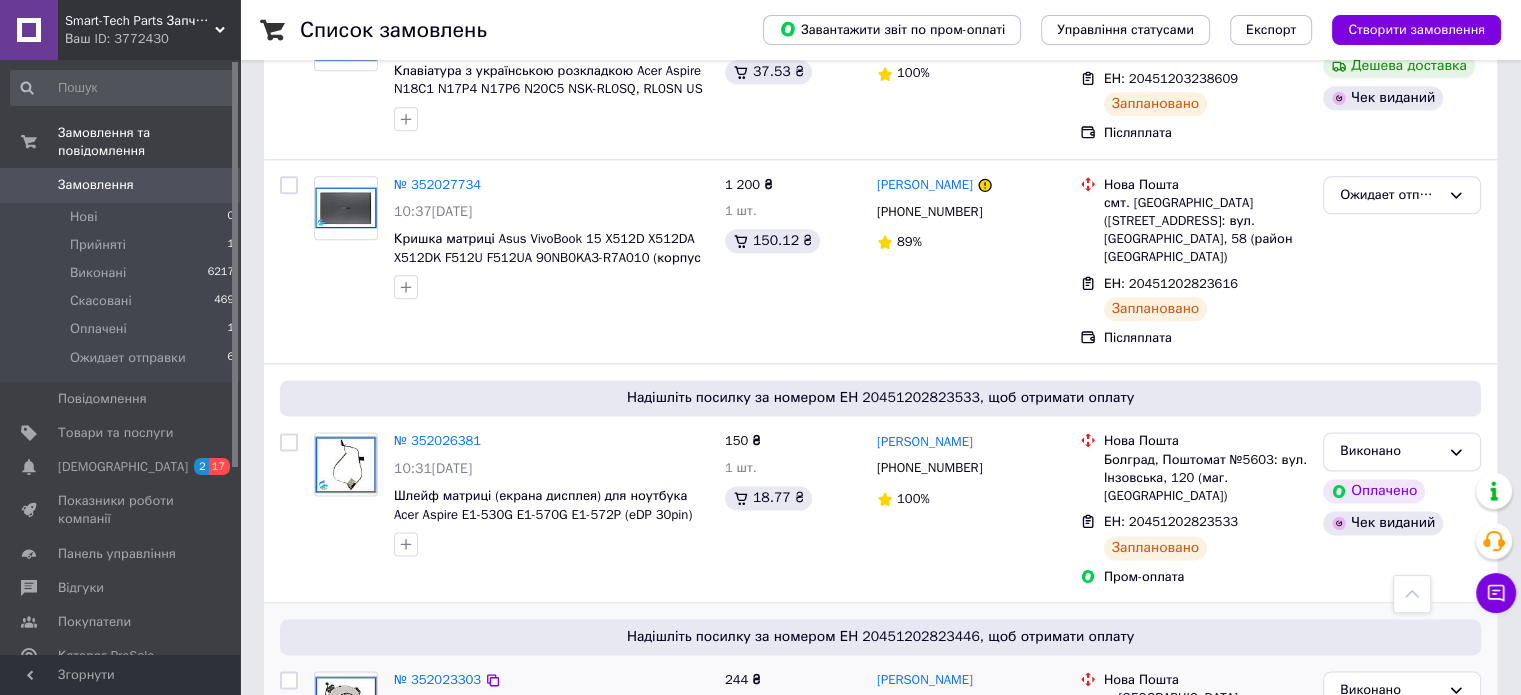 scroll, scrollTop: 2900, scrollLeft: 0, axis: vertical 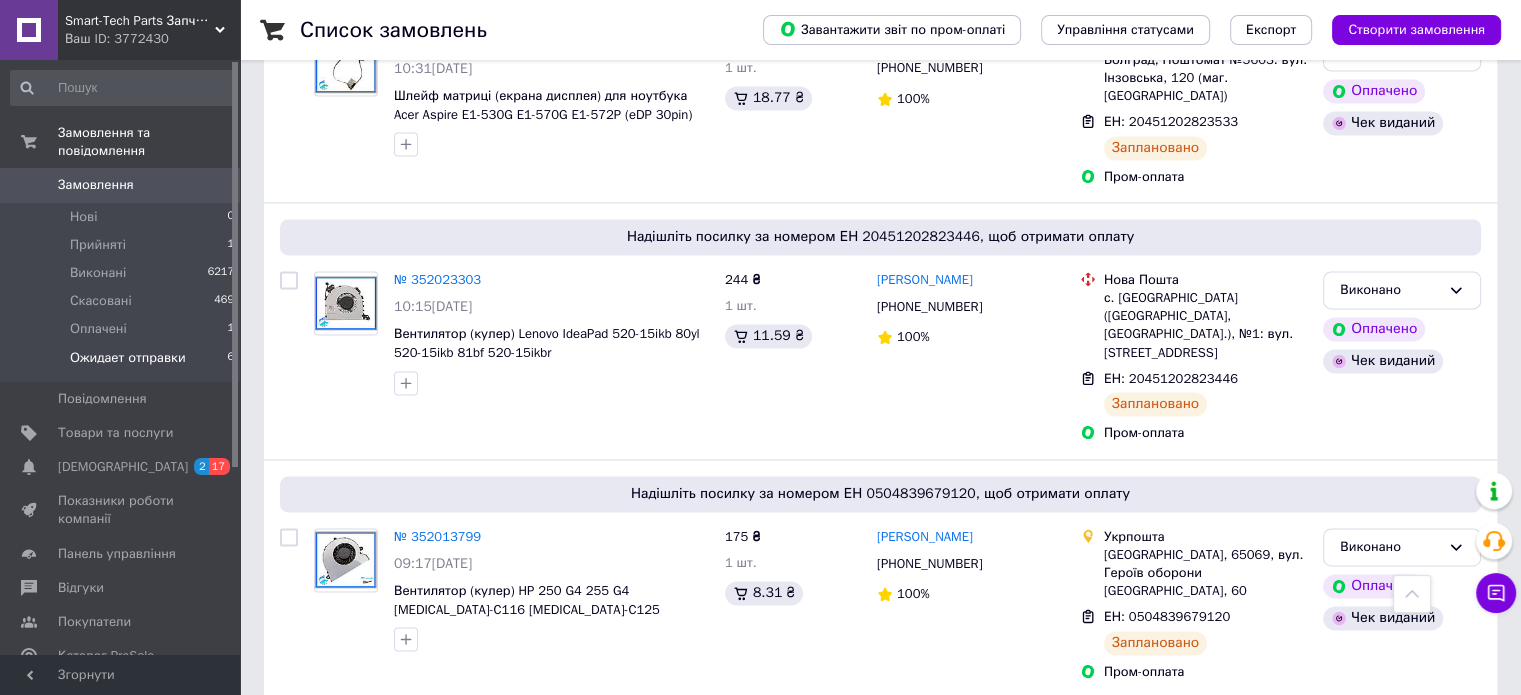 click on "Ожидает отправки 6" at bounding box center (123, 363) 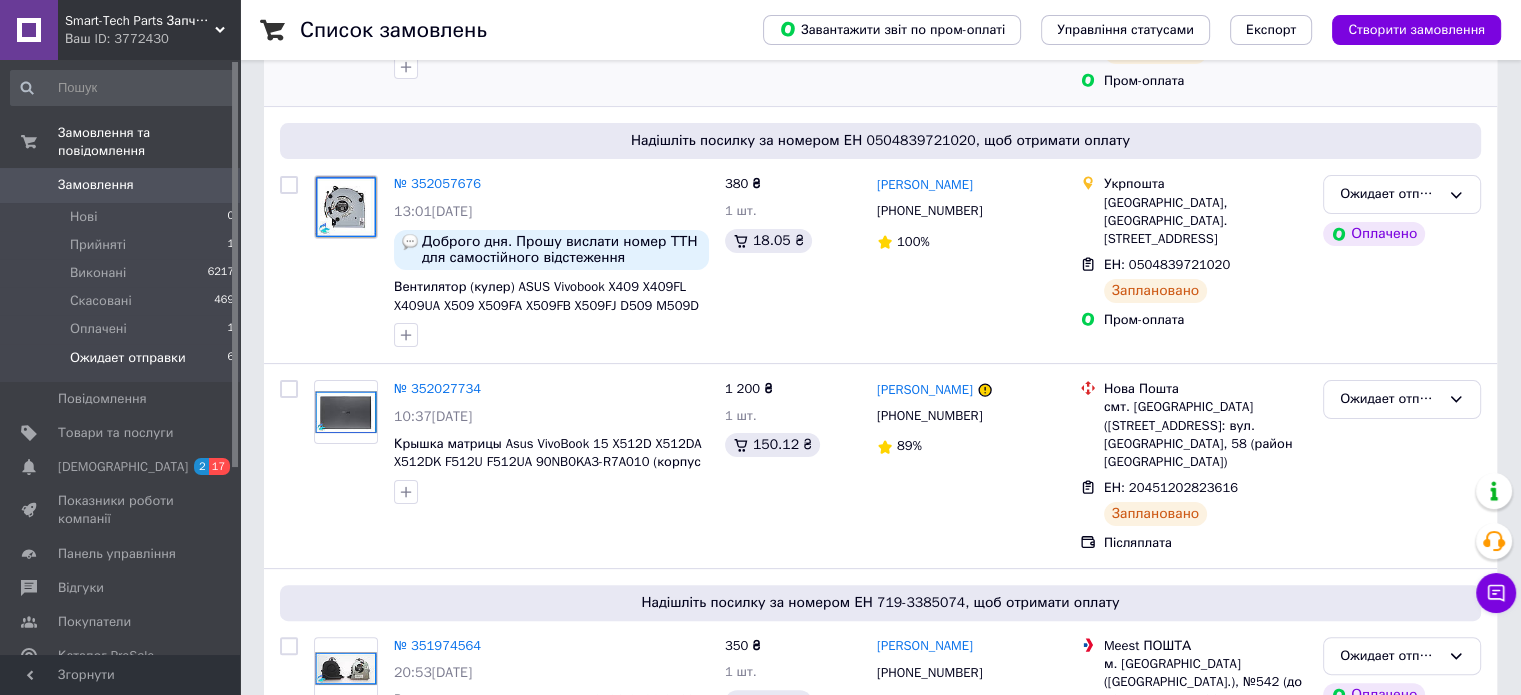scroll, scrollTop: 910, scrollLeft: 0, axis: vertical 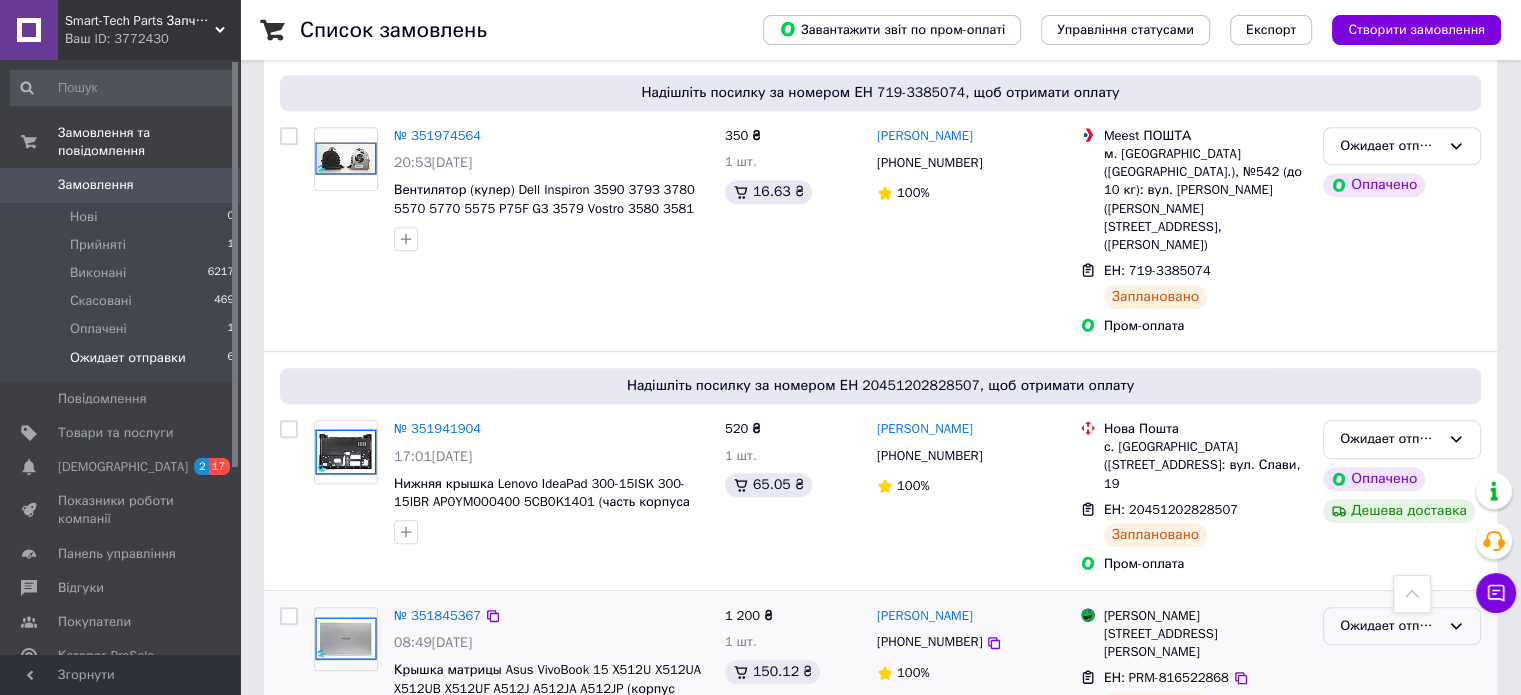 click on "Ожидает отправки" at bounding box center (1390, 626) 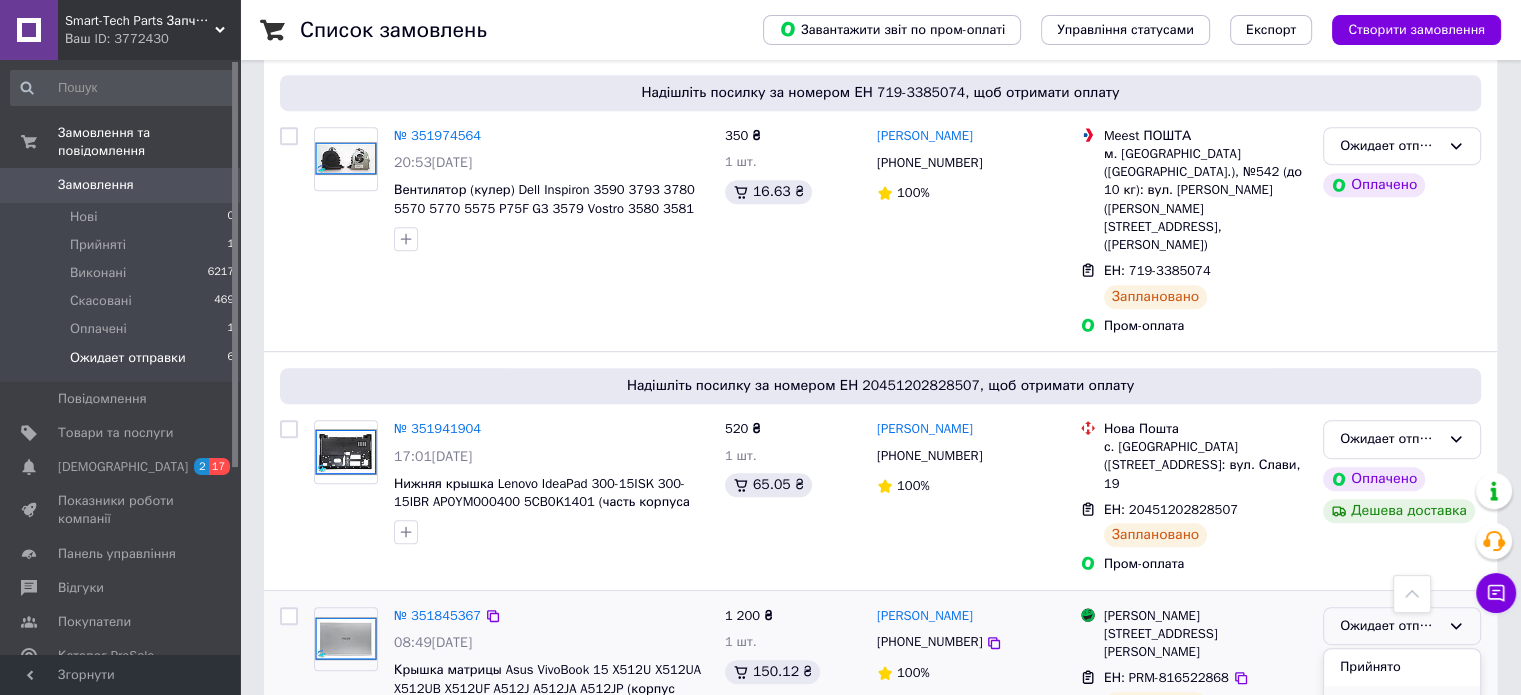 click on "Виконано" at bounding box center (1402, 704) 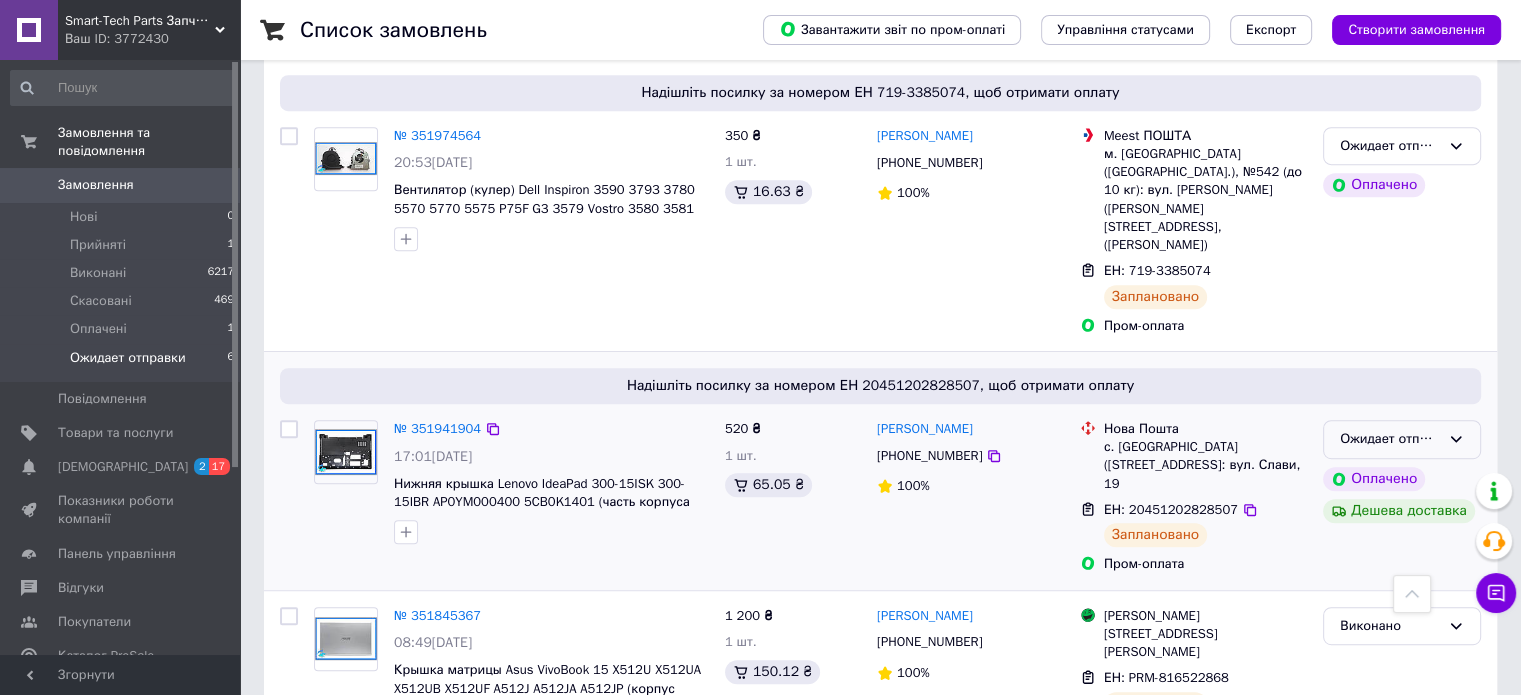 click on "Ожидает отправки" at bounding box center (1390, 439) 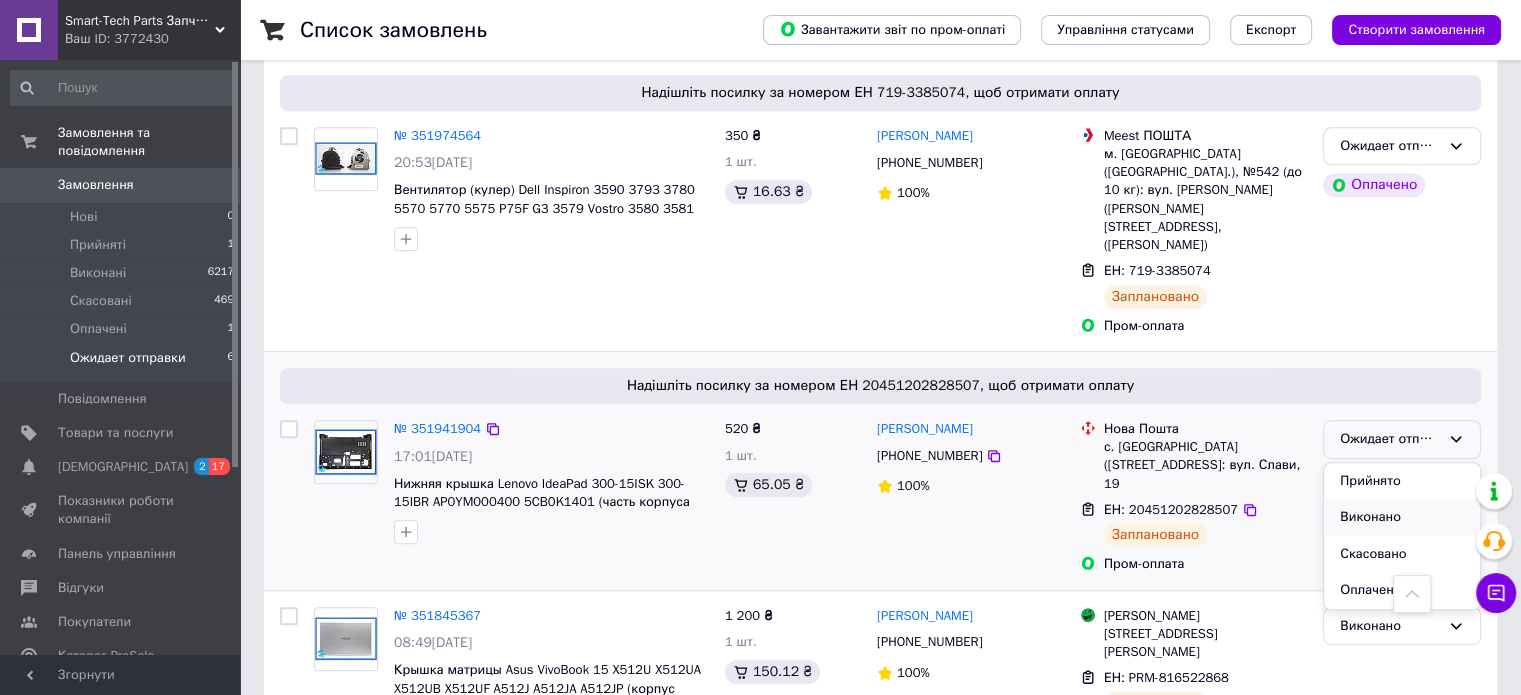 click on "Виконано" at bounding box center [1402, 517] 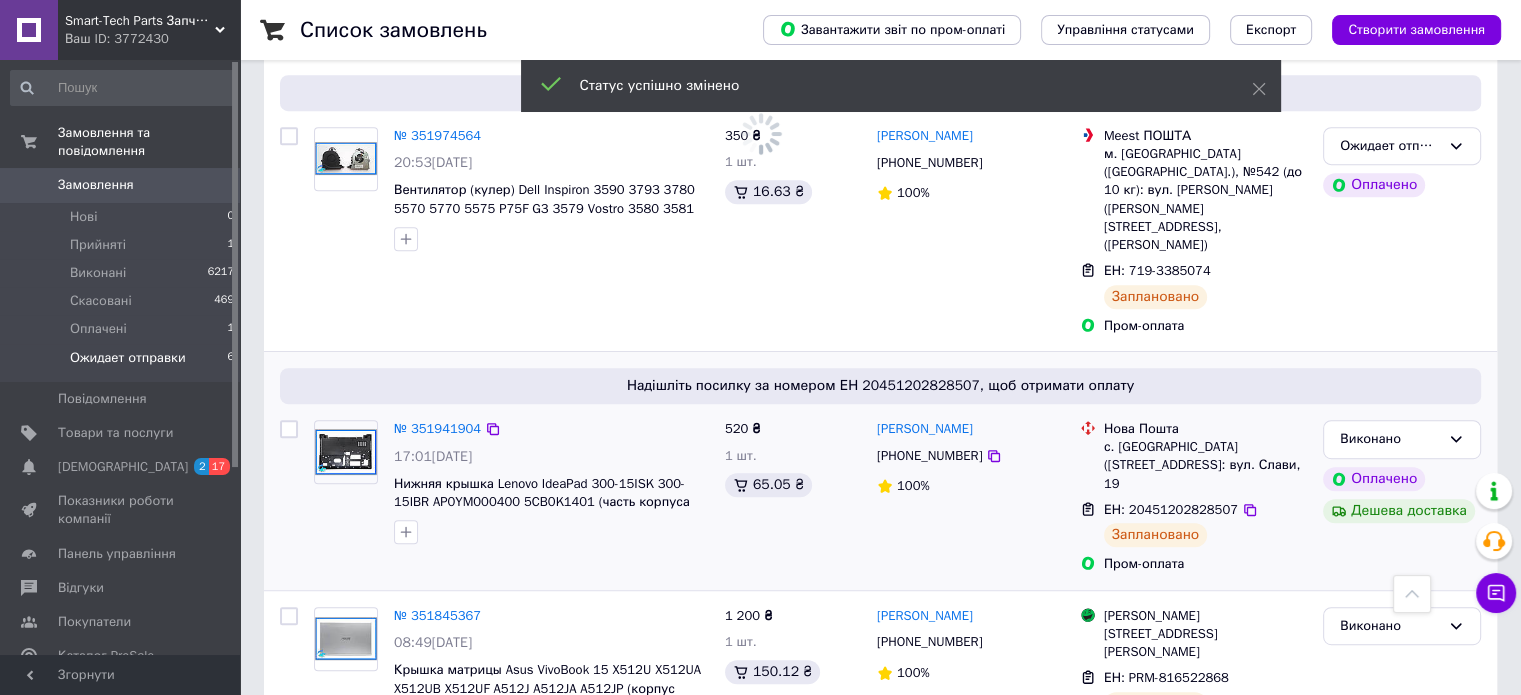 click at bounding box center [346, 451] 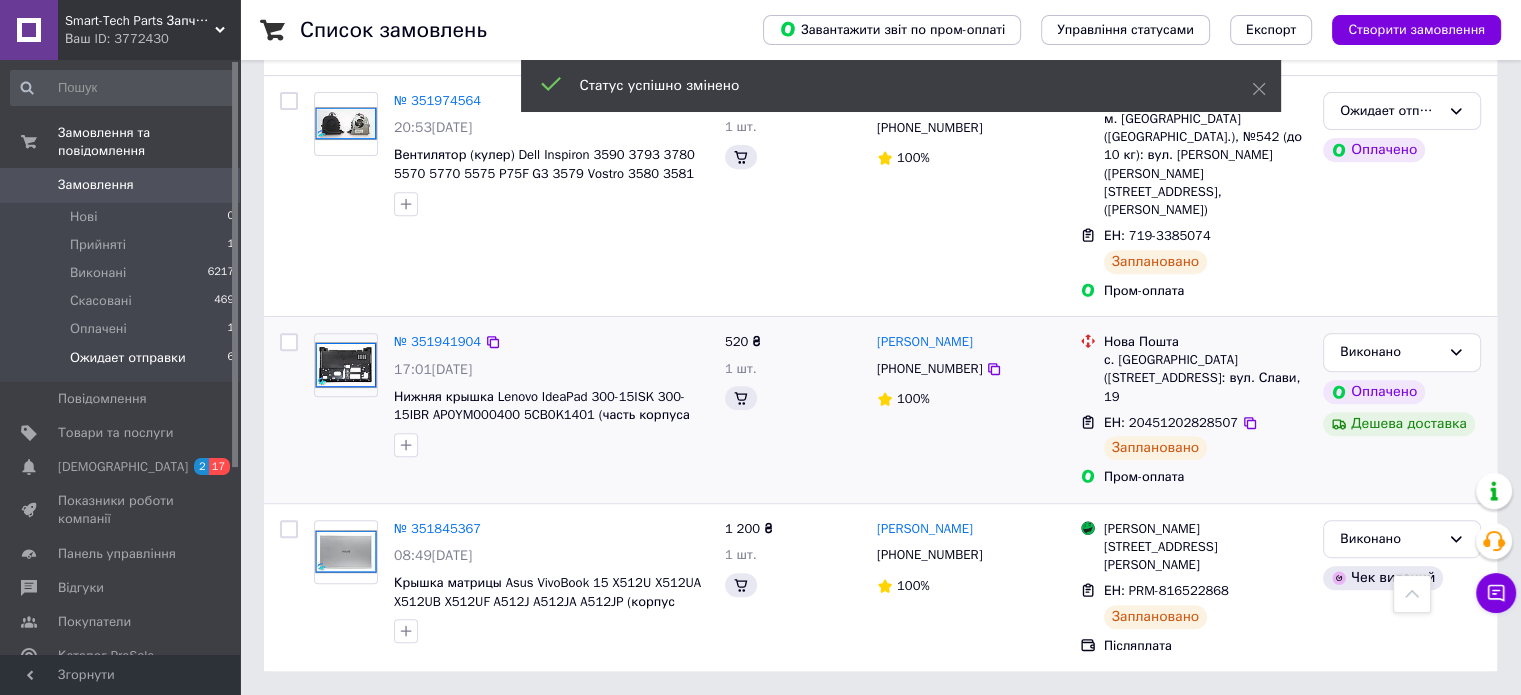 scroll, scrollTop: 910, scrollLeft: 0, axis: vertical 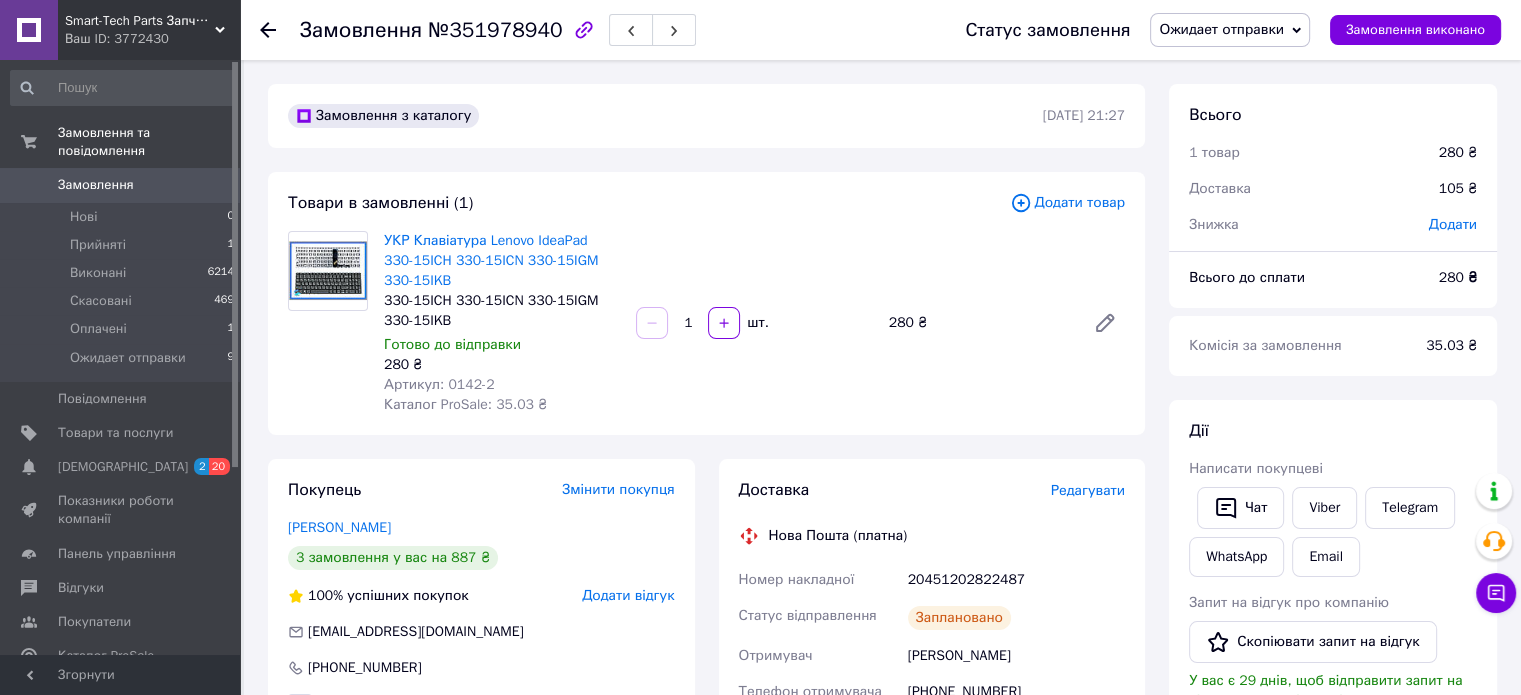 drag, startPoint x: 1226, startPoint y: 25, endPoint x: 1212, endPoint y: 69, distance: 46.173584 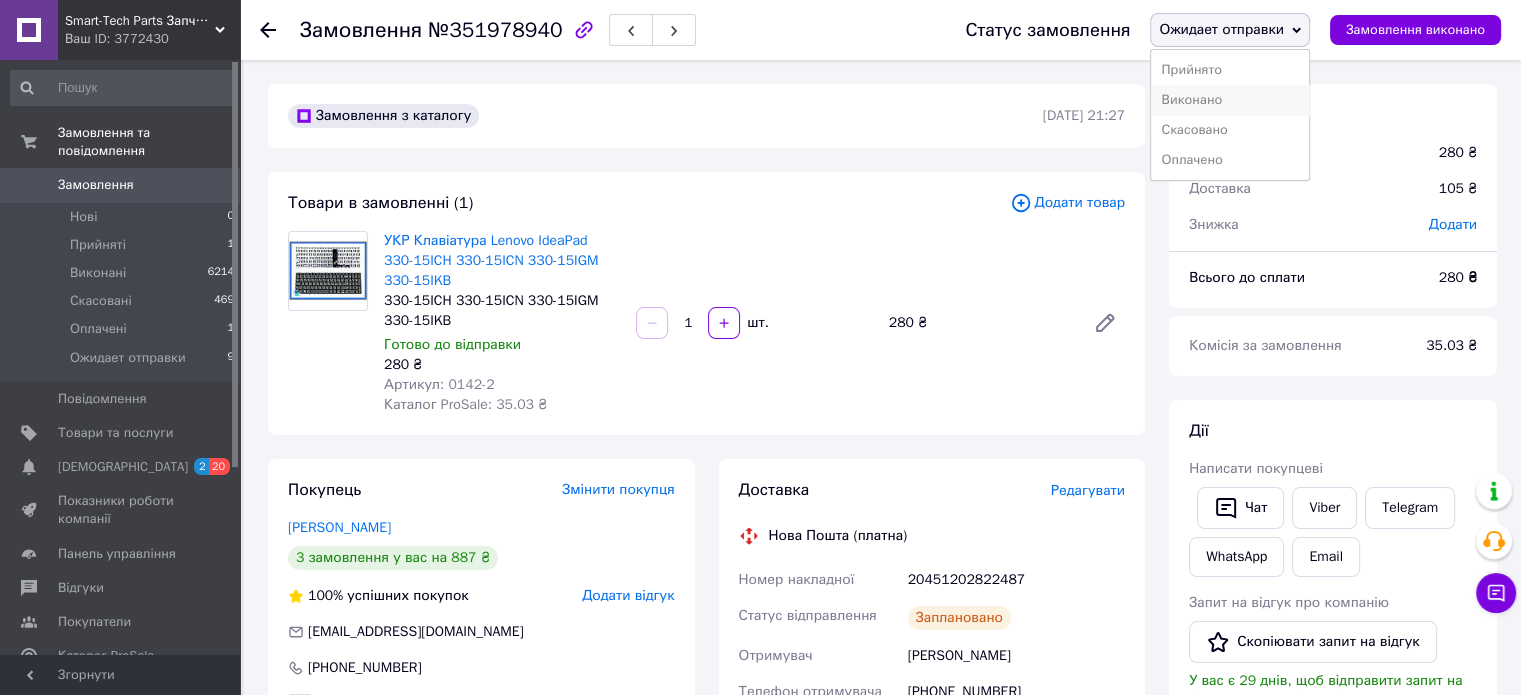 click on "Виконано" at bounding box center (1230, 100) 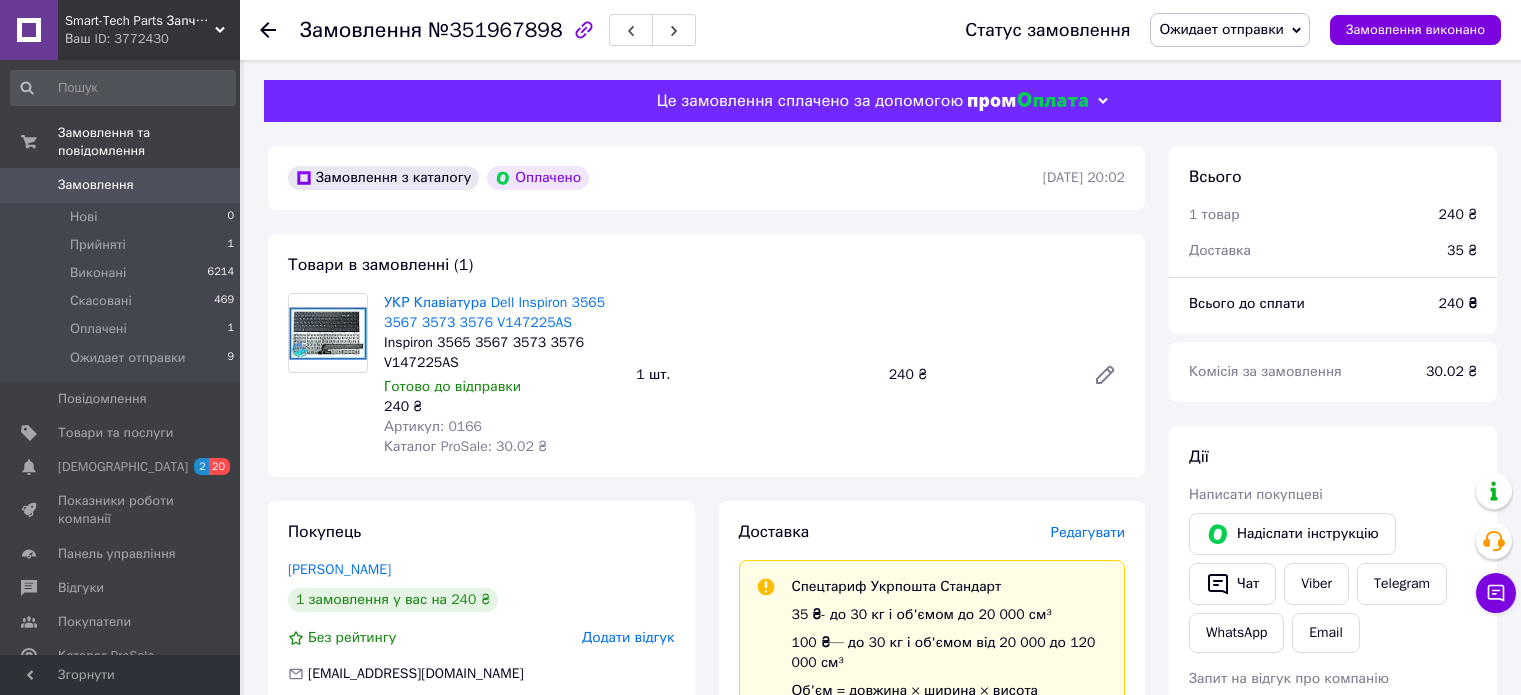scroll, scrollTop: 0, scrollLeft: 0, axis: both 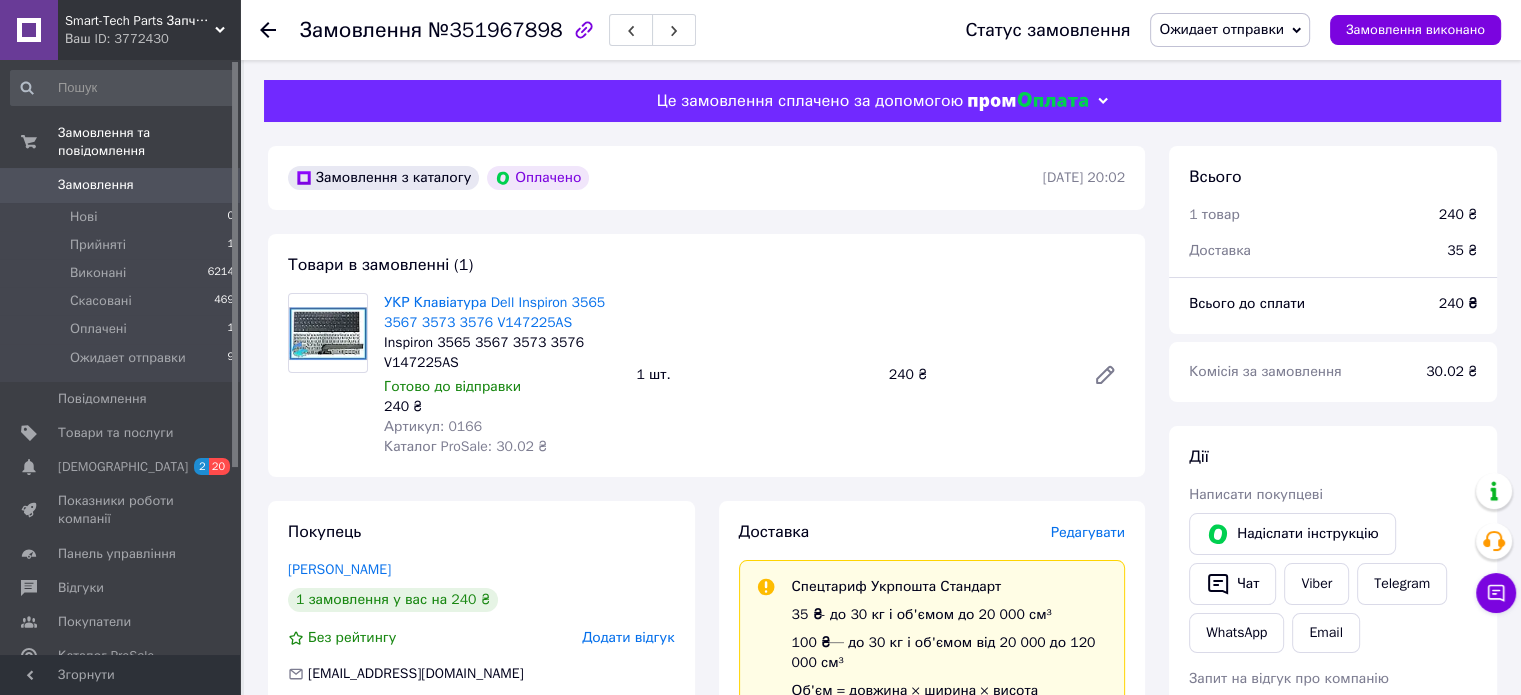 click on "Ожидает отправки" at bounding box center (1221, 29) 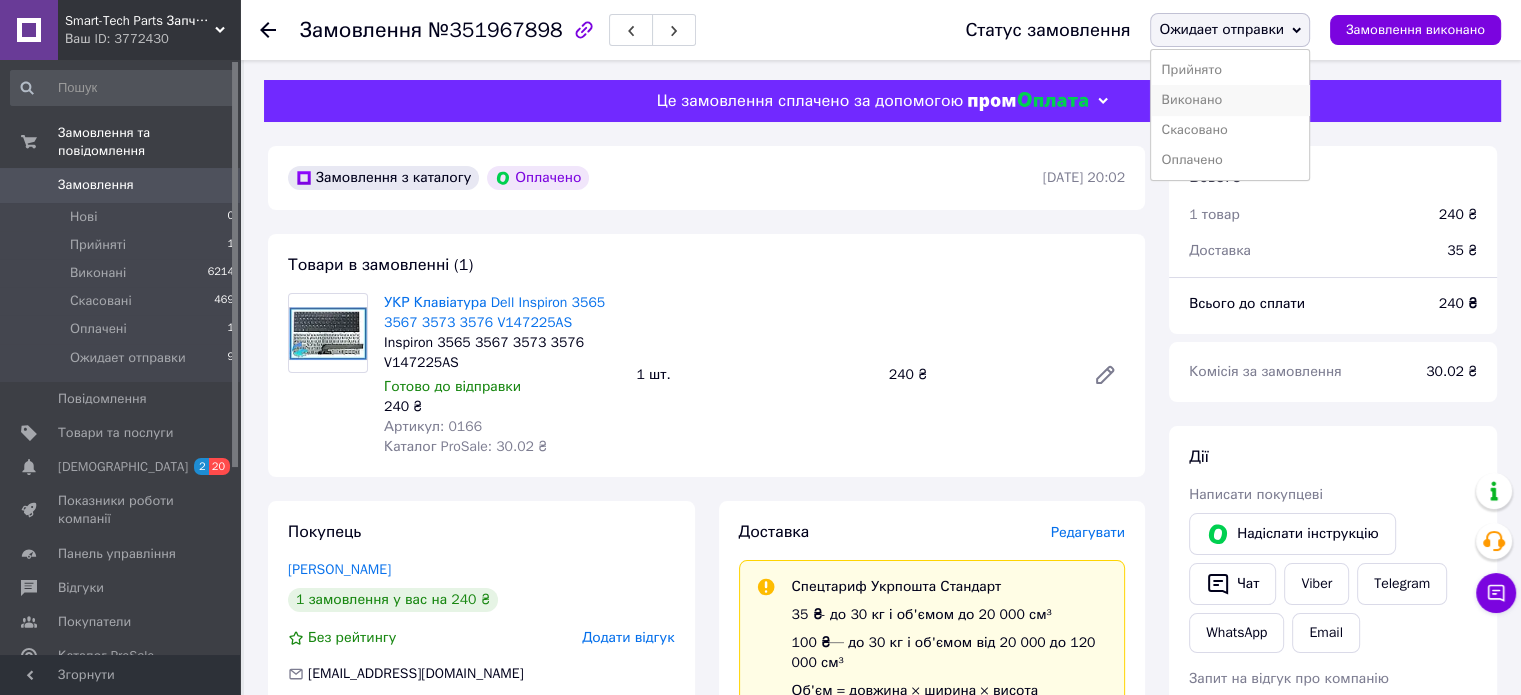 click on "Виконано" at bounding box center (1230, 100) 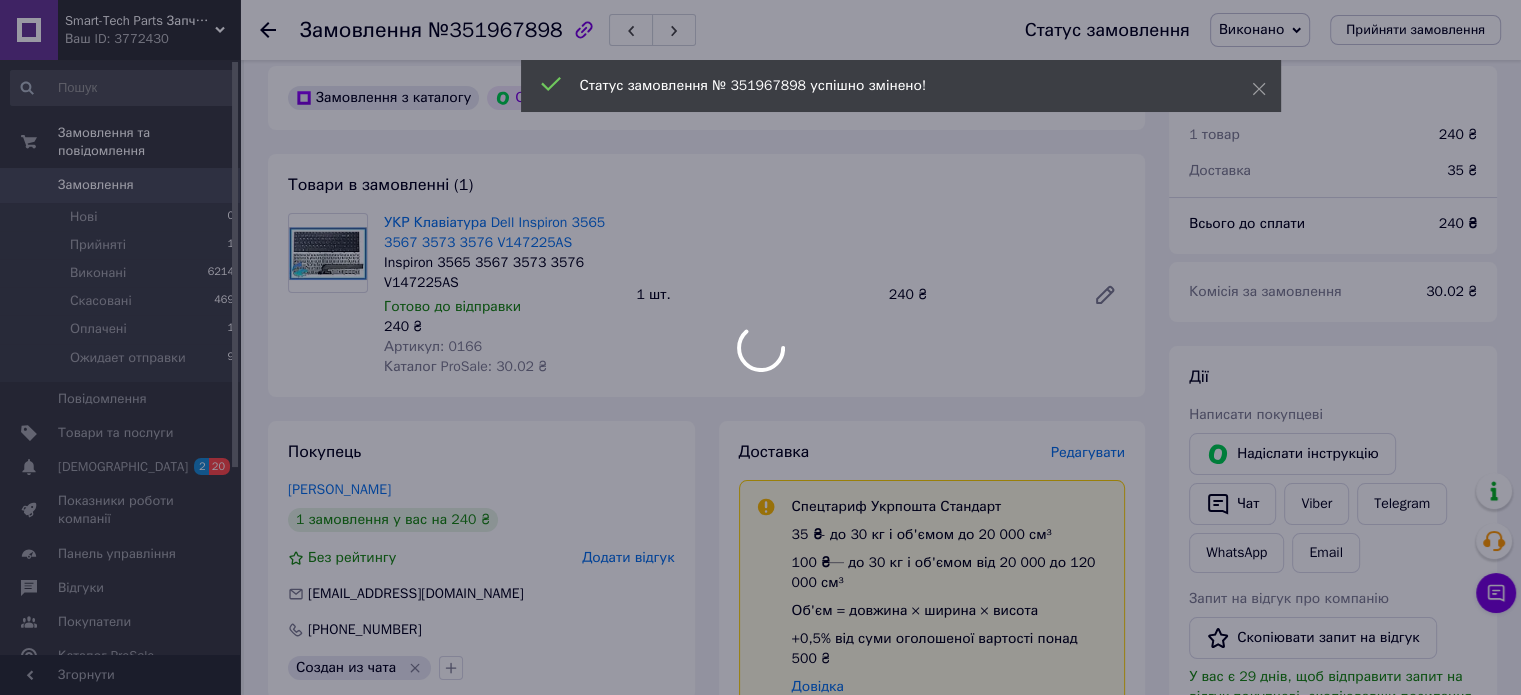 scroll, scrollTop: 200, scrollLeft: 0, axis: vertical 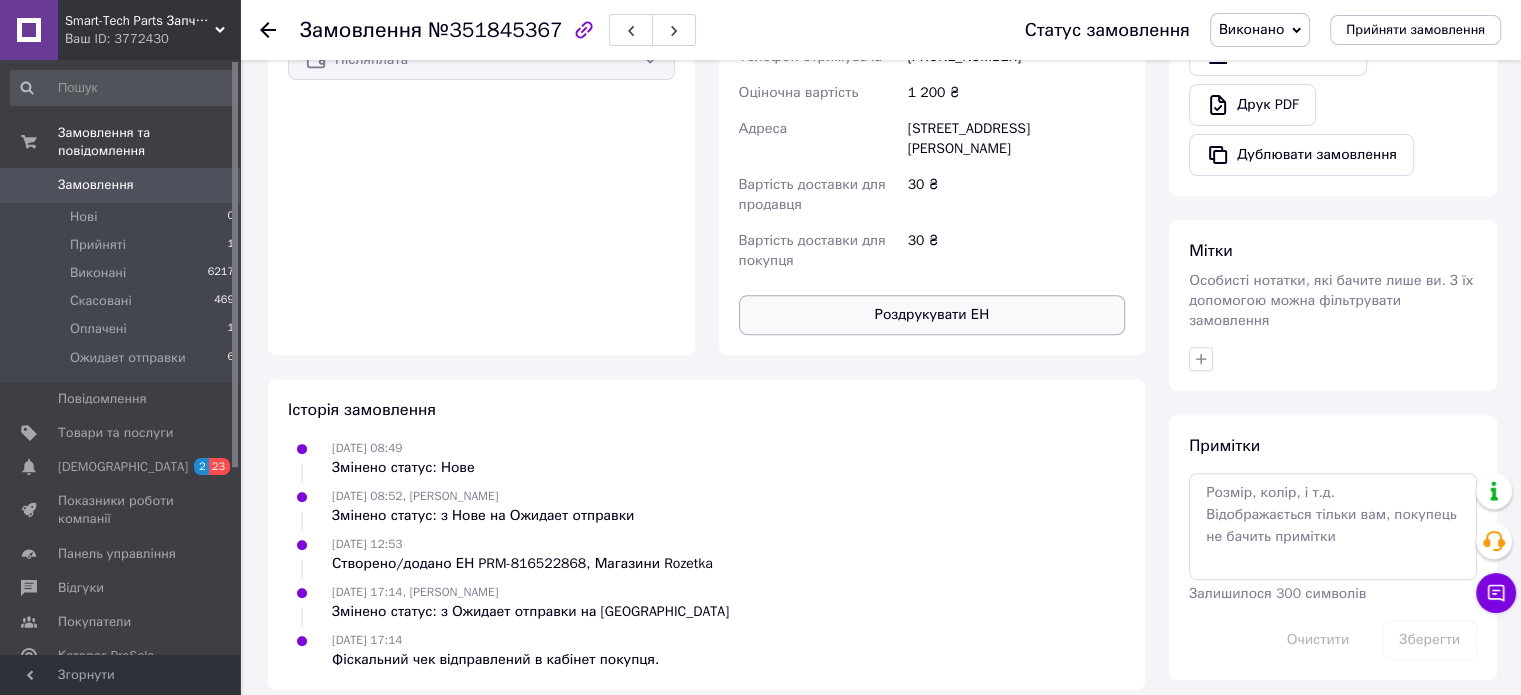 click on "Роздрукувати ЕН" at bounding box center [932, 315] 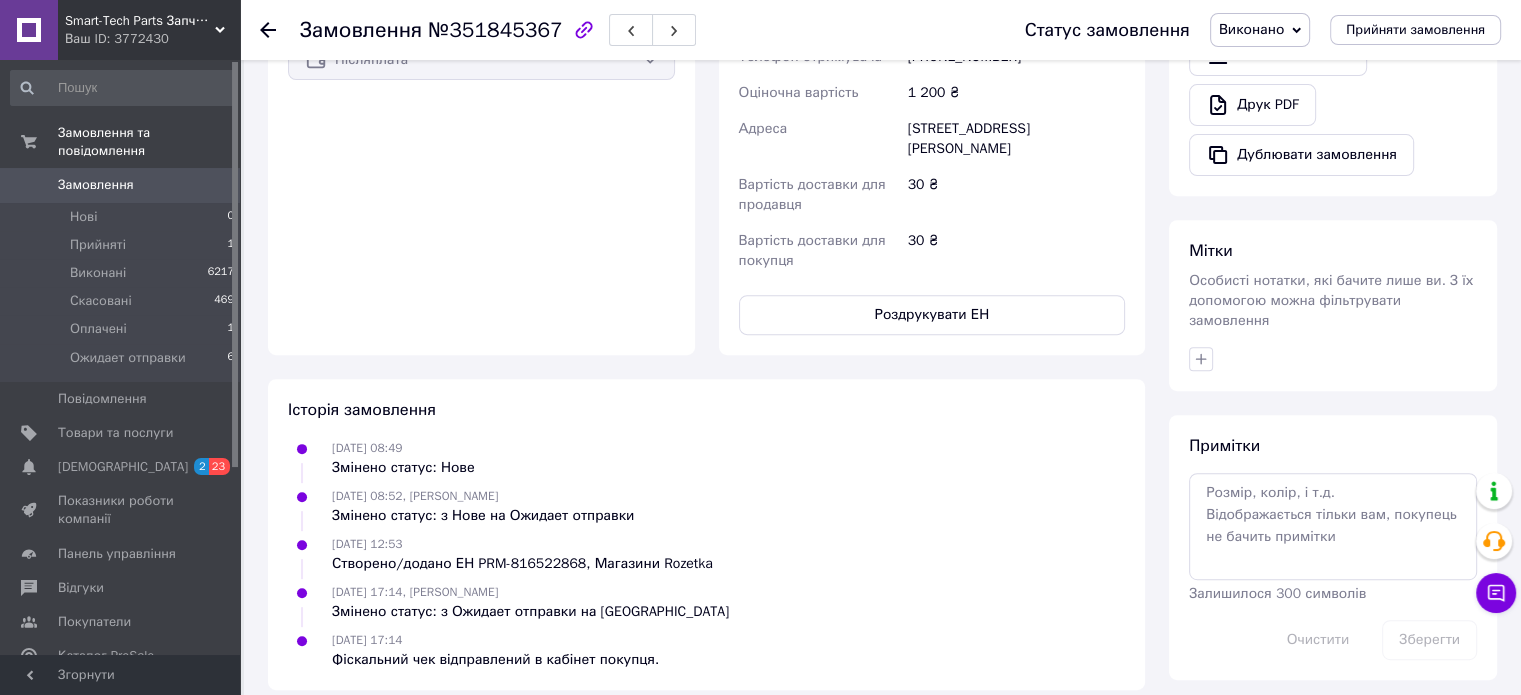 scroll, scrollTop: 365, scrollLeft: 0, axis: vertical 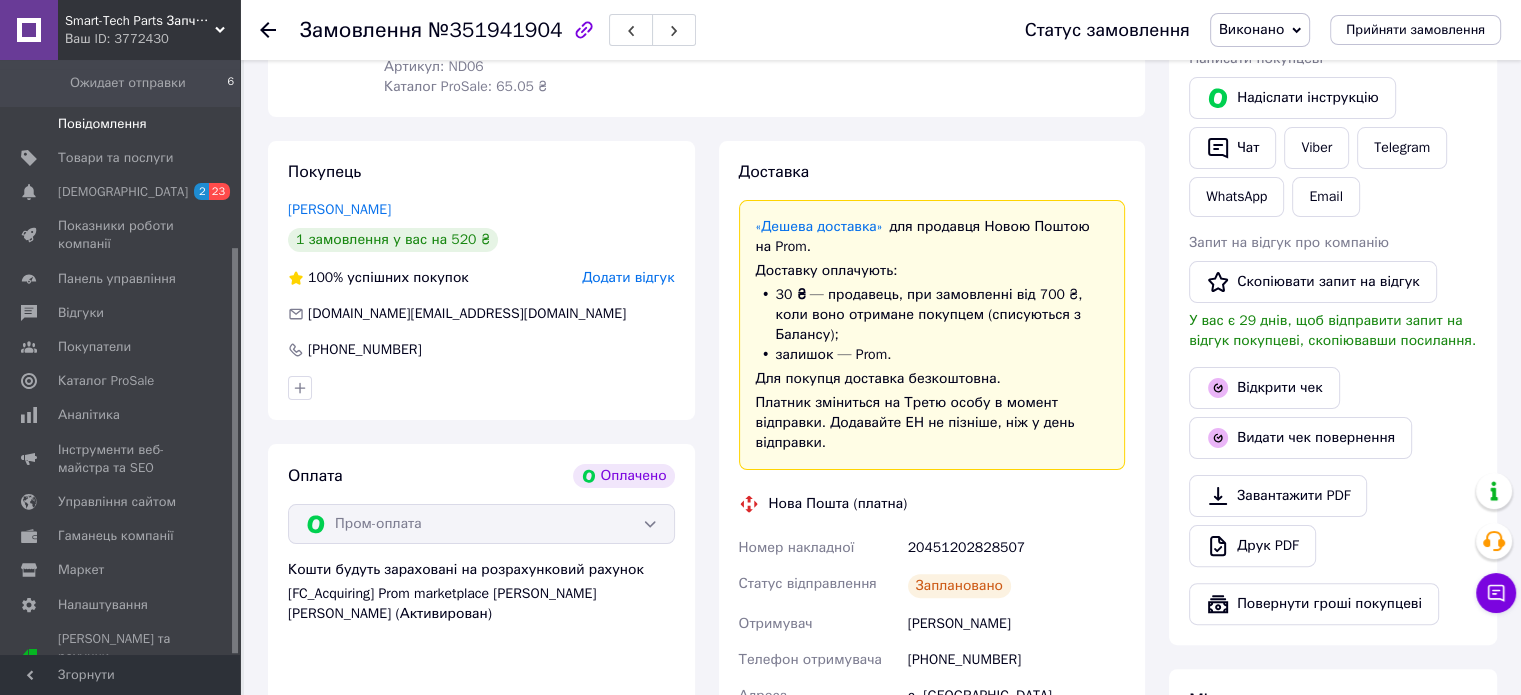 click on "Повідомлення" at bounding box center [121, 124] 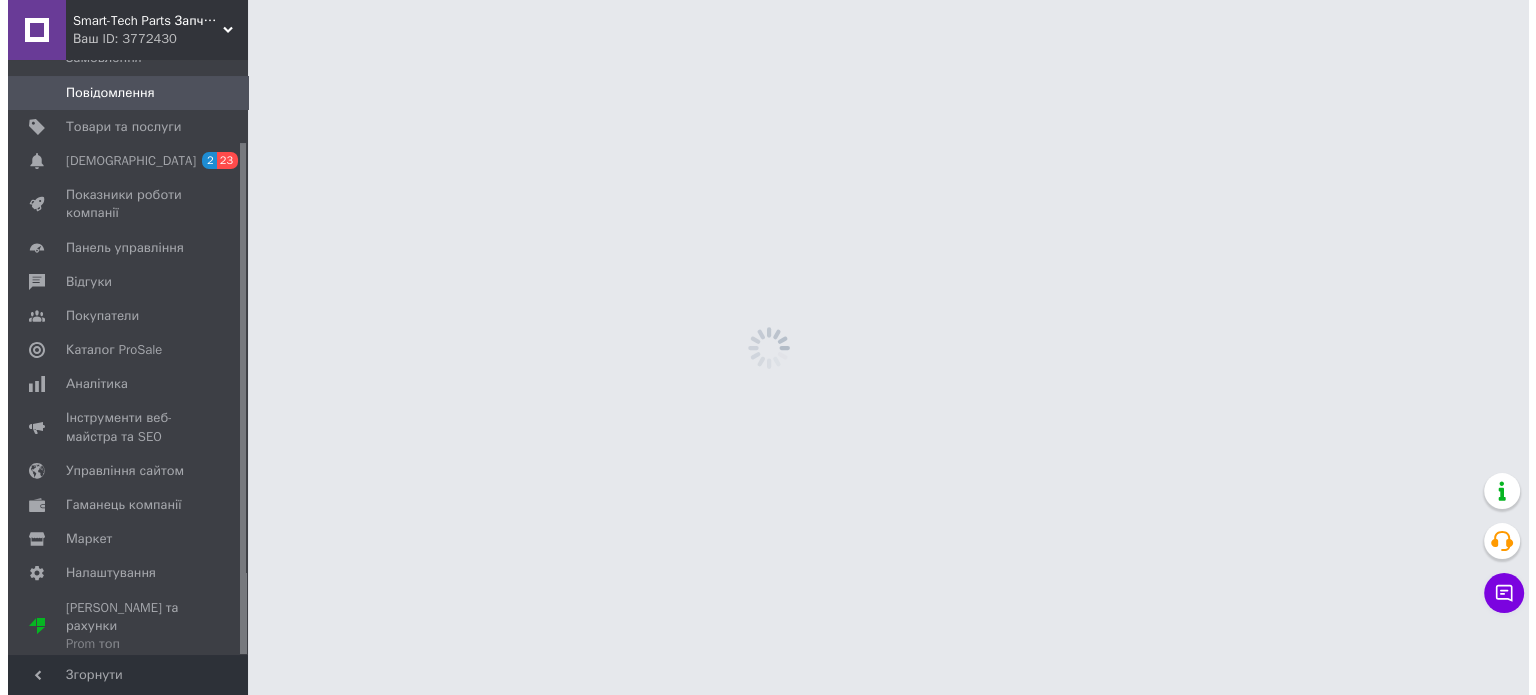 scroll, scrollTop: 0, scrollLeft: 0, axis: both 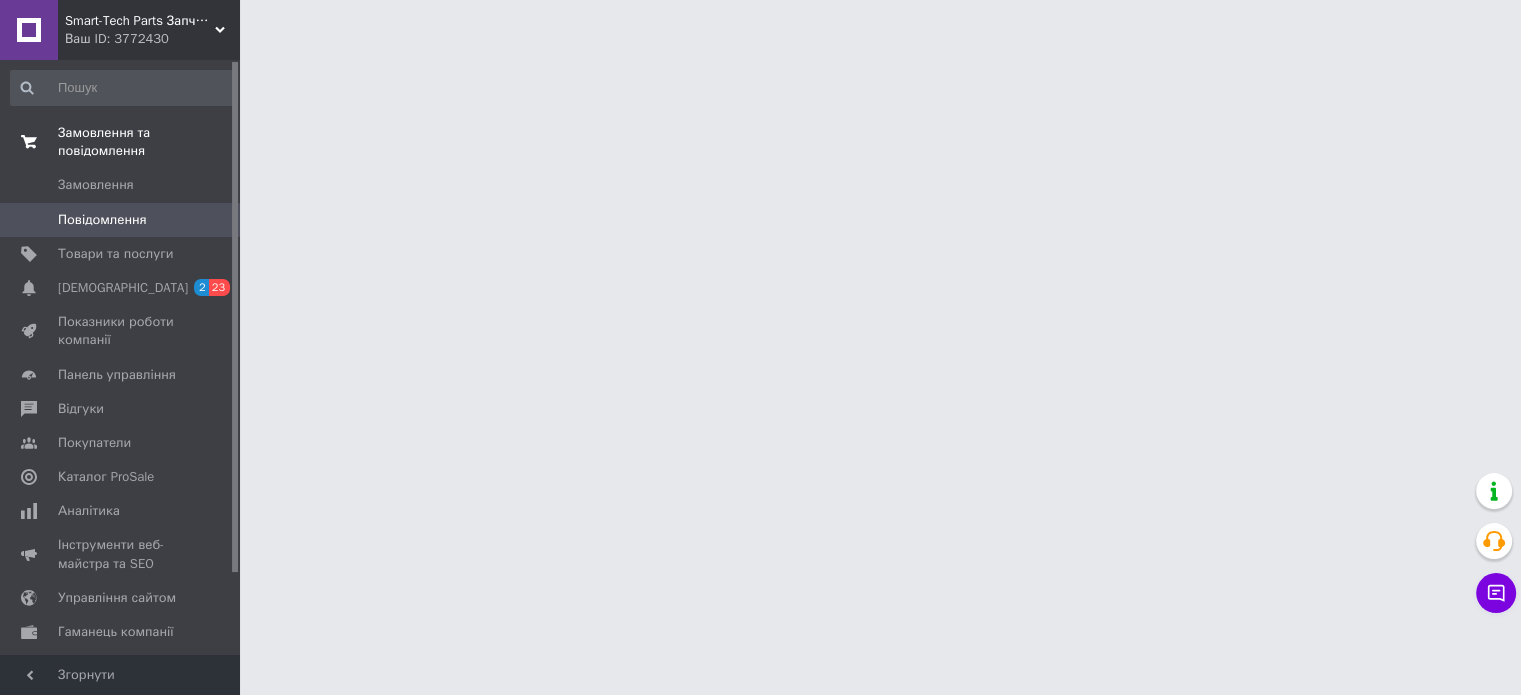 click on "Замовлення та повідомлення" at bounding box center [149, 142] 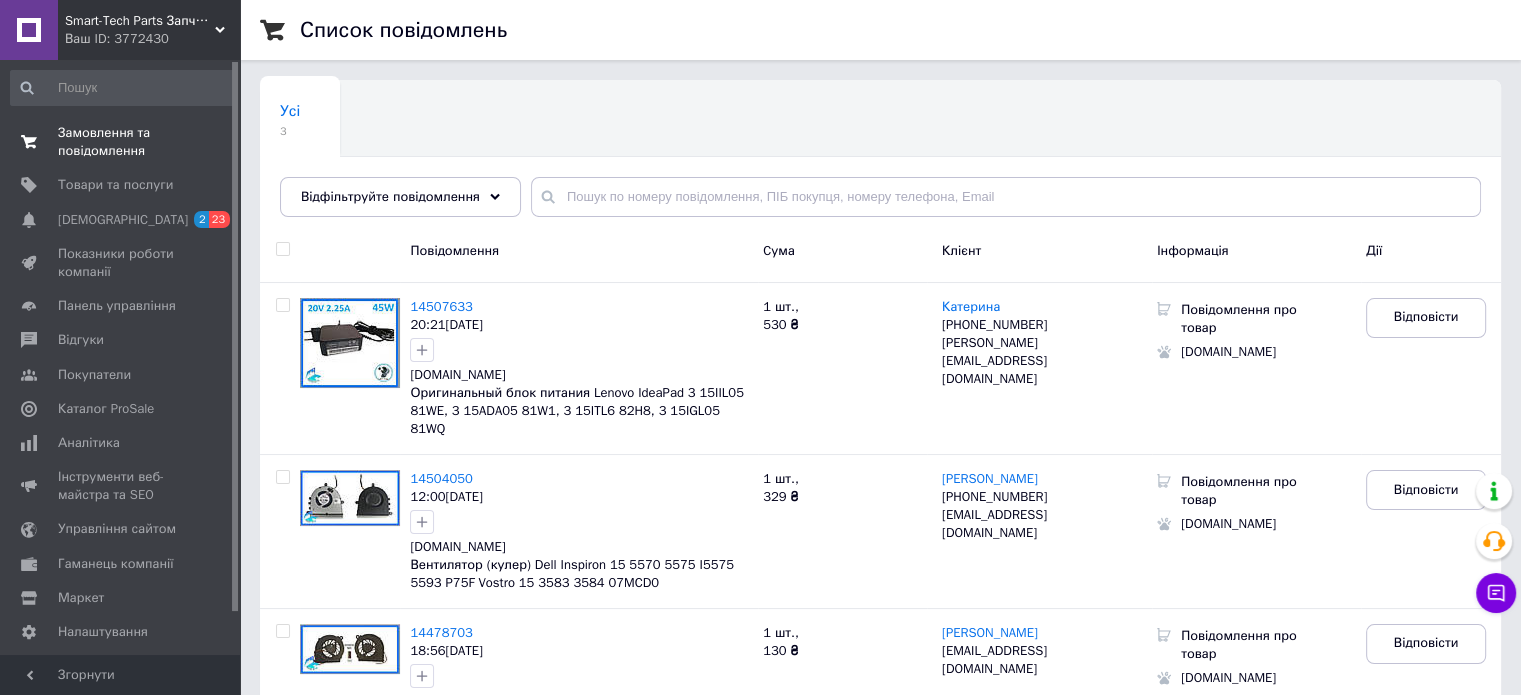 click on "Замовлення та повідомлення 0 0" at bounding box center (123, 142) 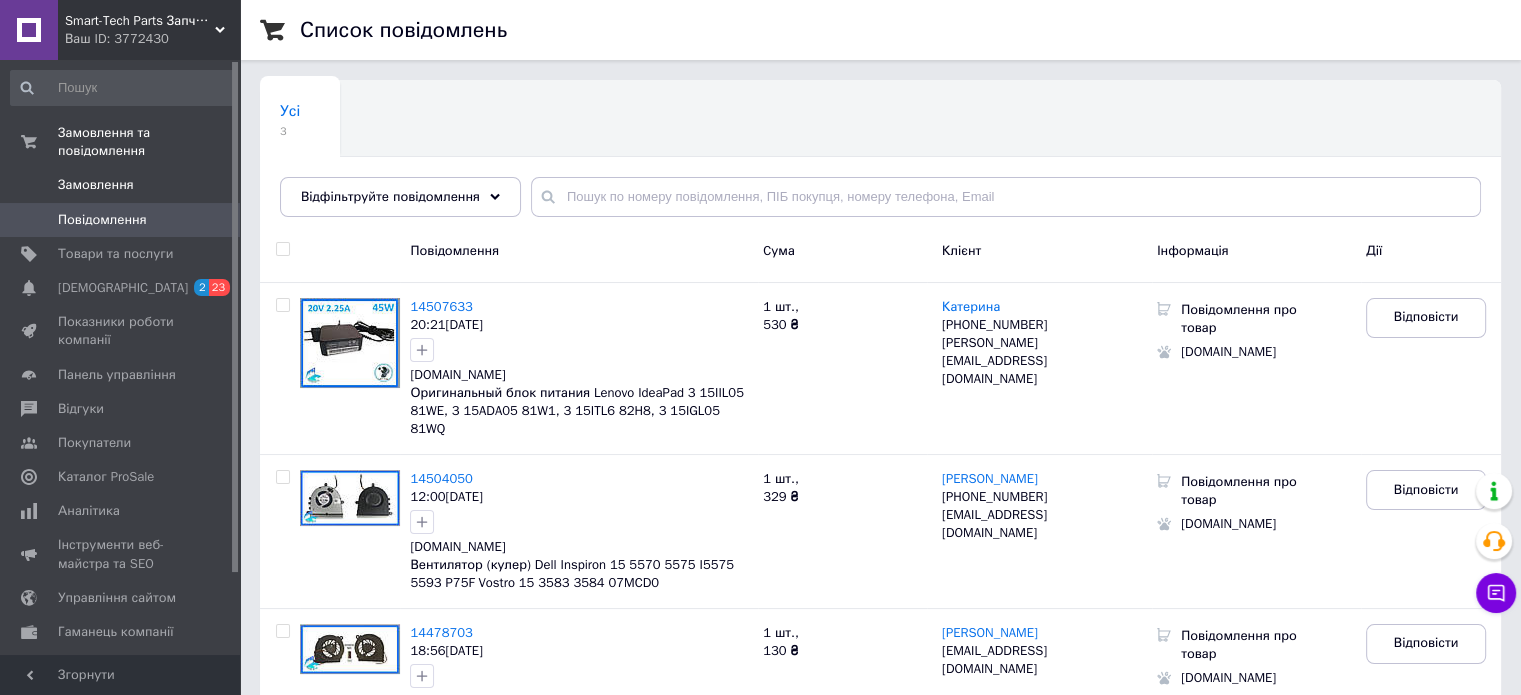 click on "Замовлення 0" at bounding box center [123, 185] 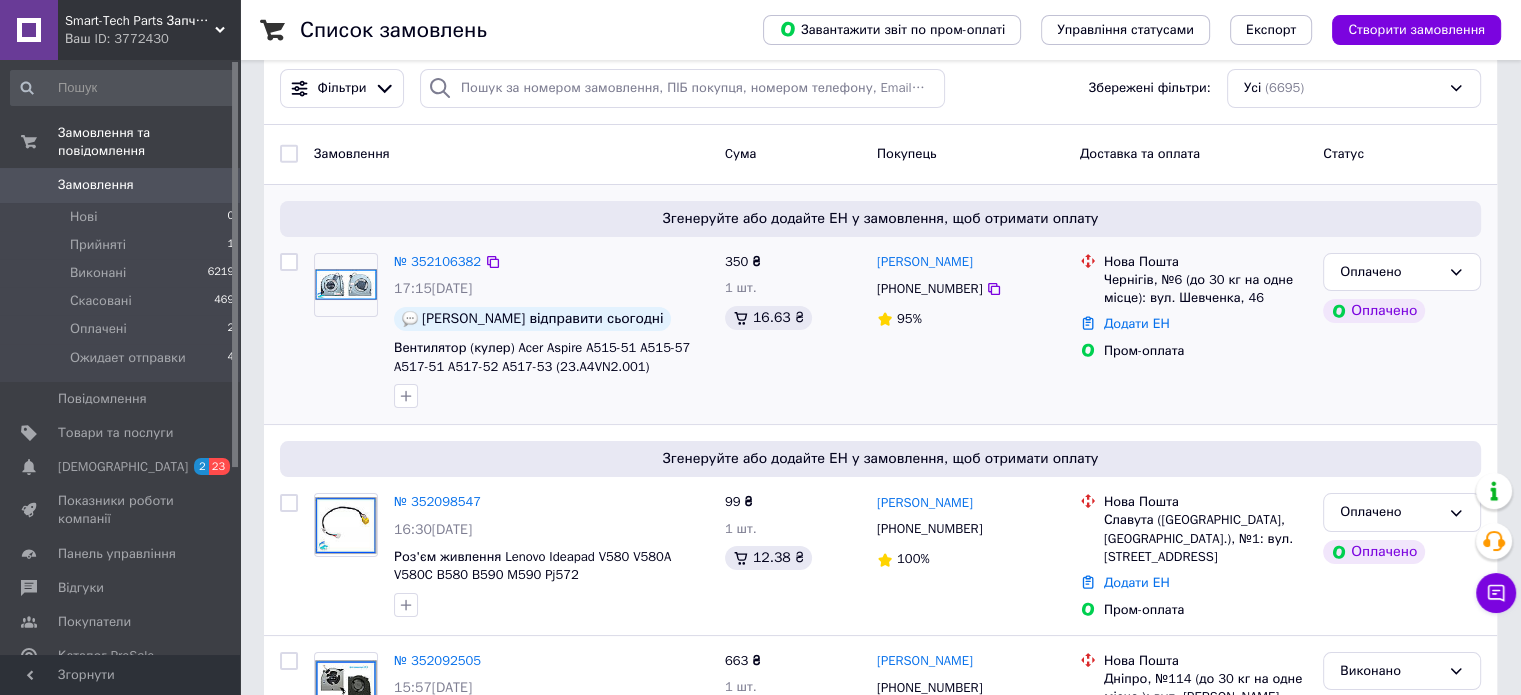 scroll, scrollTop: 0, scrollLeft: 0, axis: both 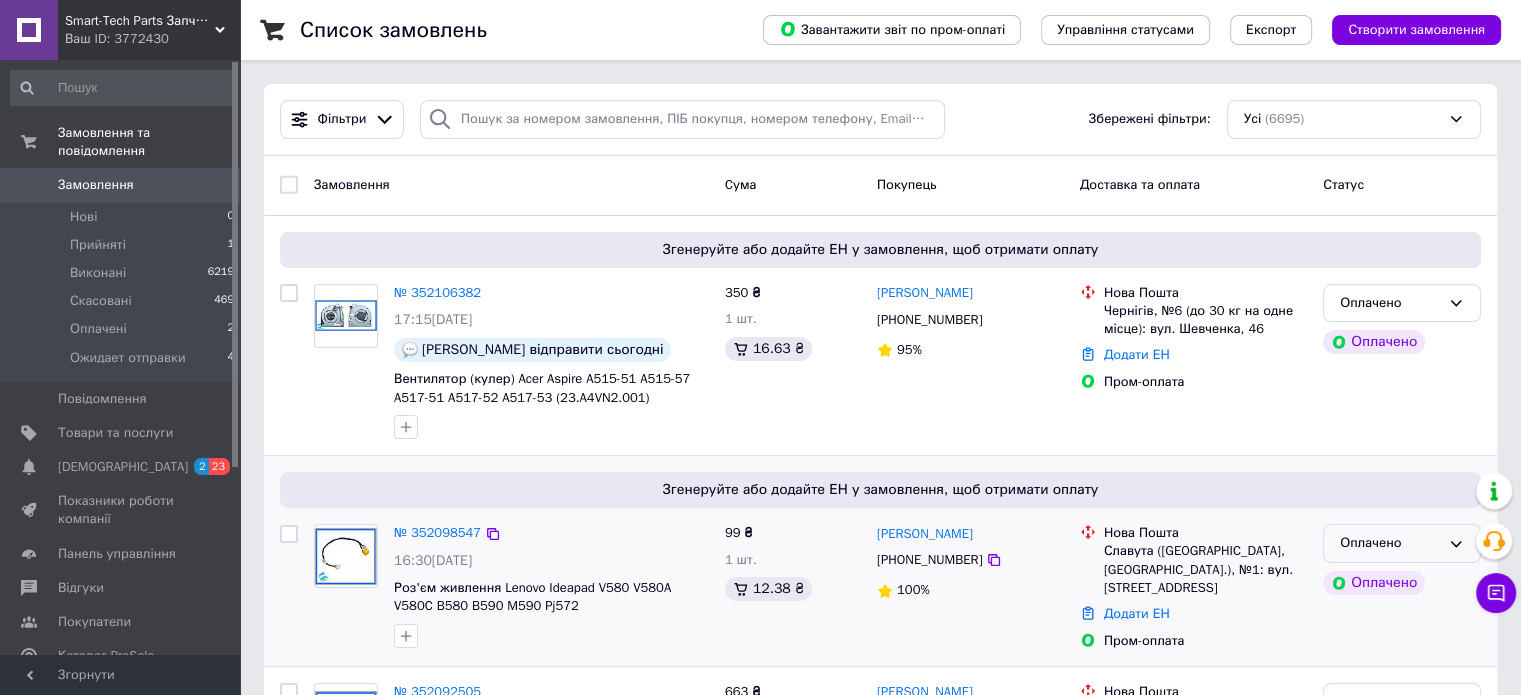 click on "Оплачено" at bounding box center [1390, 543] 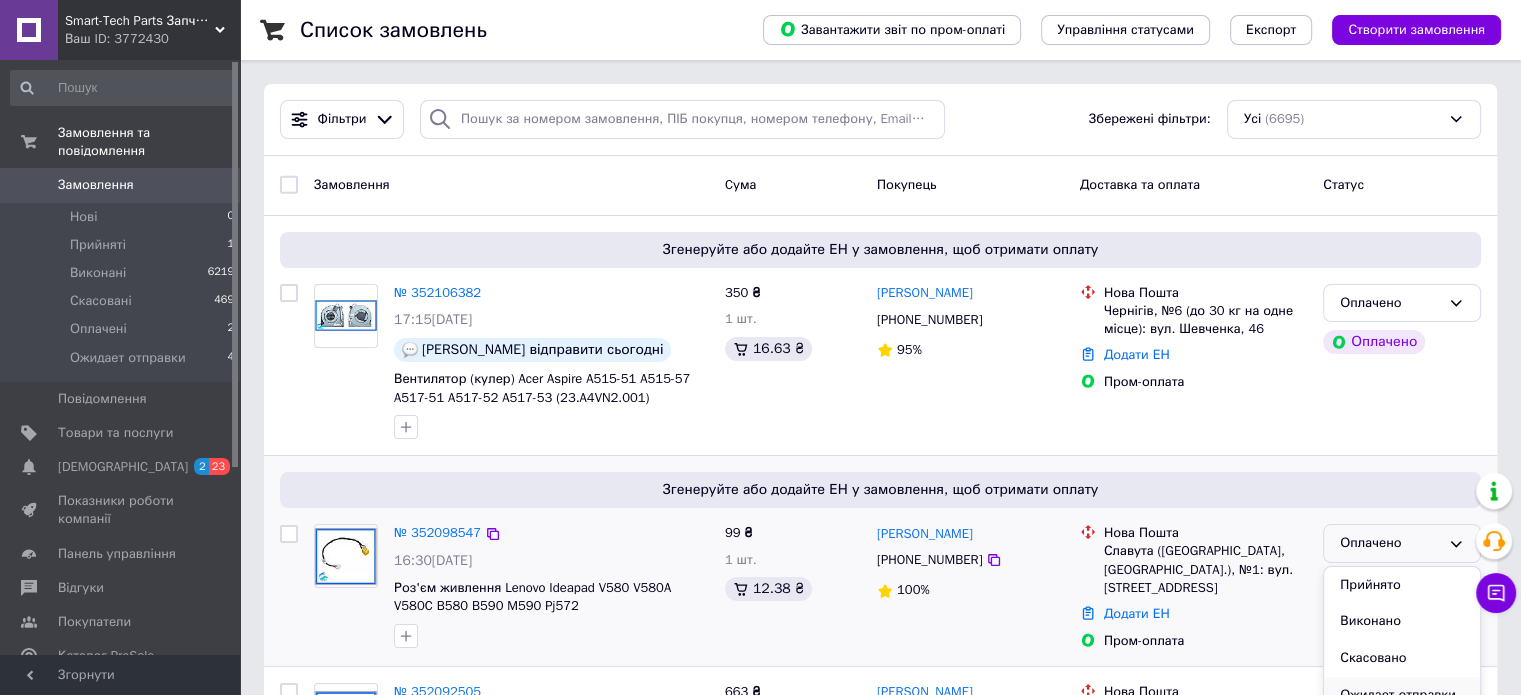 click on "Ожидает отправки" at bounding box center [1402, 695] 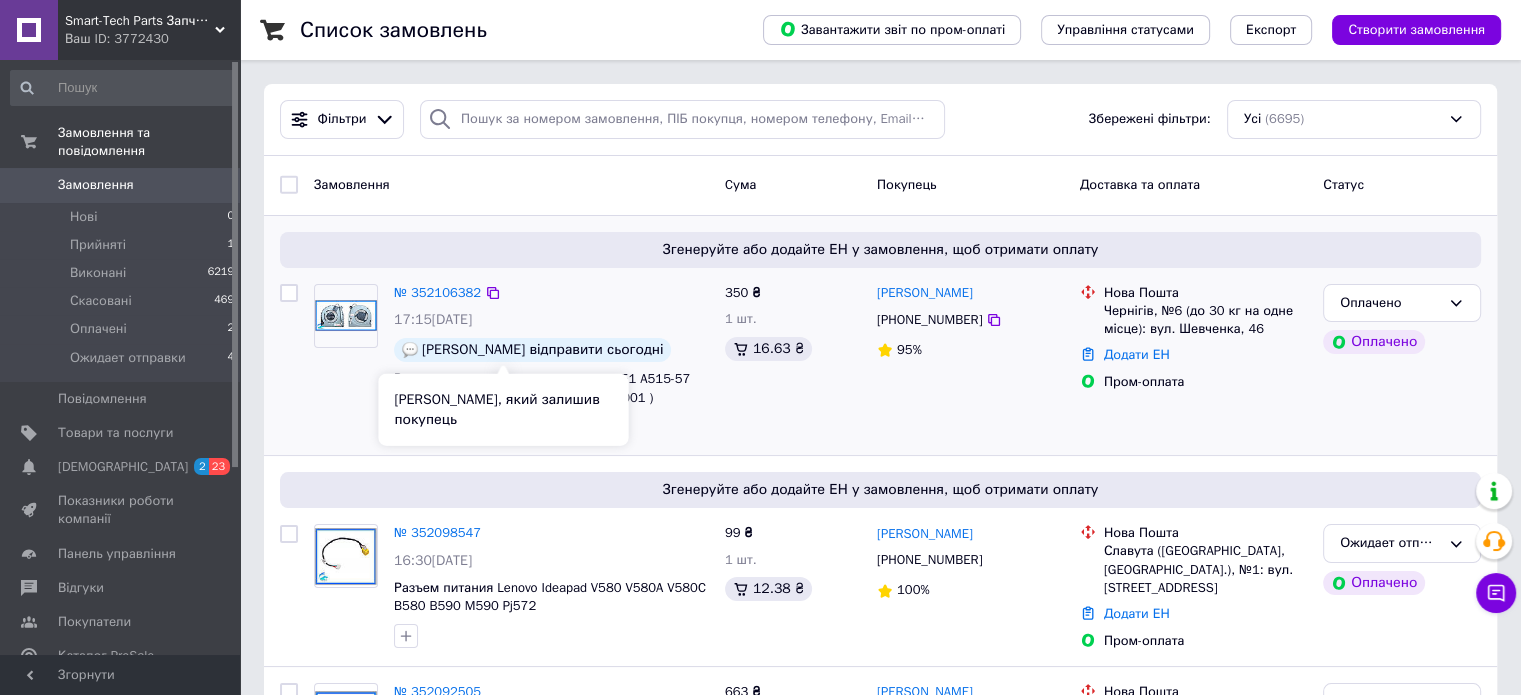 scroll, scrollTop: 200, scrollLeft: 0, axis: vertical 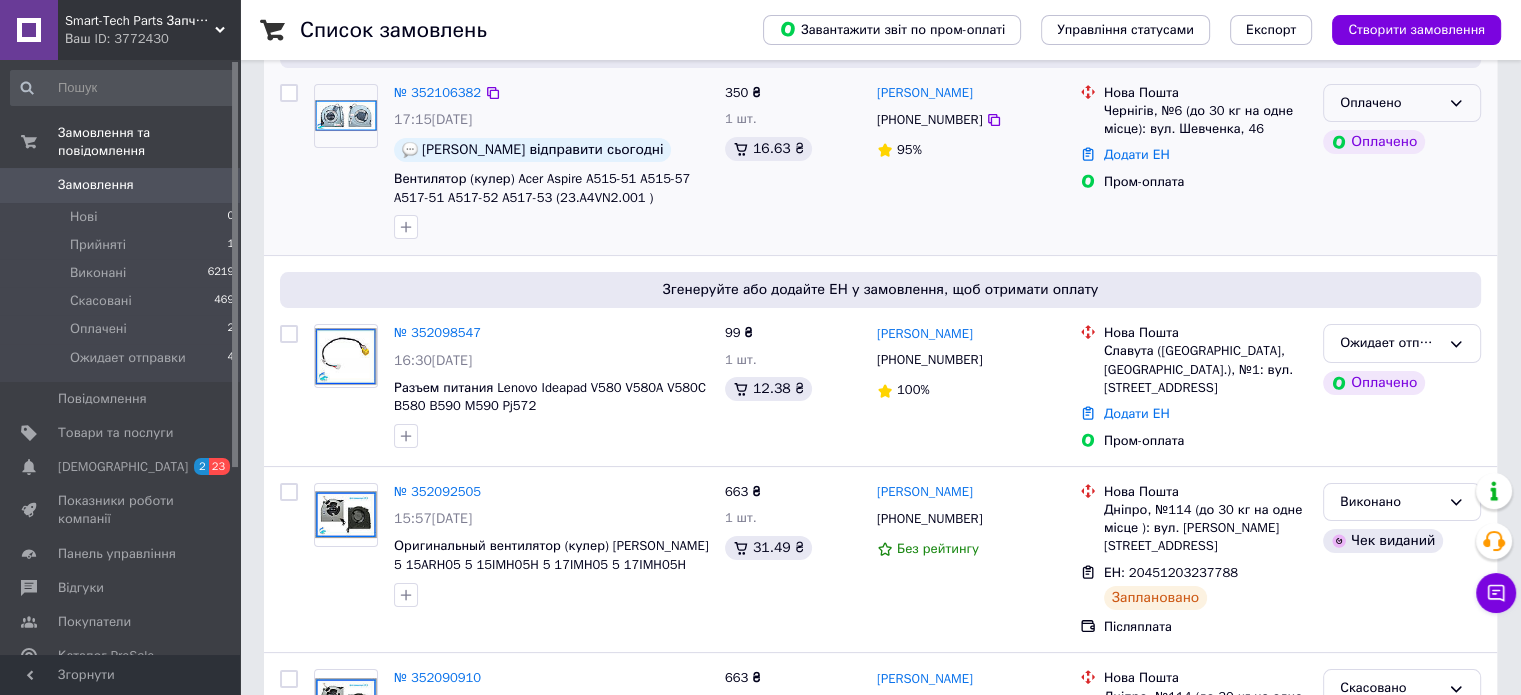 click 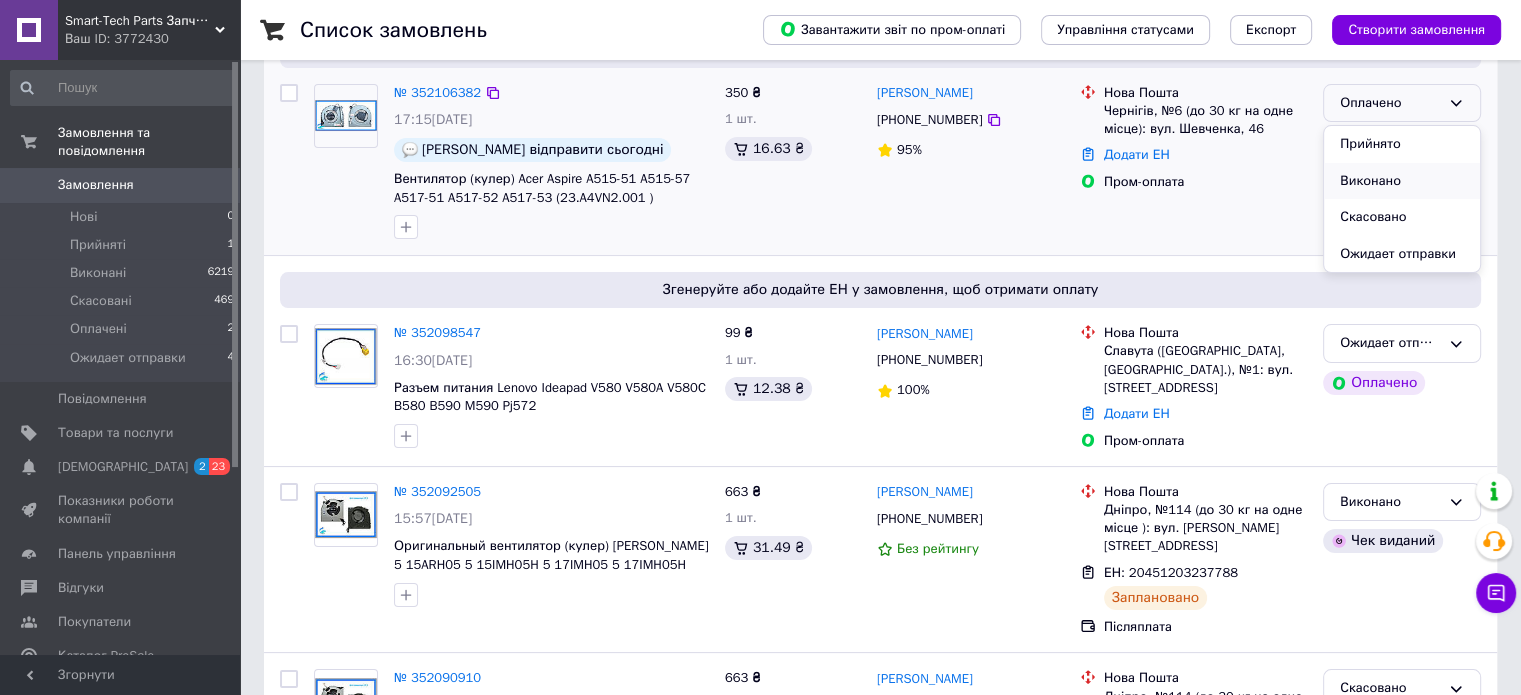 click on "Виконано" at bounding box center (1402, 181) 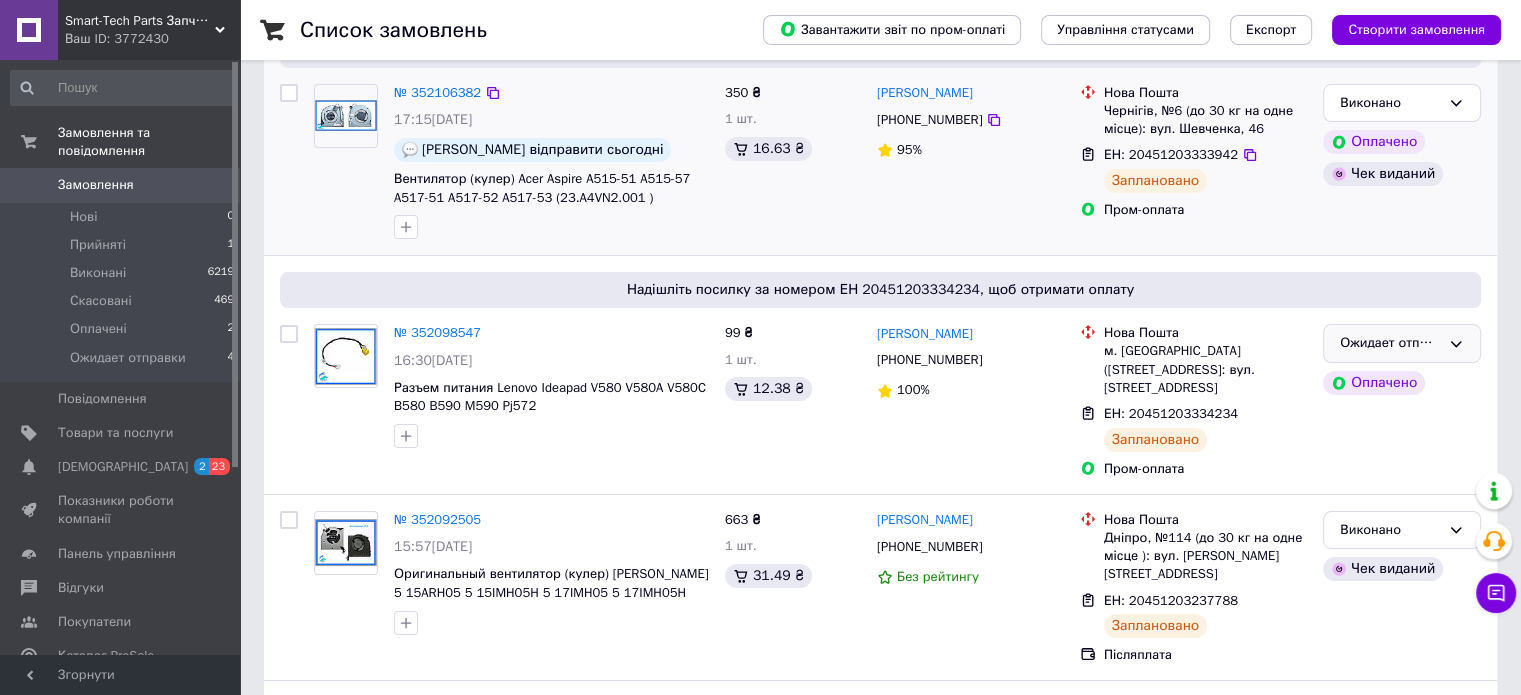 click on "Ожидает отправки" at bounding box center [1390, 343] 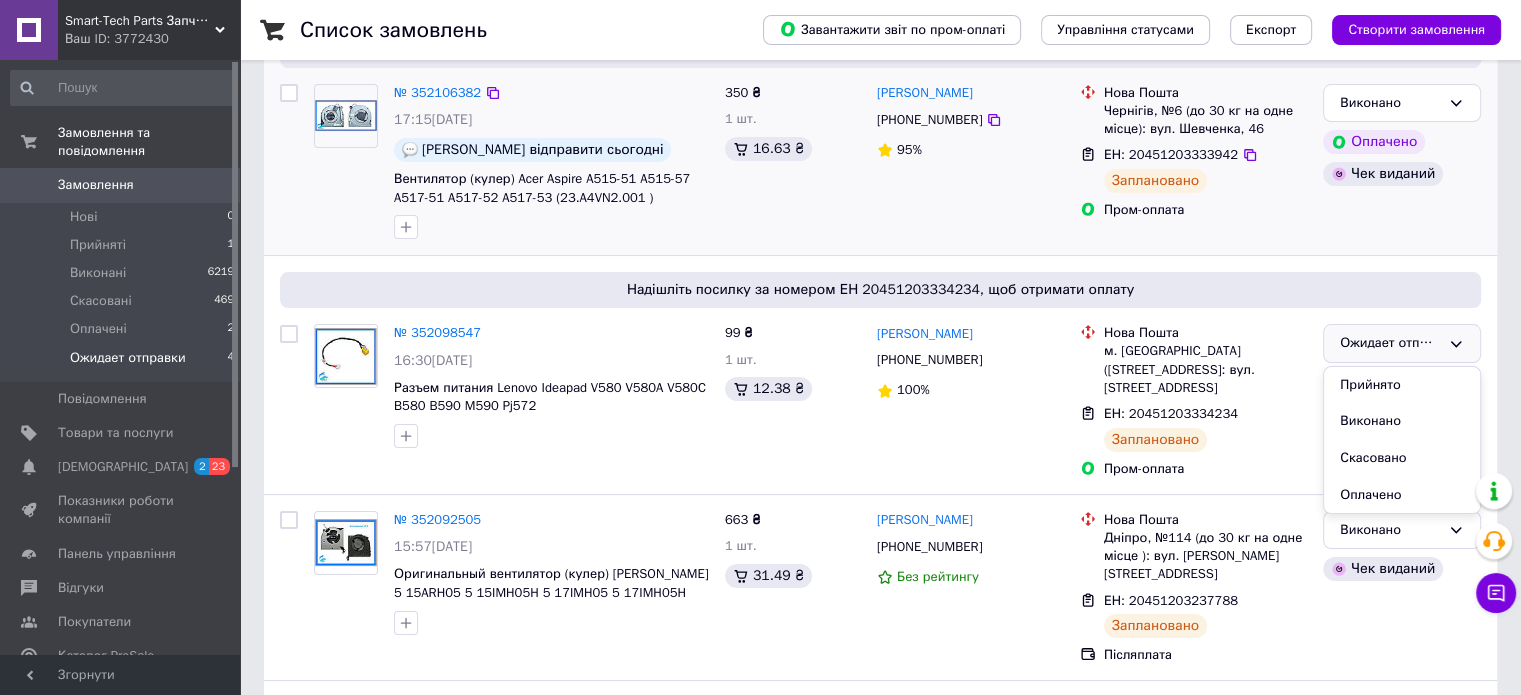 click on "Ожидает отправки" at bounding box center [128, 358] 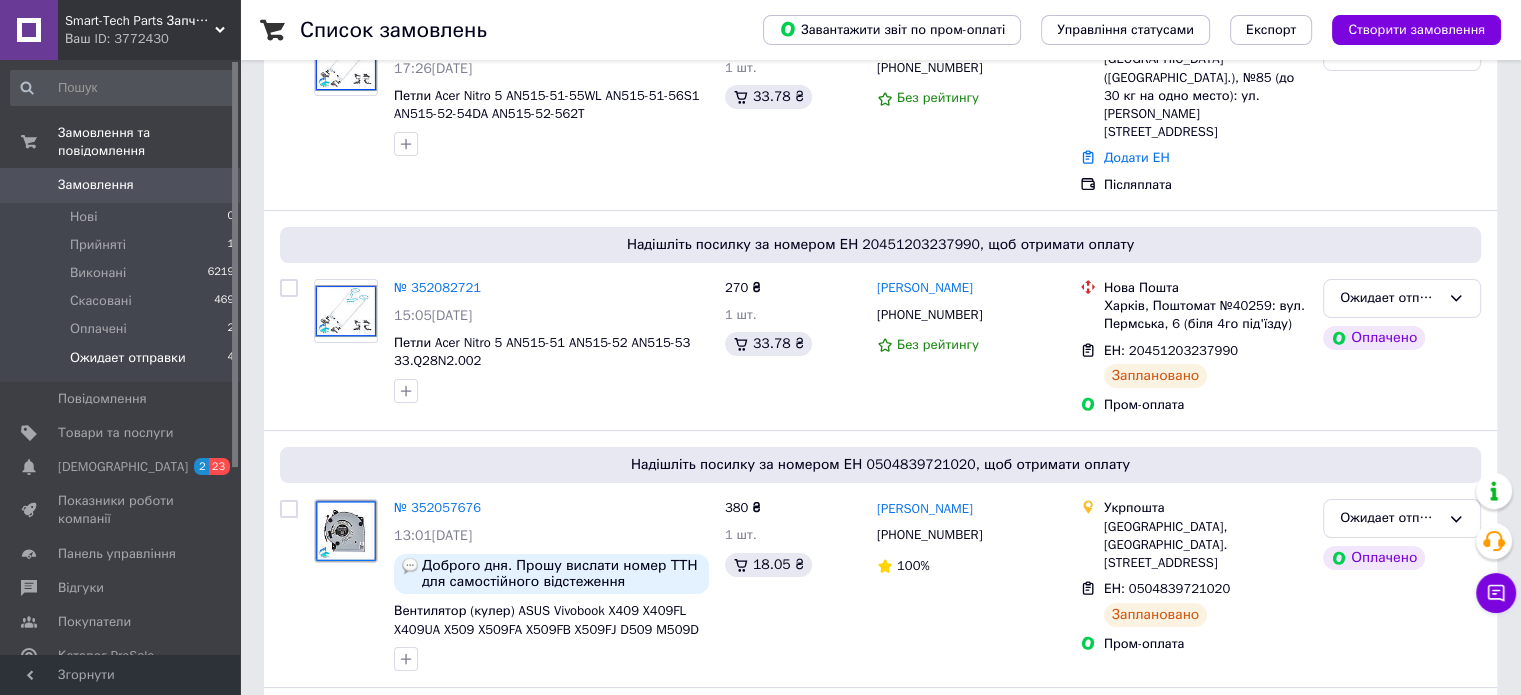 scroll, scrollTop: 0, scrollLeft: 0, axis: both 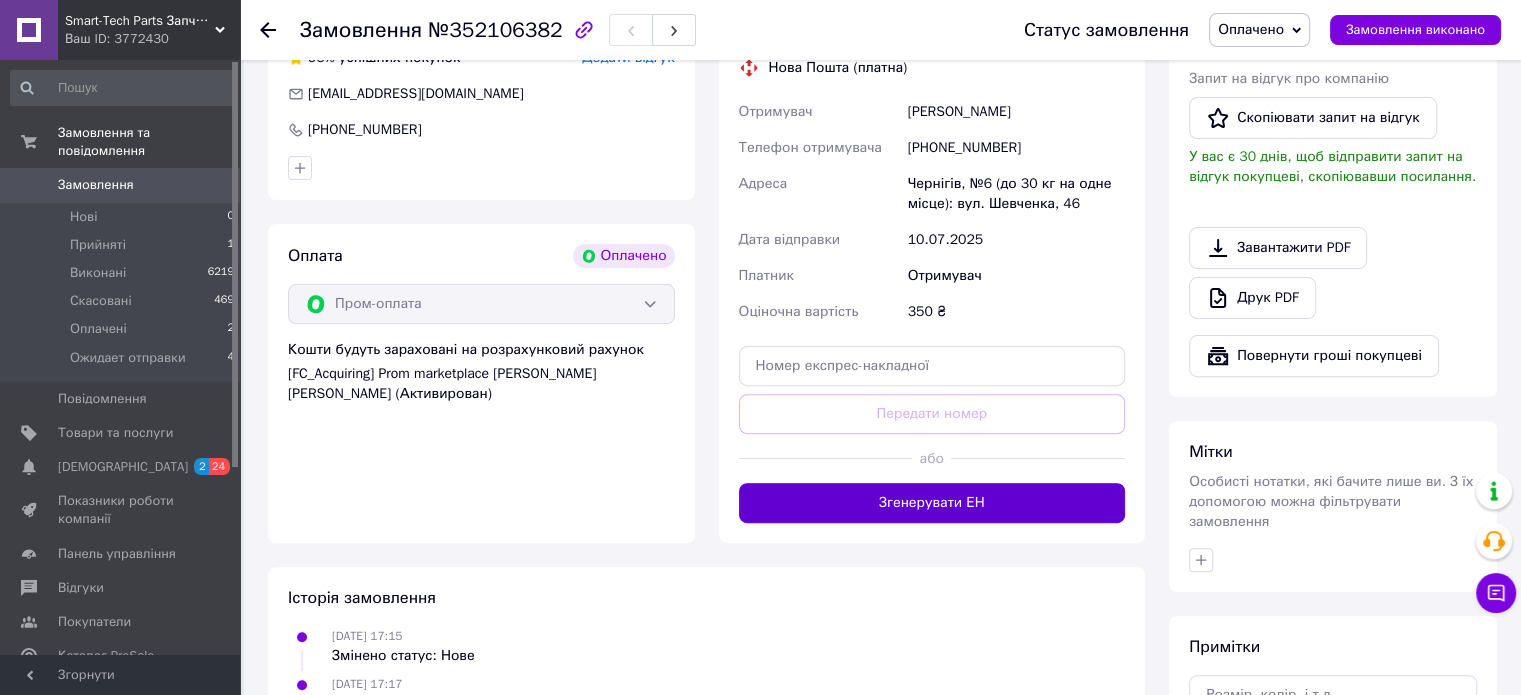 click on "Згенерувати ЕН" at bounding box center (932, 503) 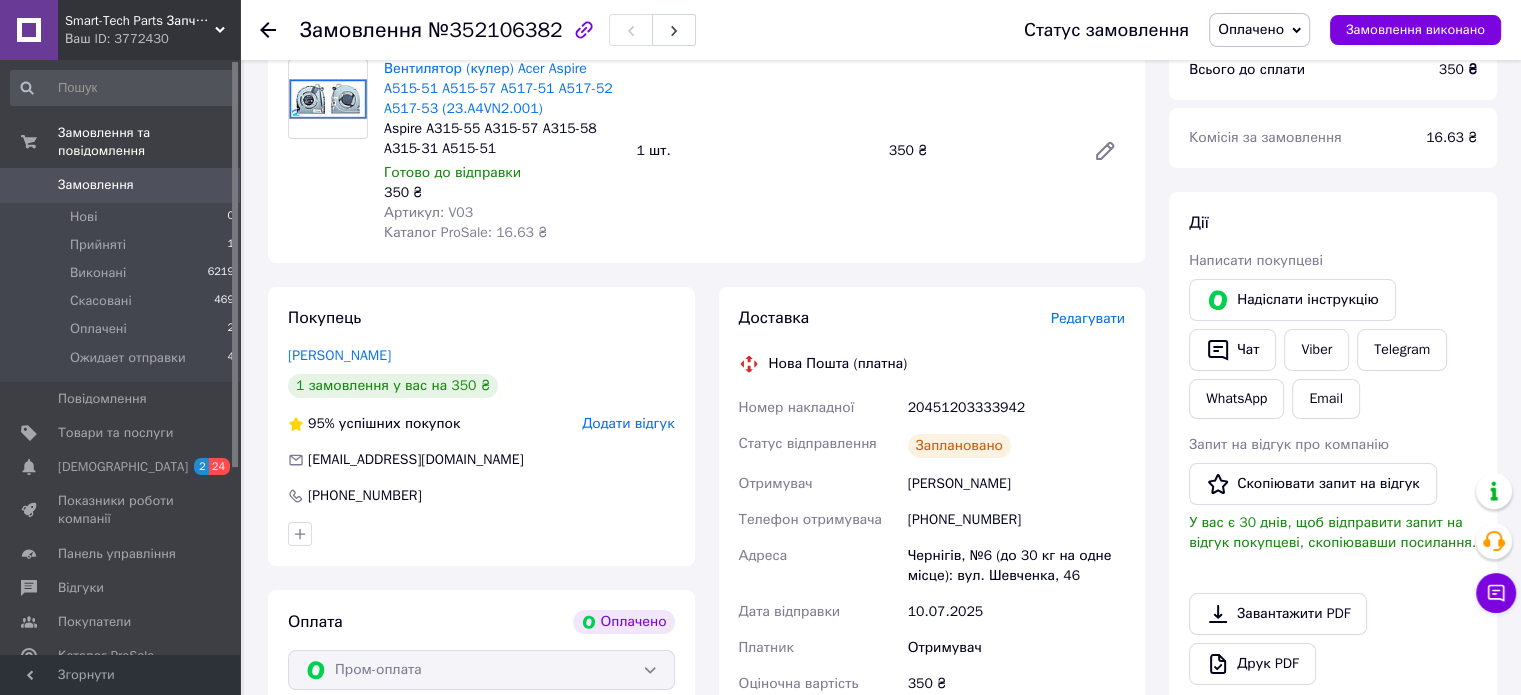 scroll, scrollTop: 0, scrollLeft: 0, axis: both 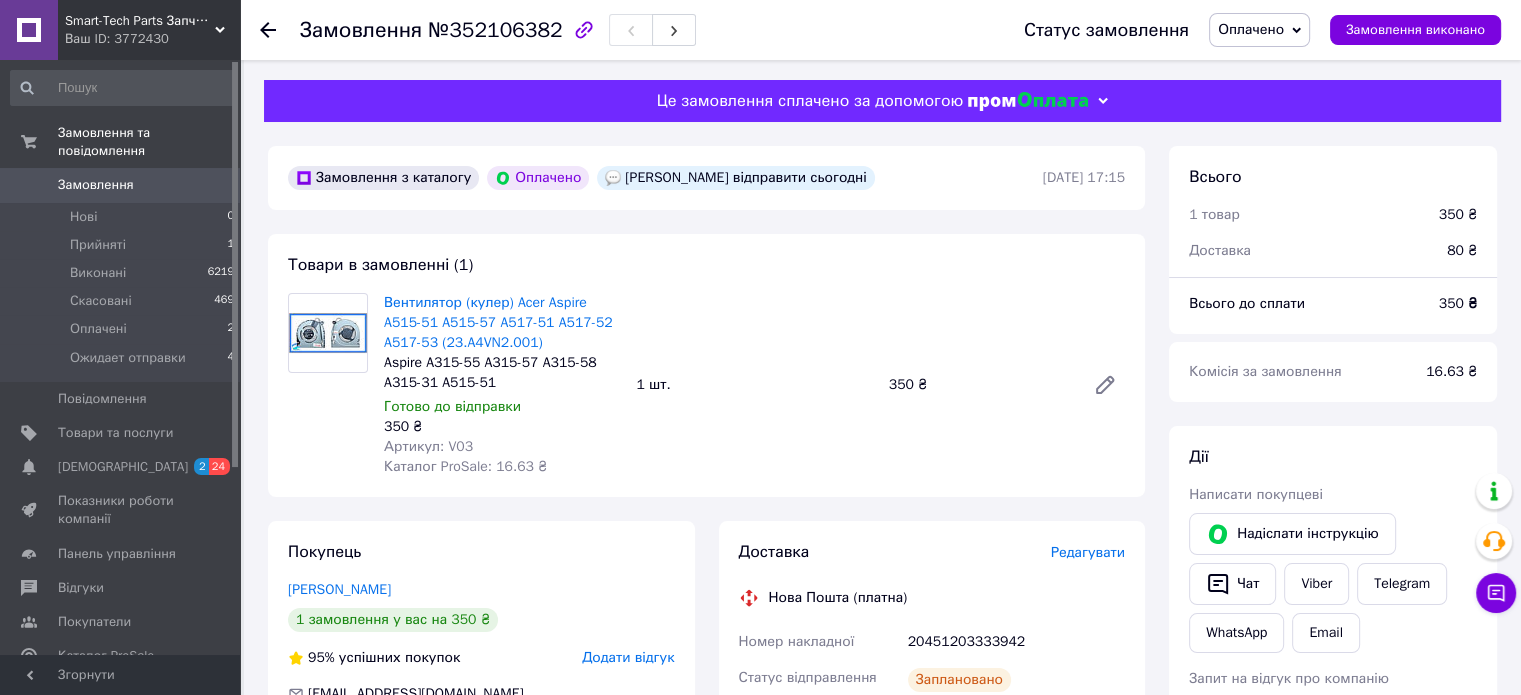 click on "Оплачено" at bounding box center (1251, 29) 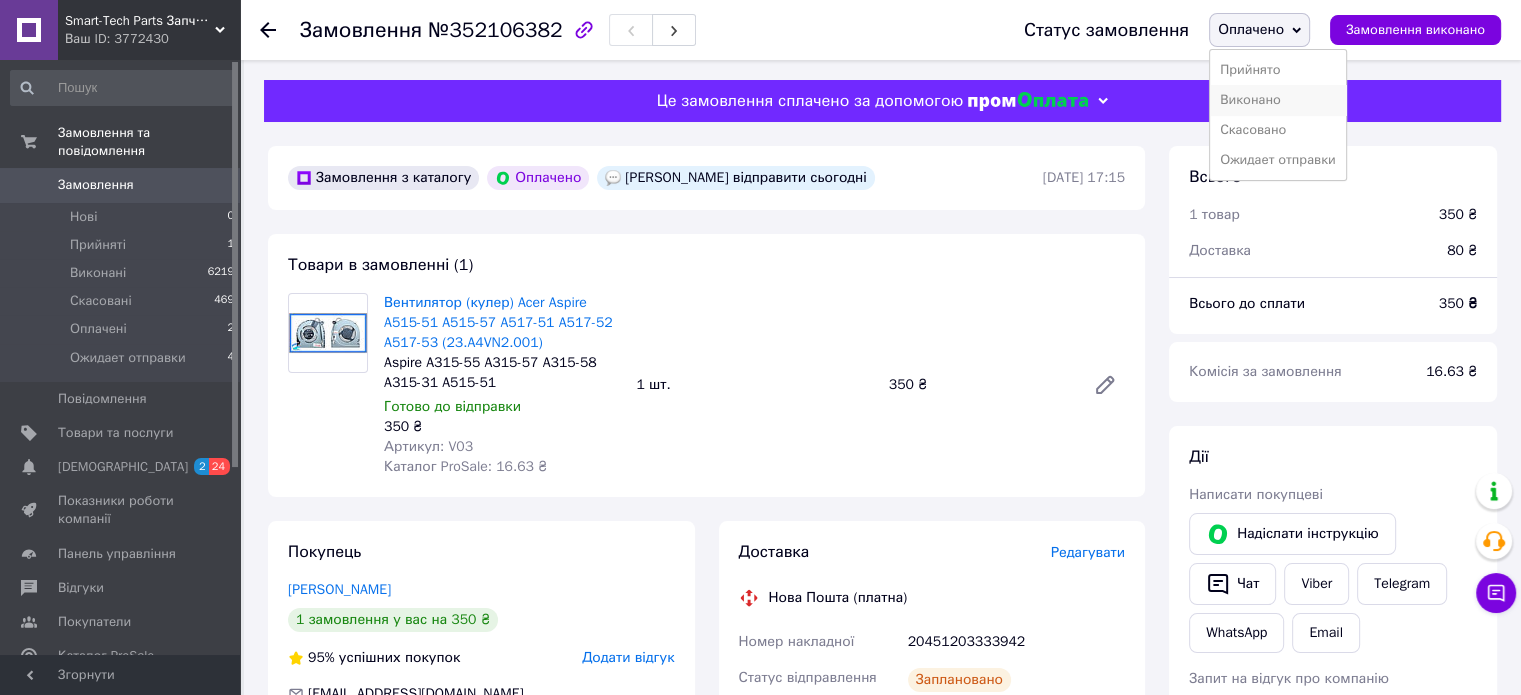 click on "Виконано" at bounding box center (1278, 100) 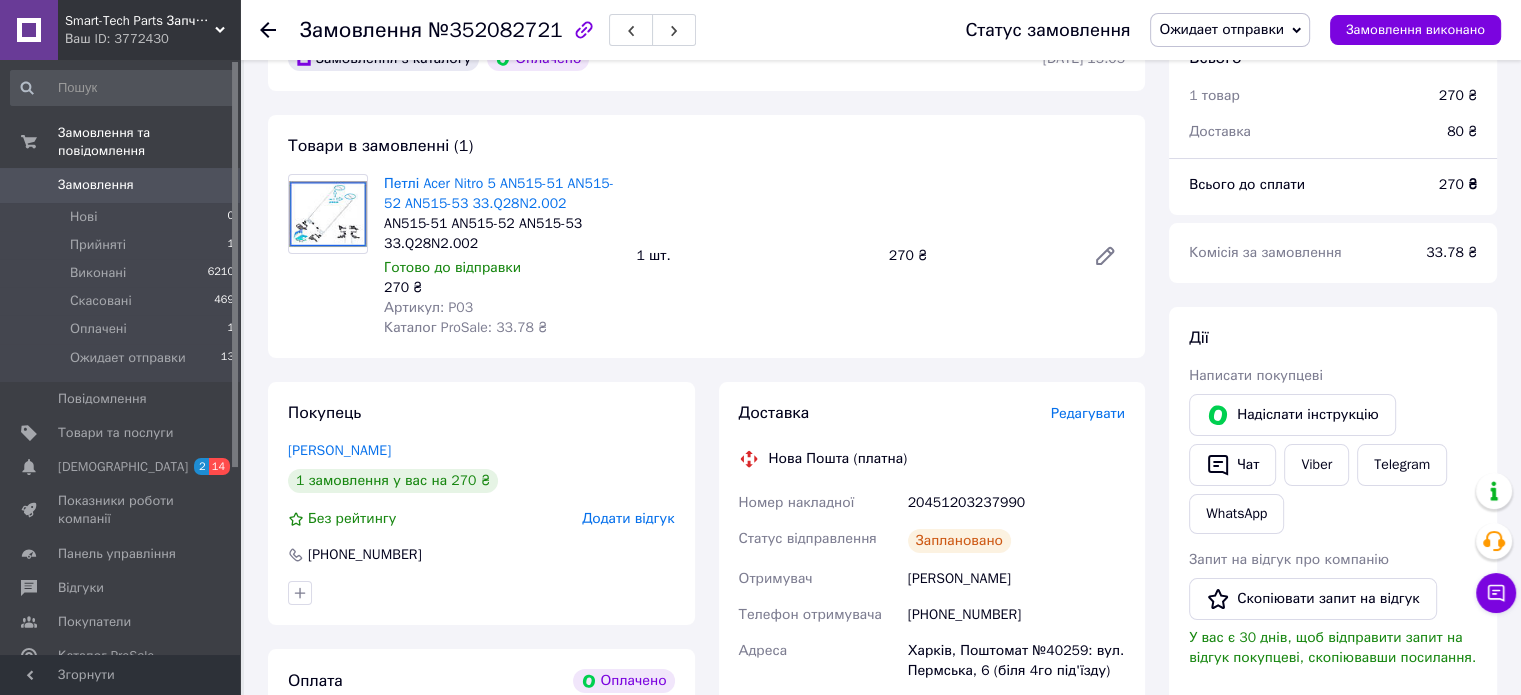 scroll, scrollTop: 200, scrollLeft: 0, axis: vertical 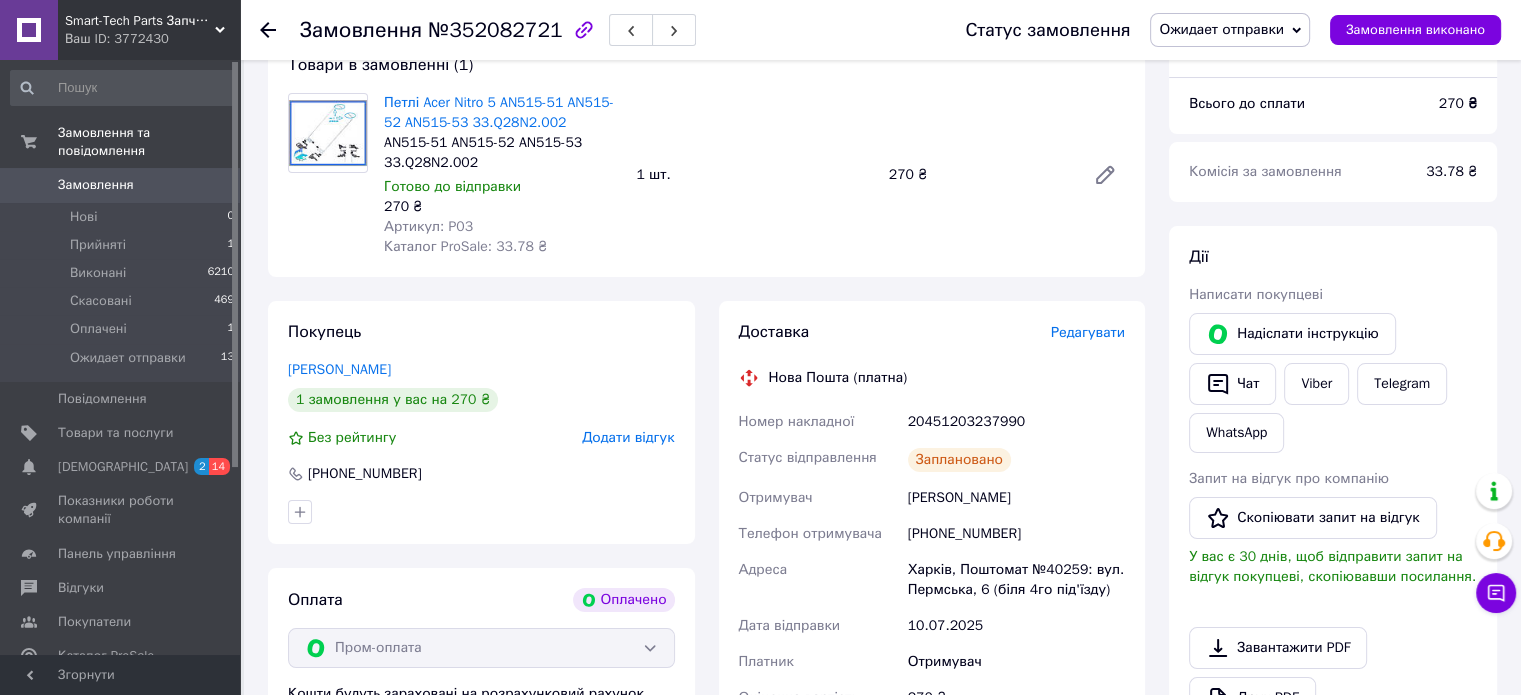 click on "Замовлення" at bounding box center [96, 185] 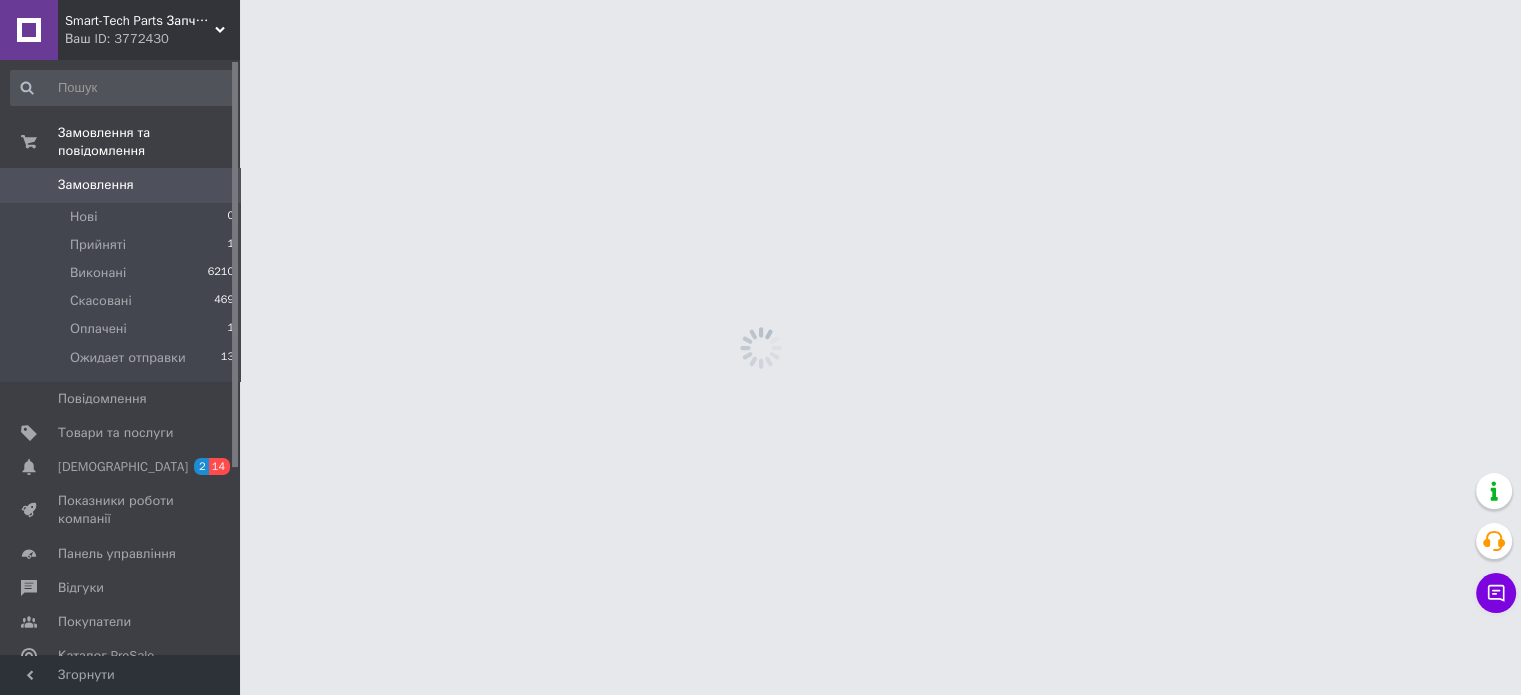scroll, scrollTop: 0, scrollLeft: 0, axis: both 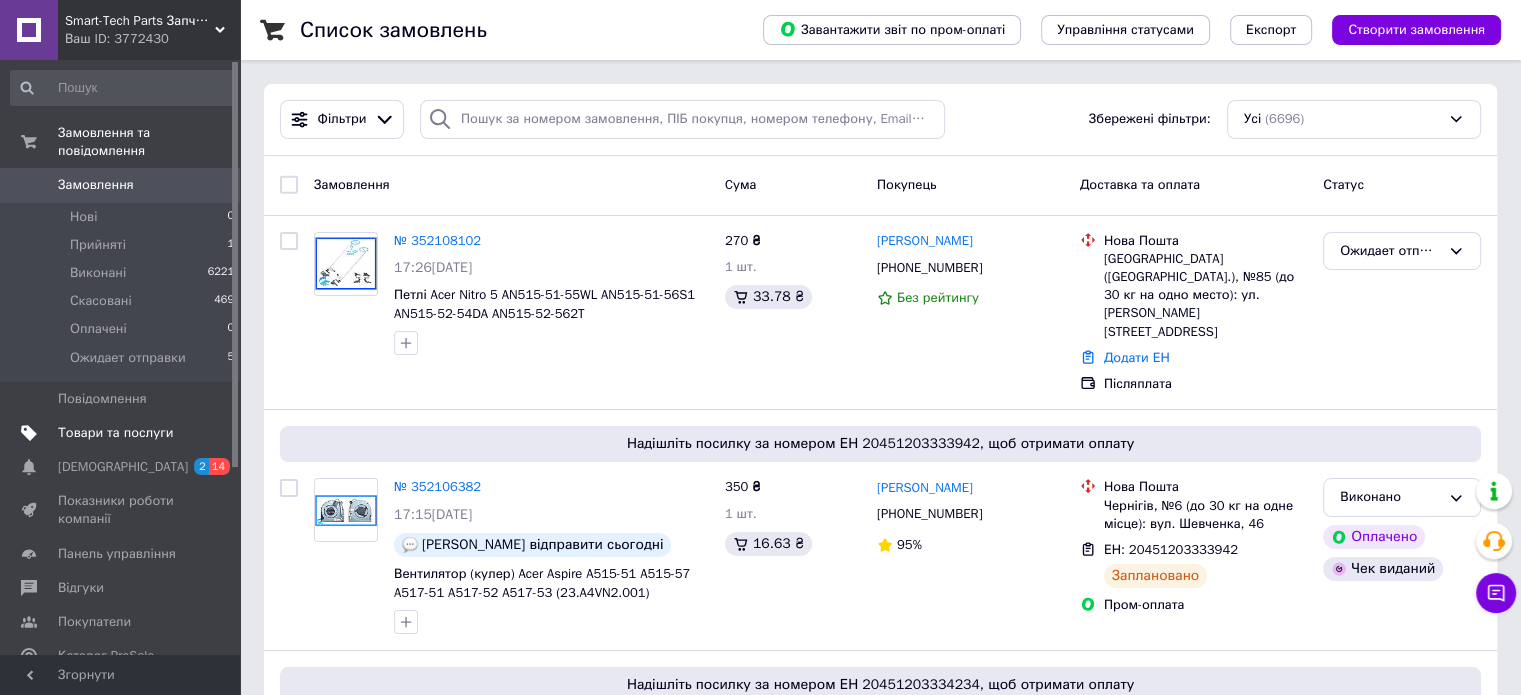click on "Товари та послуги" at bounding box center [123, 433] 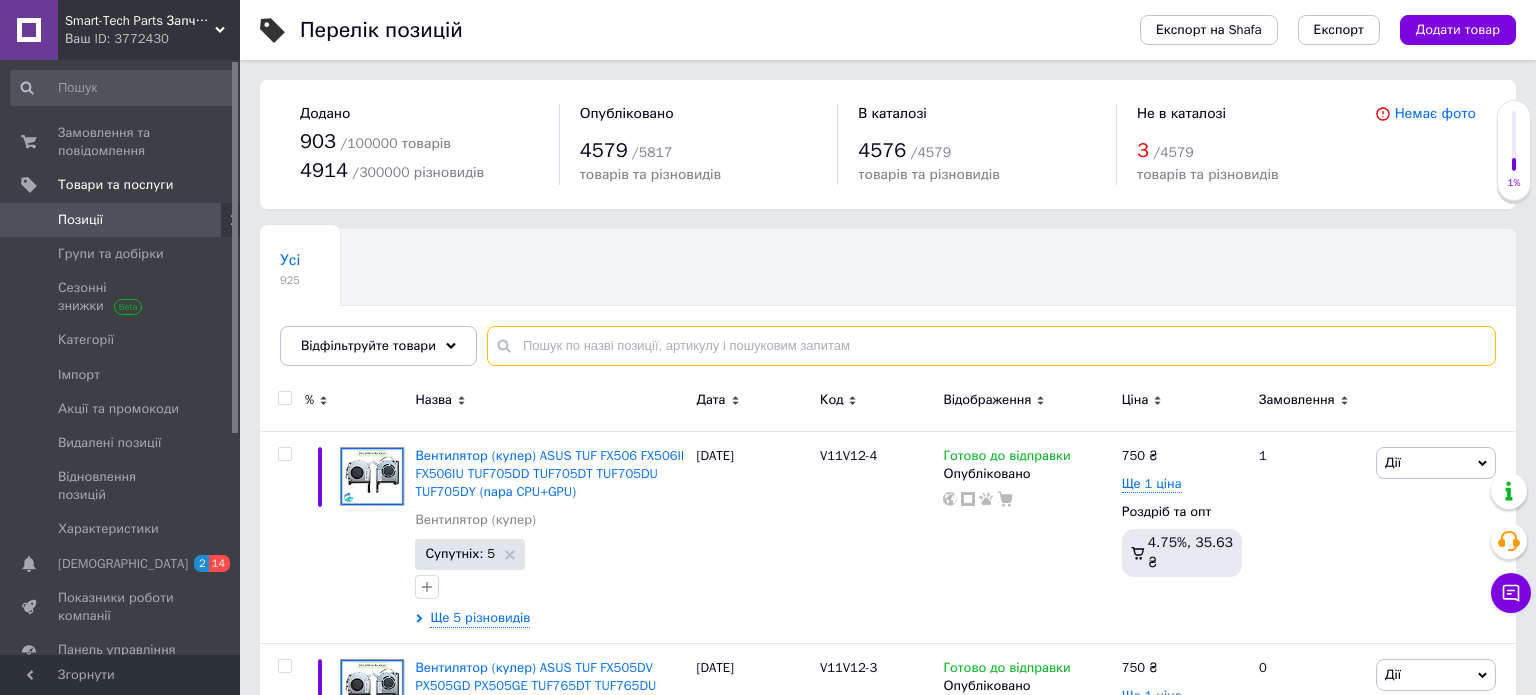 click at bounding box center [991, 346] 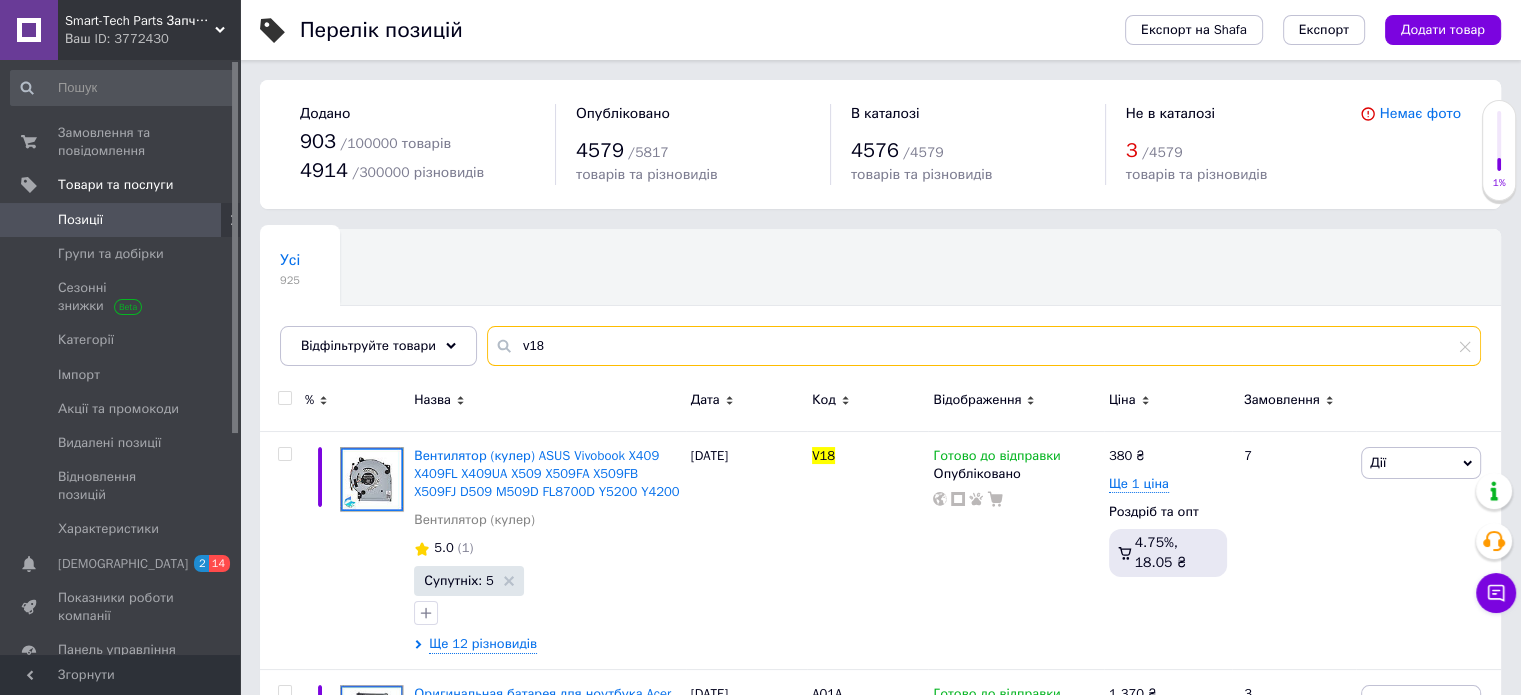 scroll, scrollTop: 100, scrollLeft: 0, axis: vertical 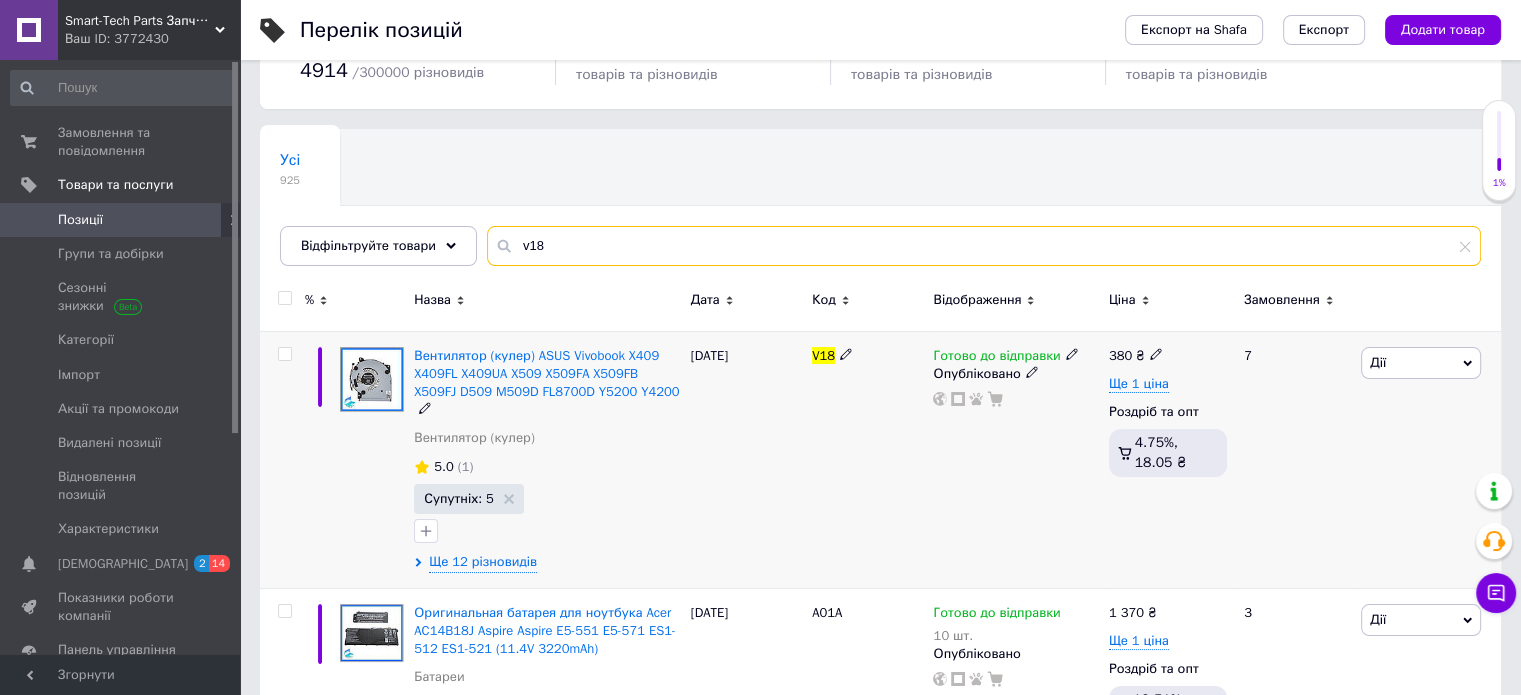 type on "v18" 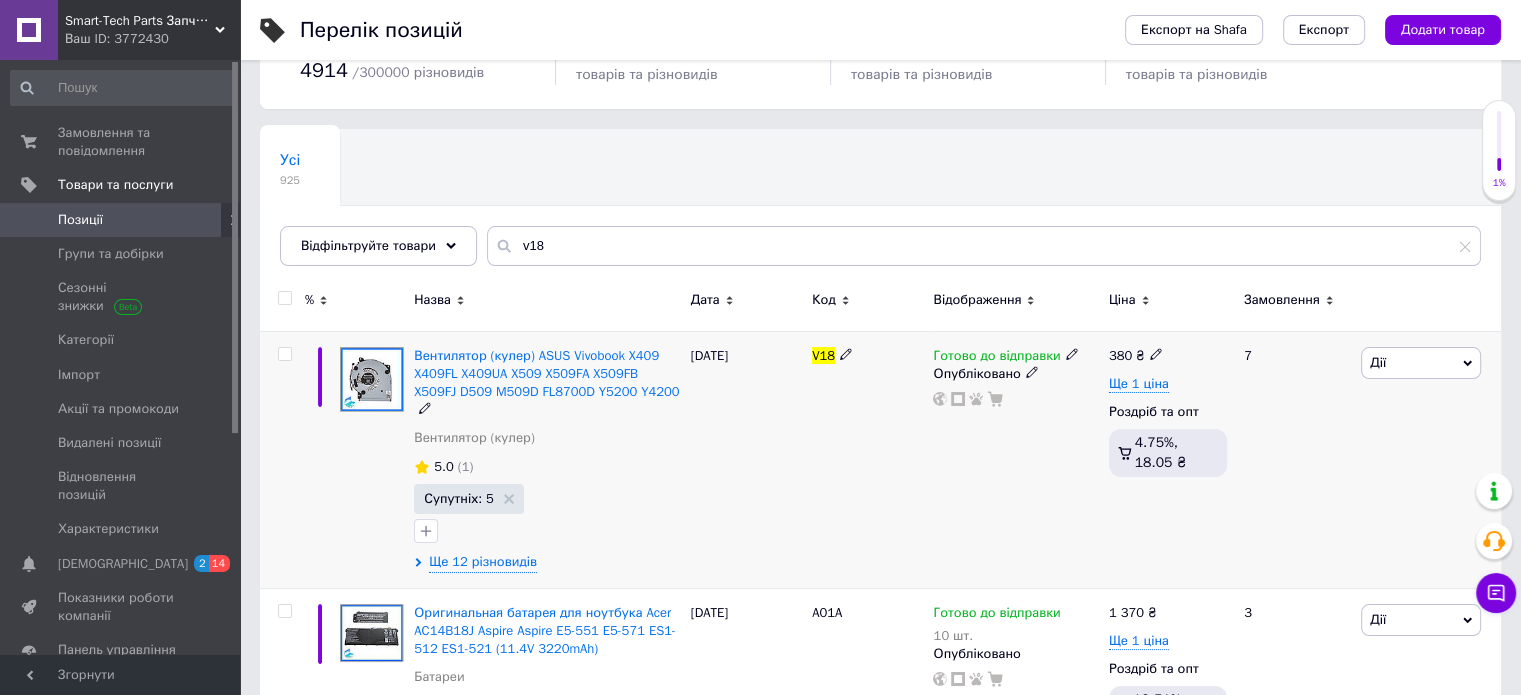 click on "Опубліковано" at bounding box center (1015, 374) 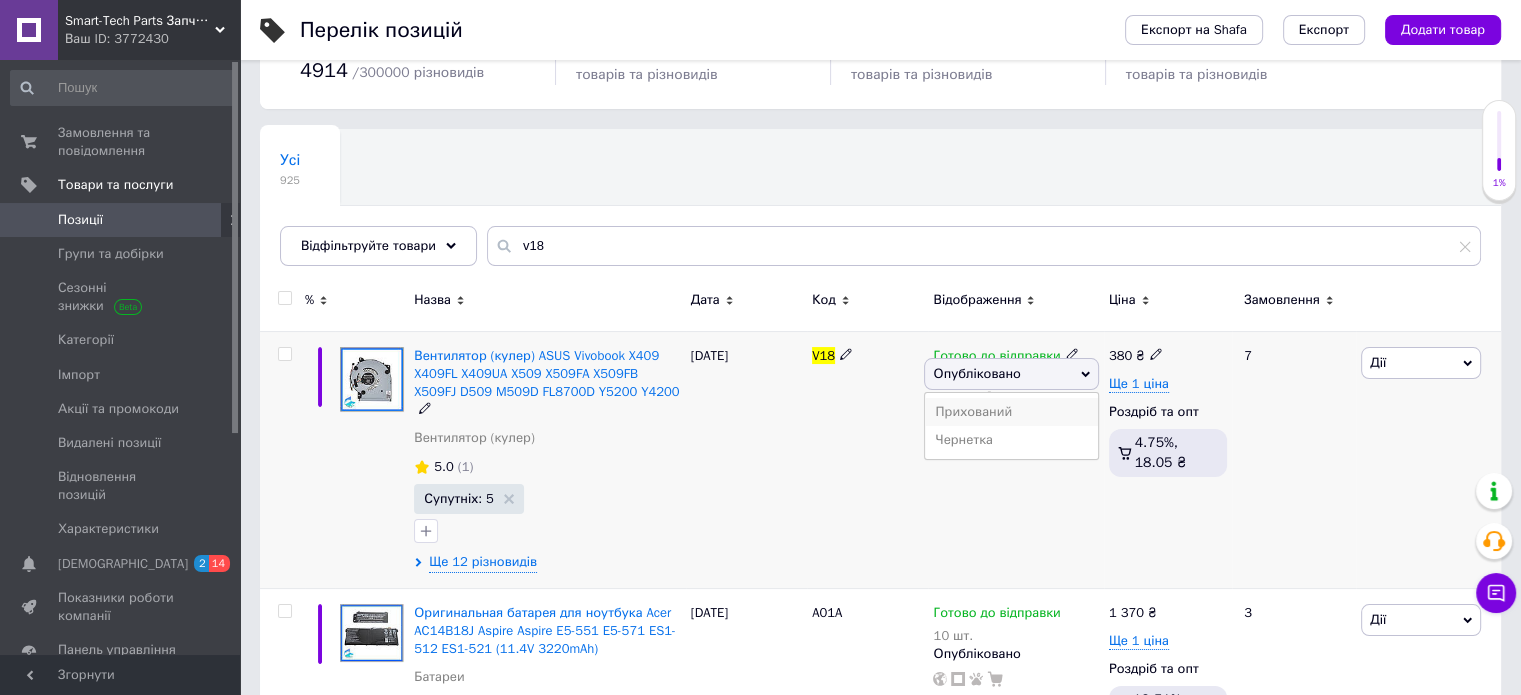 click on "Прихований" at bounding box center (1011, 412) 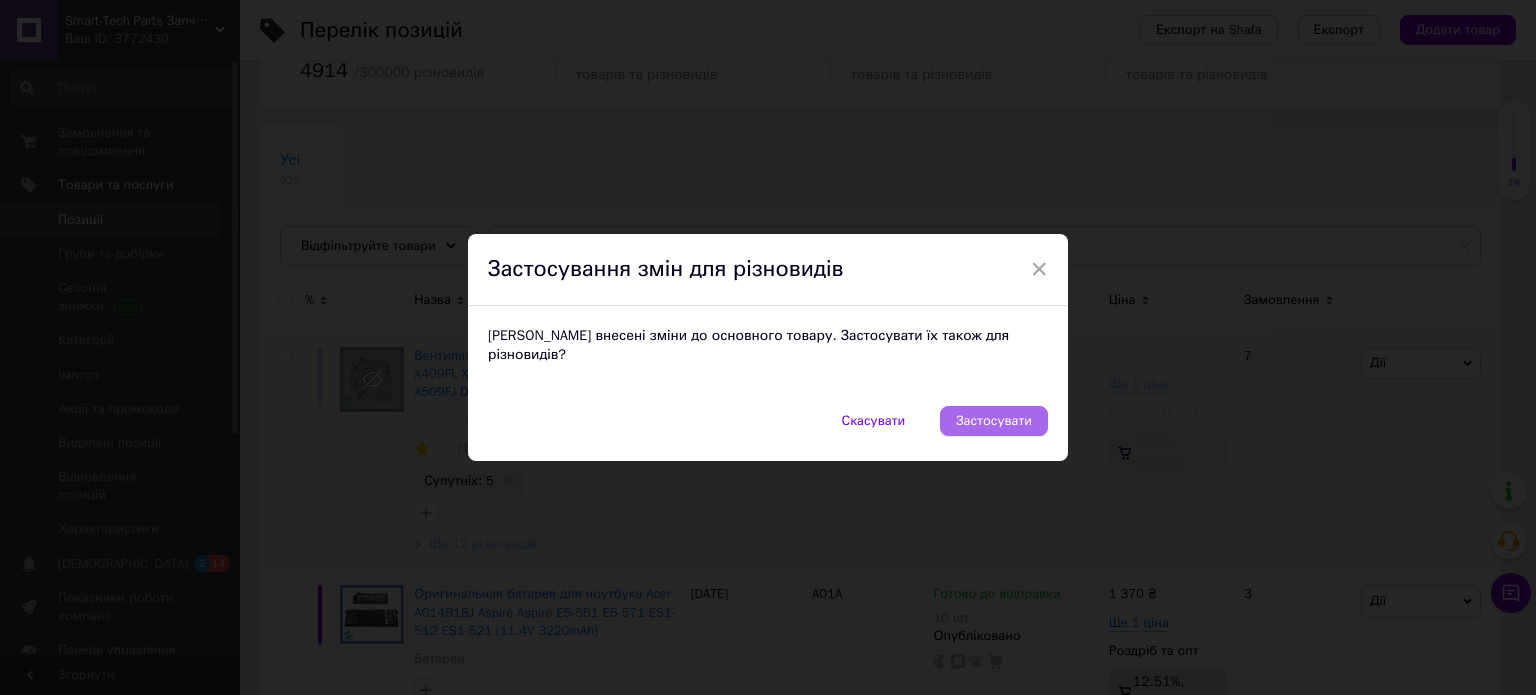 click on "Застосувати" at bounding box center [994, 421] 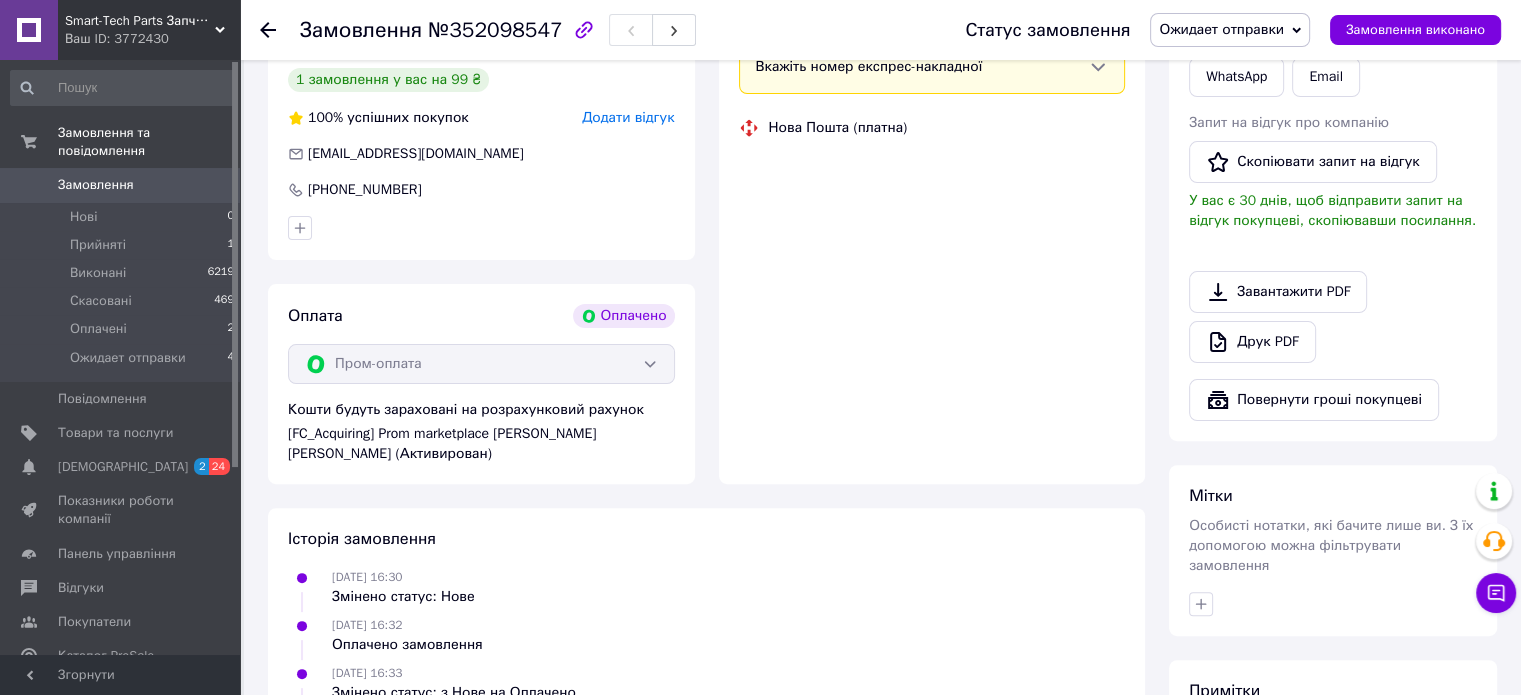 scroll, scrollTop: 684, scrollLeft: 0, axis: vertical 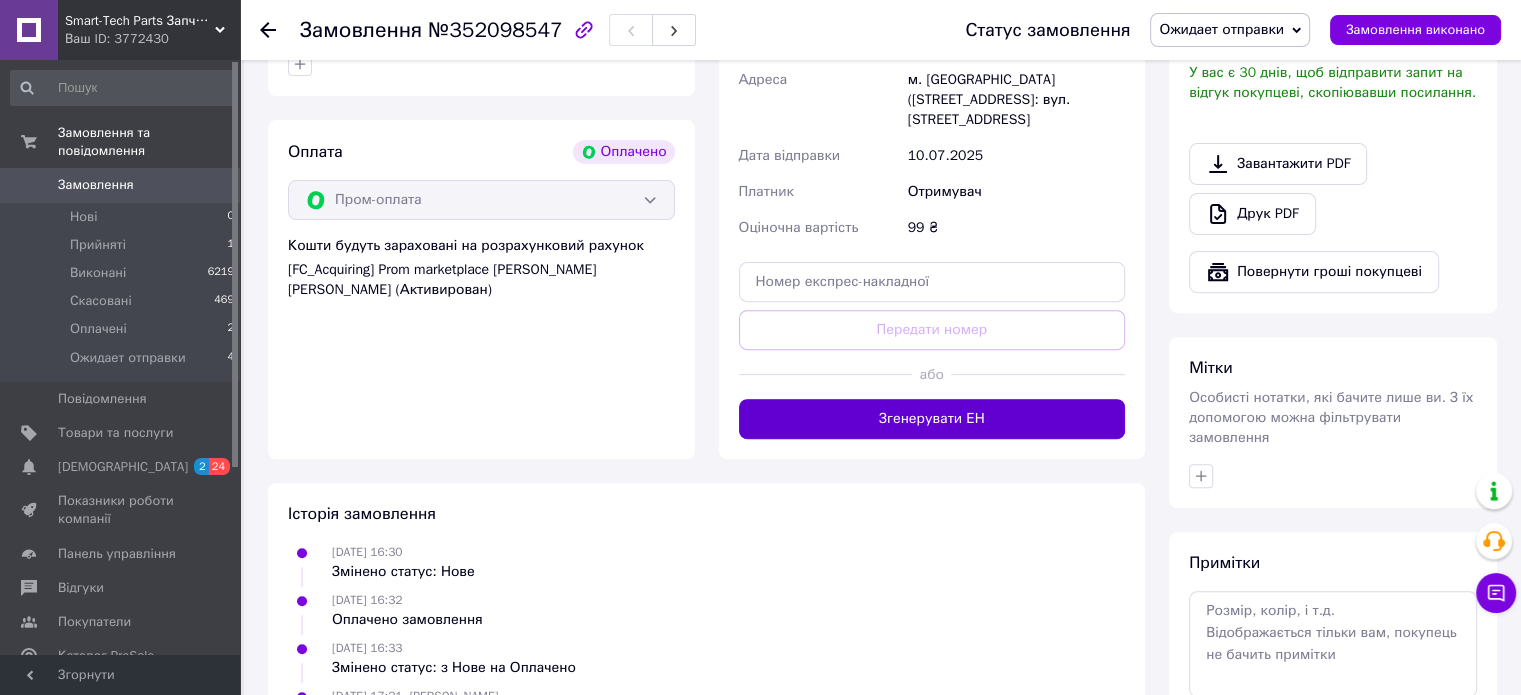 click on "Згенерувати ЕН" at bounding box center [932, 419] 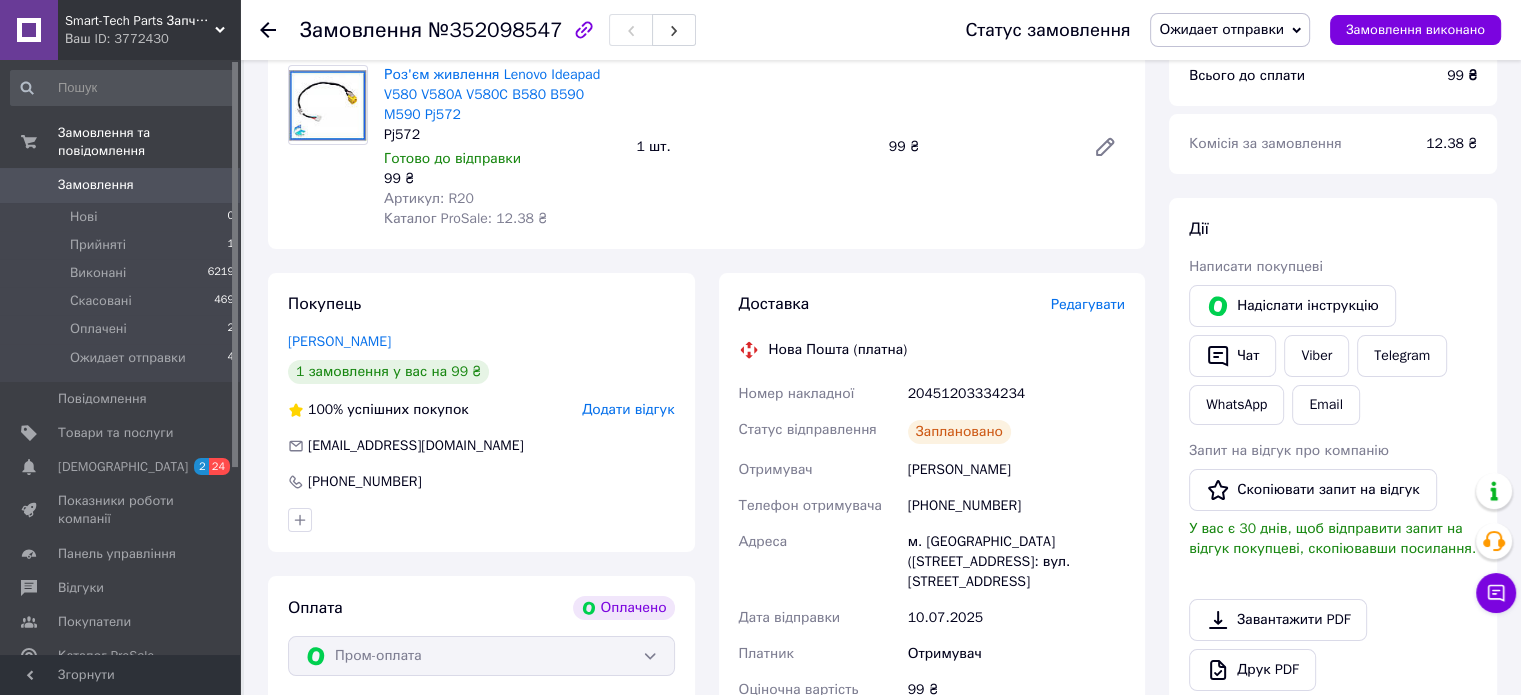 scroll, scrollTop: 84, scrollLeft: 0, axis: vertical 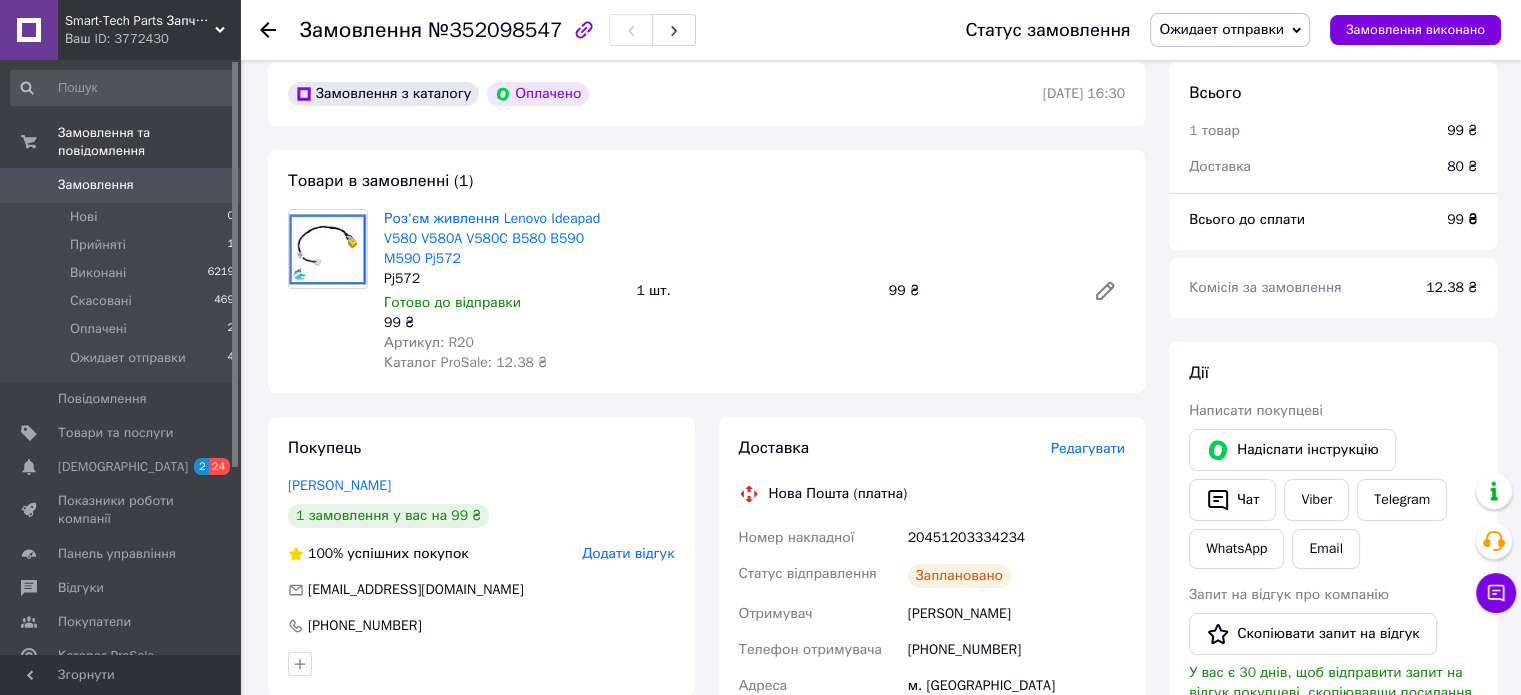 click on "Ожидает отправки" at bounding box center [1230, 30] 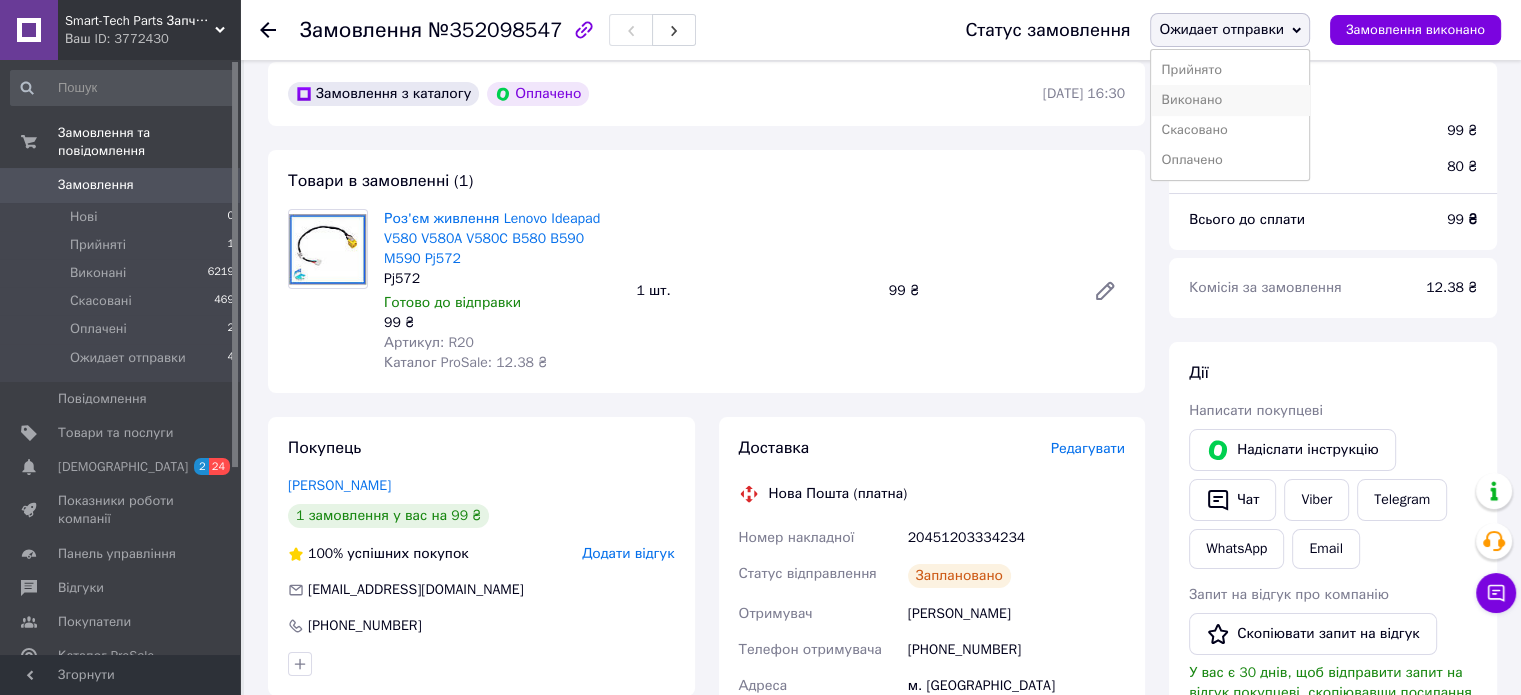 click on "Виконано" at bounding box center (1230, 100) 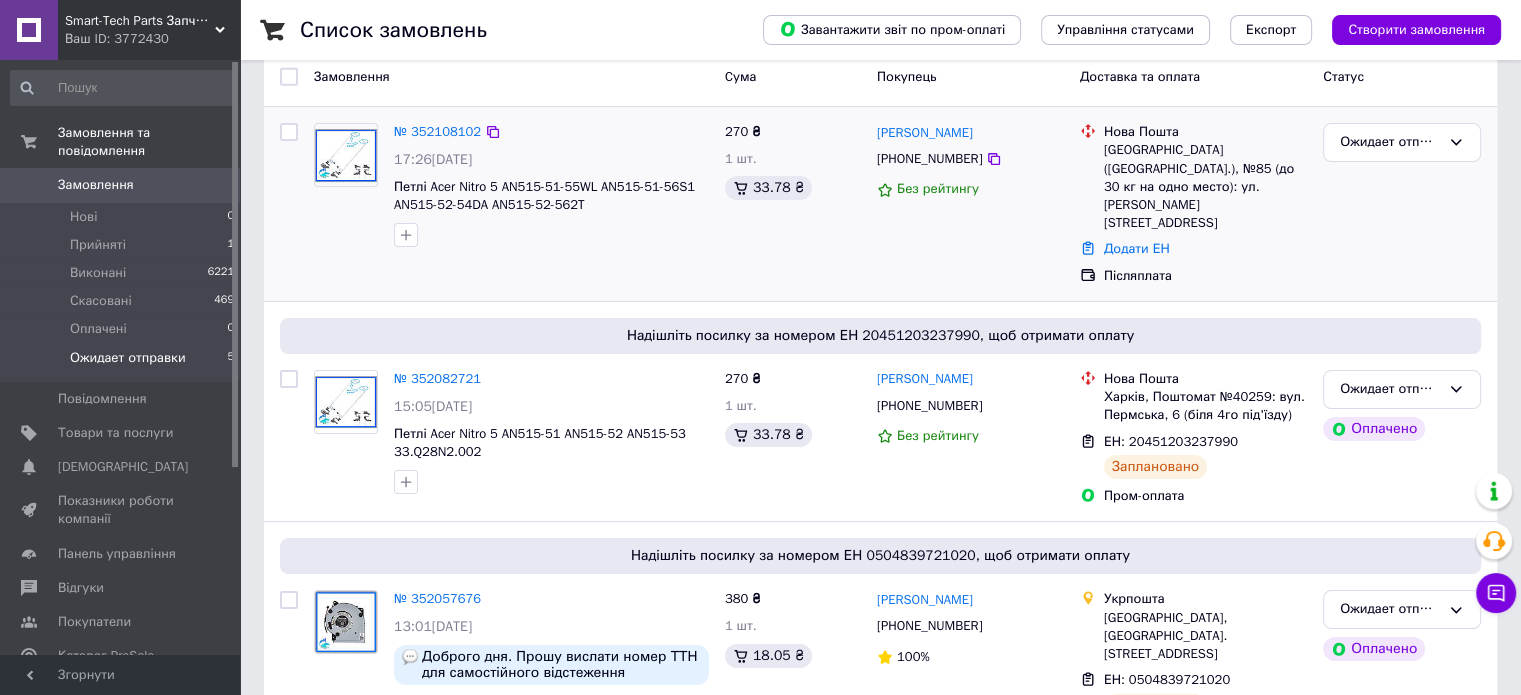 scroll, scrollTop: 100, scrollLeft: 0, axis: vertical 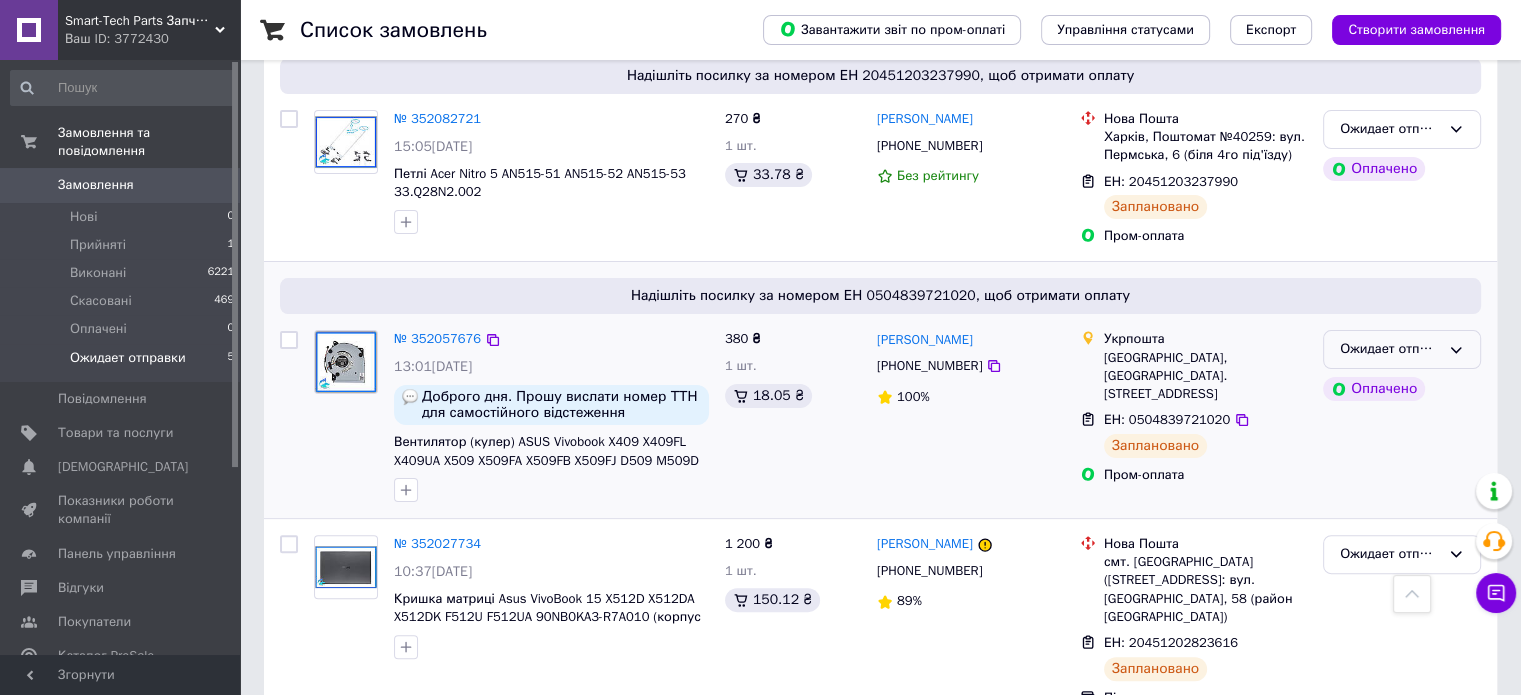 click on "Ожидает отправки" at bounding box center [1390, 349] 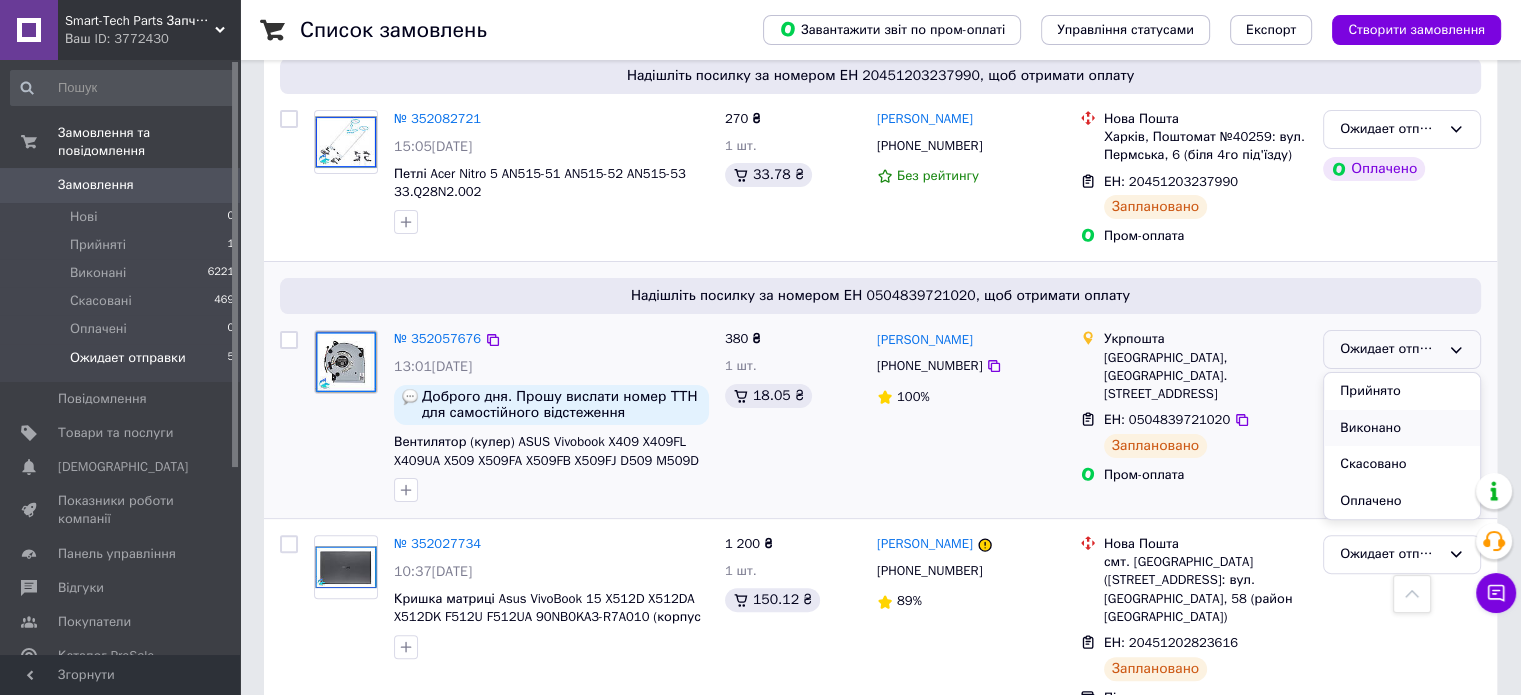 click on "Виконано" at bounding box center (1402, 428) 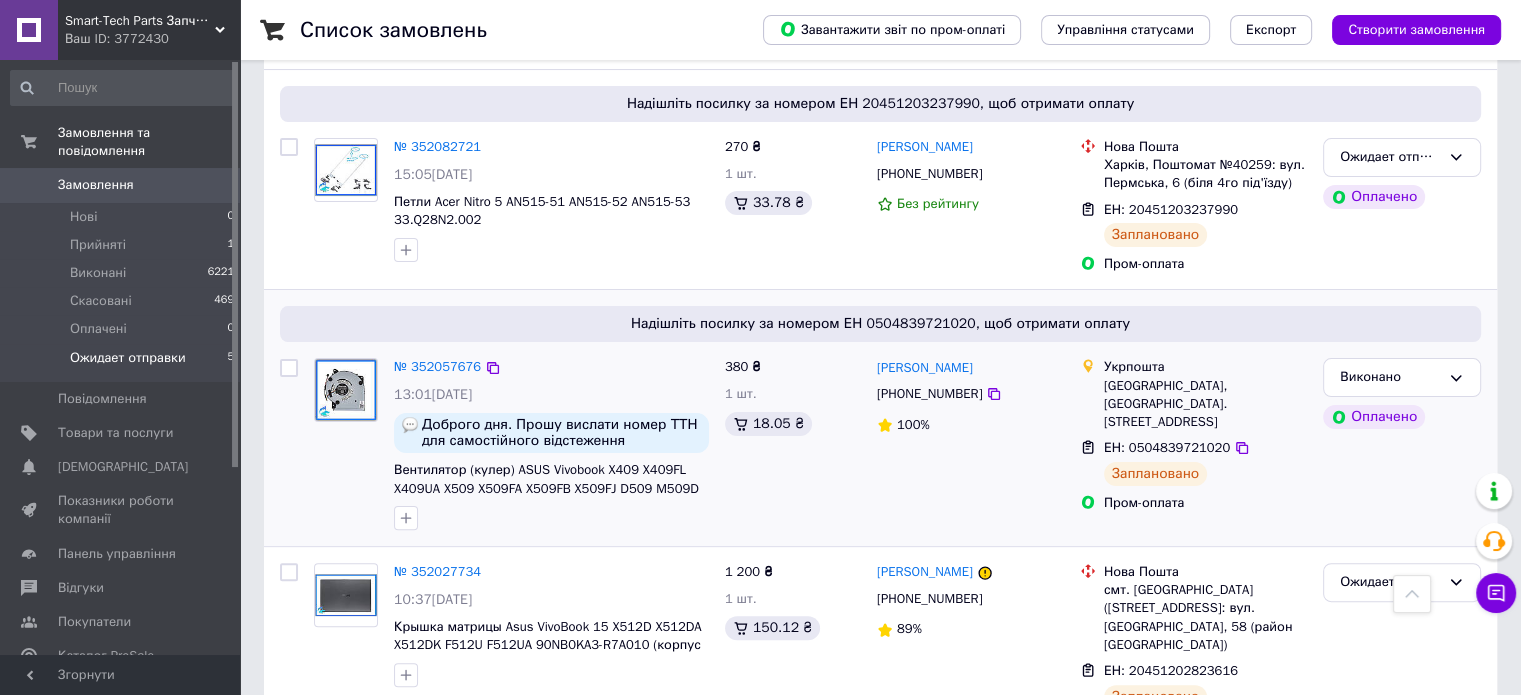 click at bounding box center (345, 390) 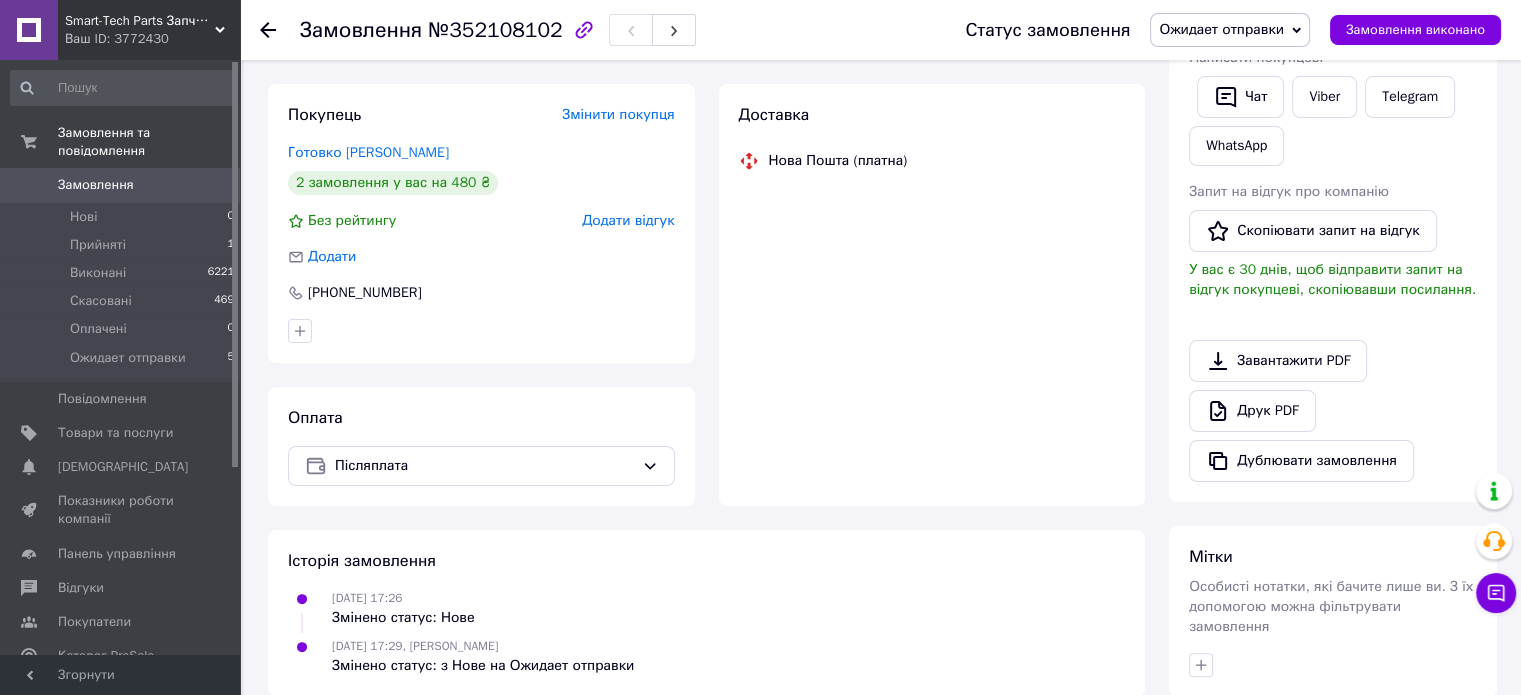 scroll, scrollTop: 538, scrollLeft: 0, axis: vertical 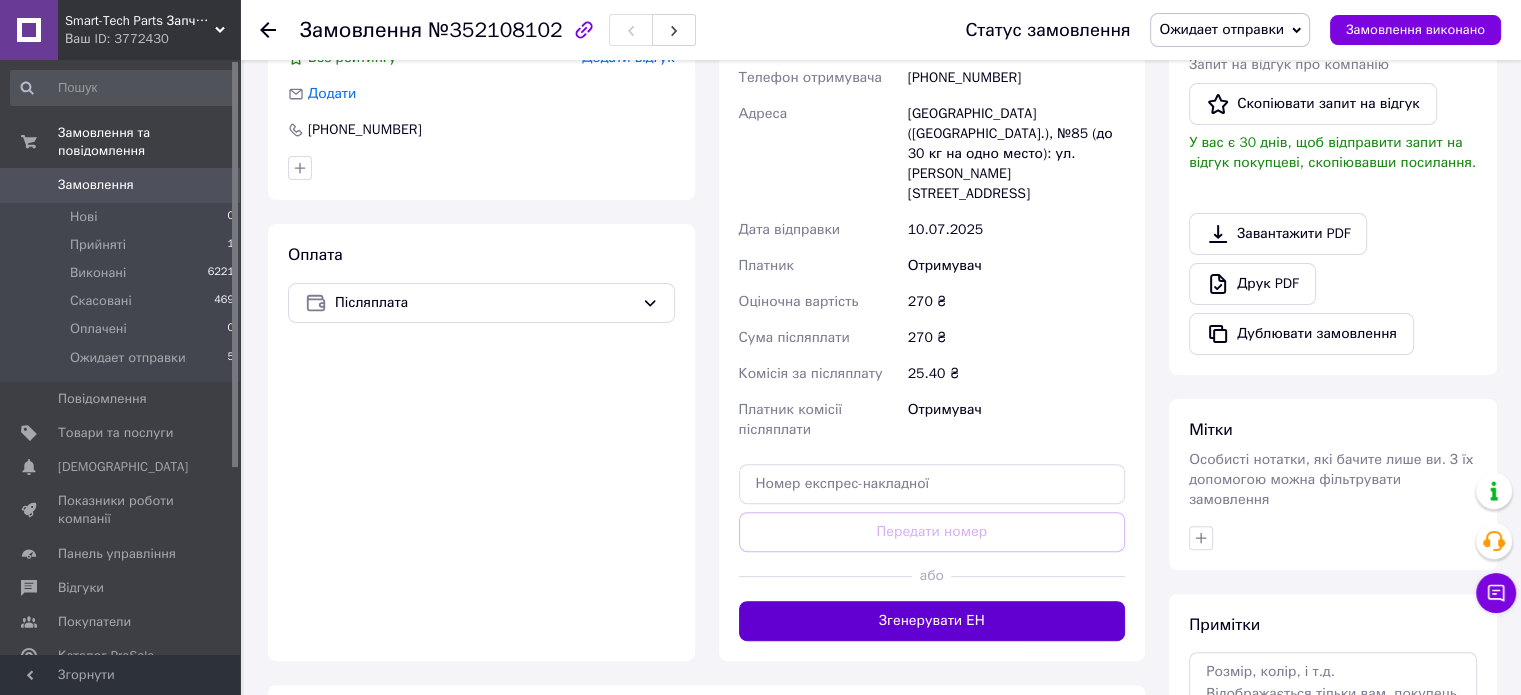 click on "Згенерувати ЕН" at bounding box center [932, 621] 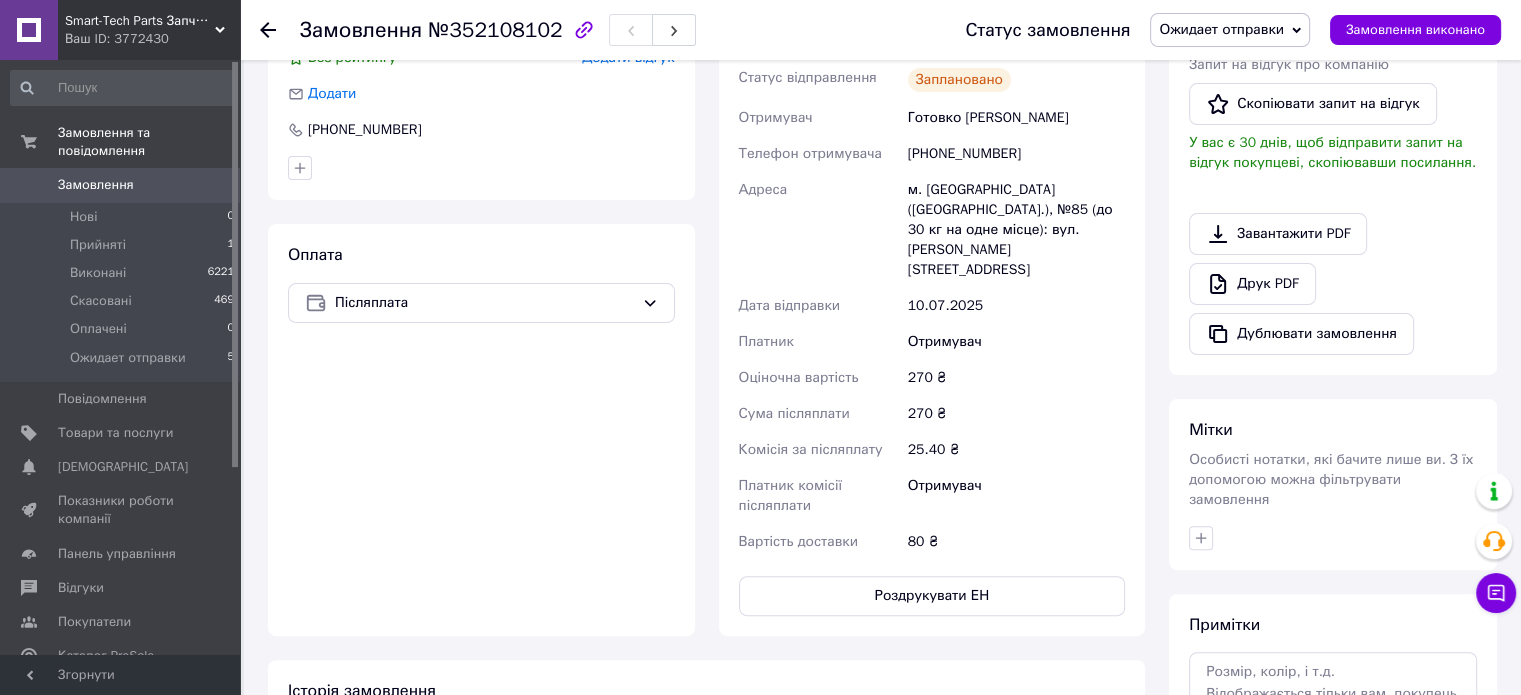 scroll, scrollTop: 0, scrollLeft: 0, axis: both 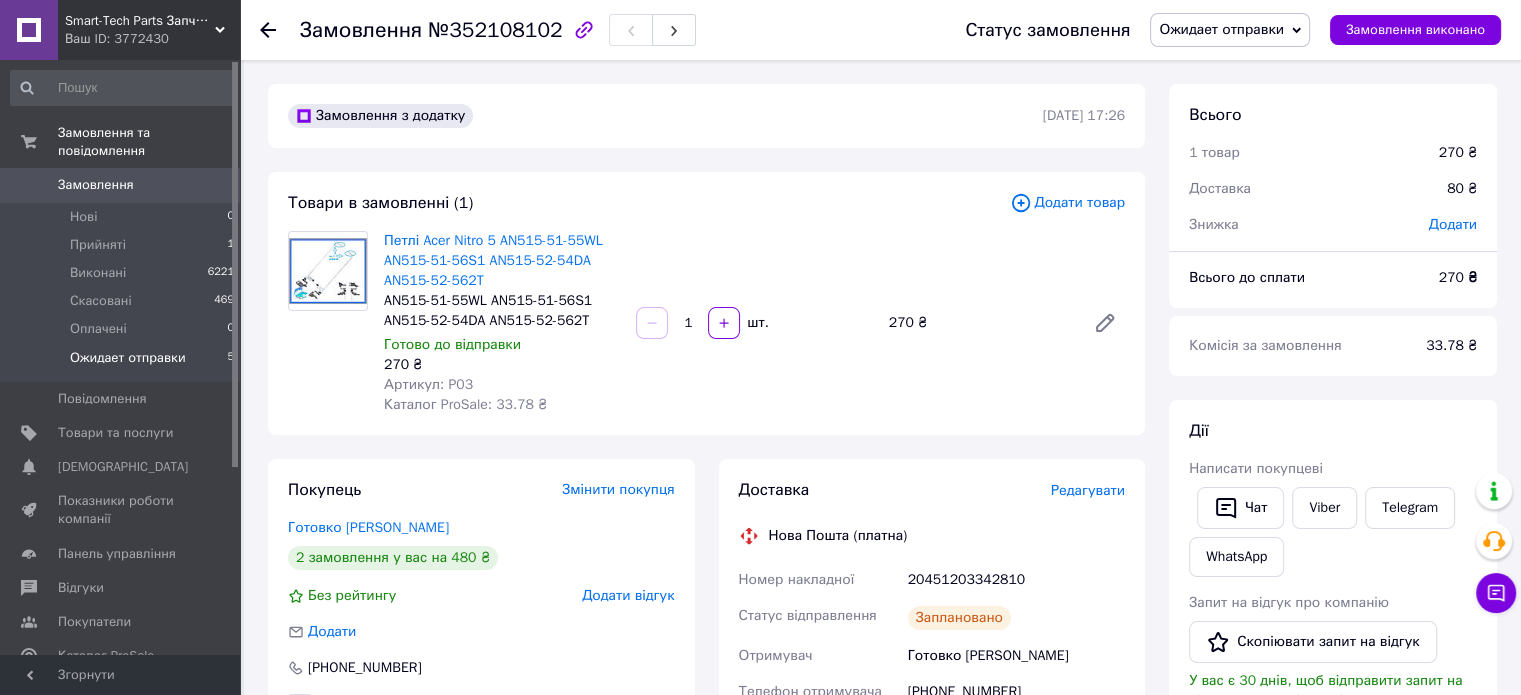 click on "Ожидает отправки" at bounding box center (128, 358) 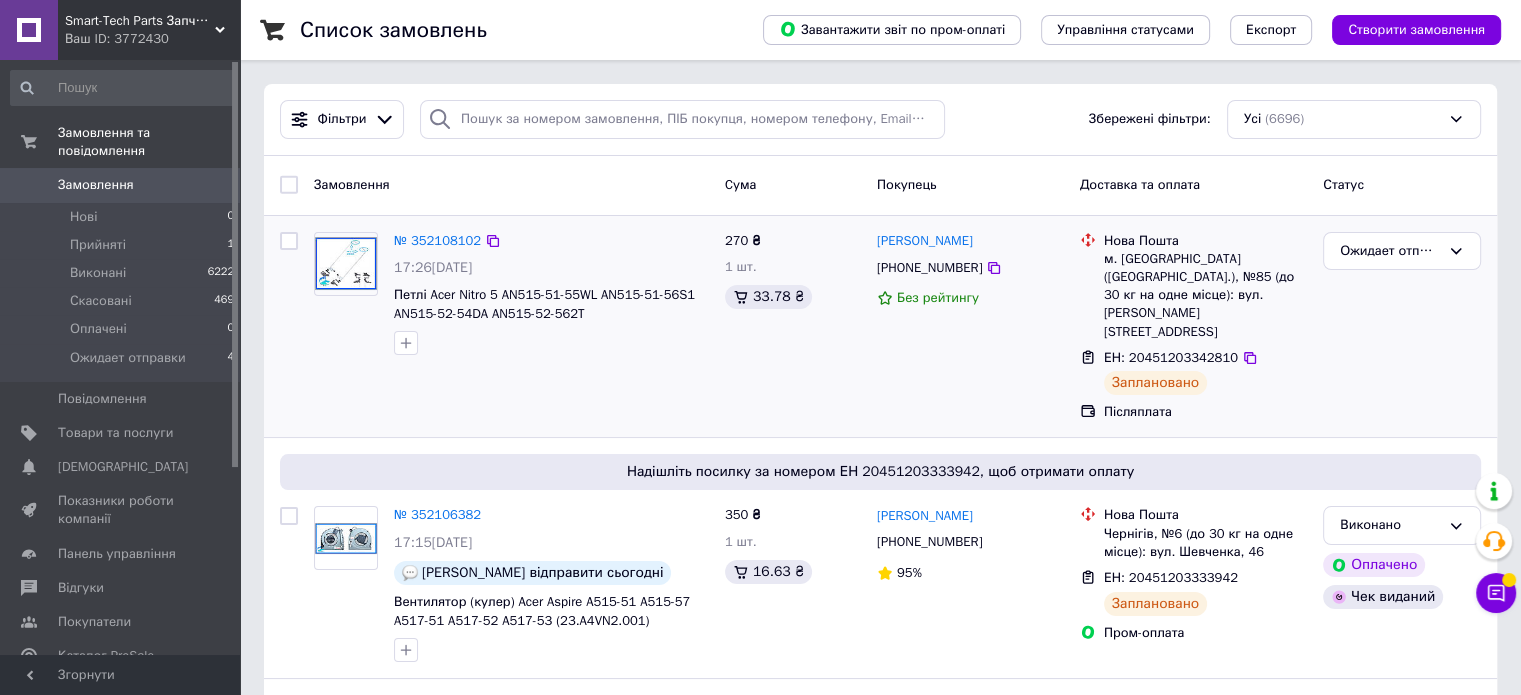 scroll, scrollTop: 400, scrollLeft: 0, axis: vertical 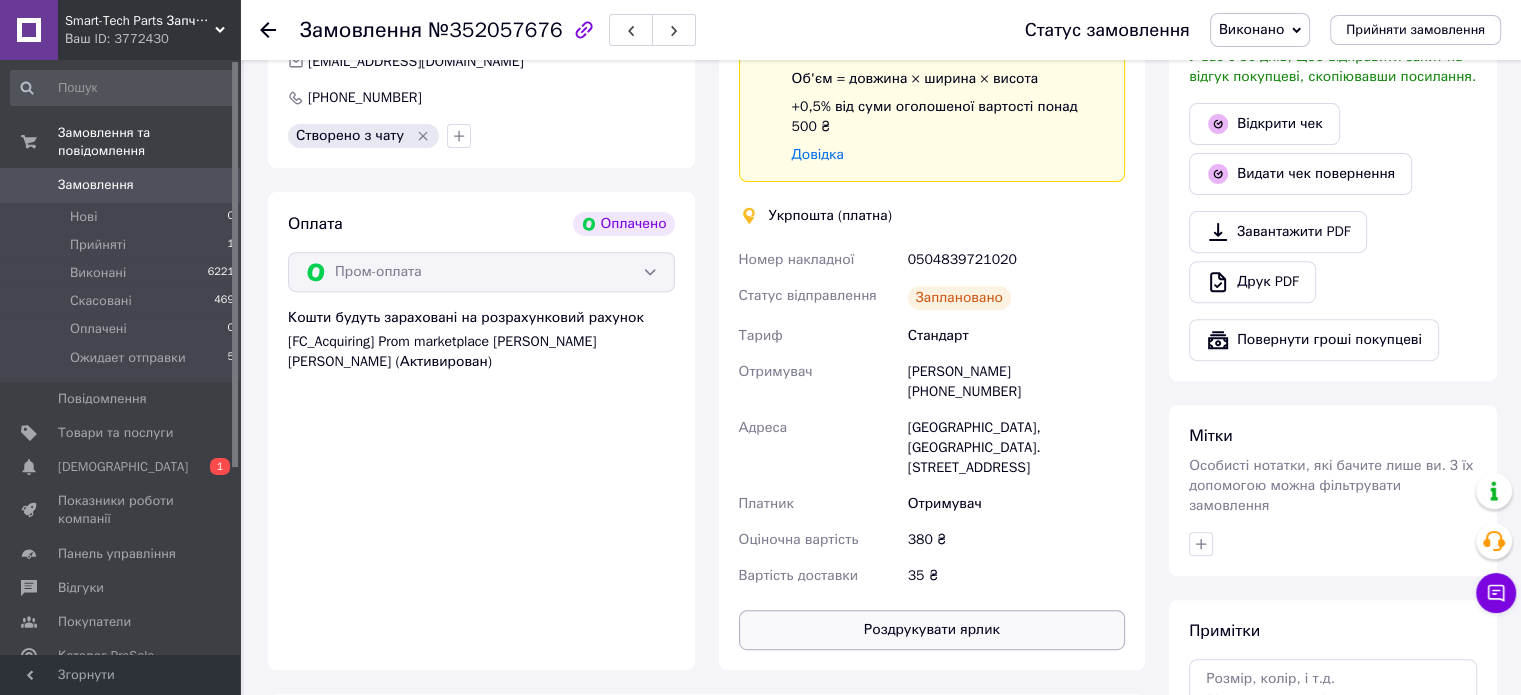 click on "Роздрукувати ярлик" at bounding box center [932, 630] 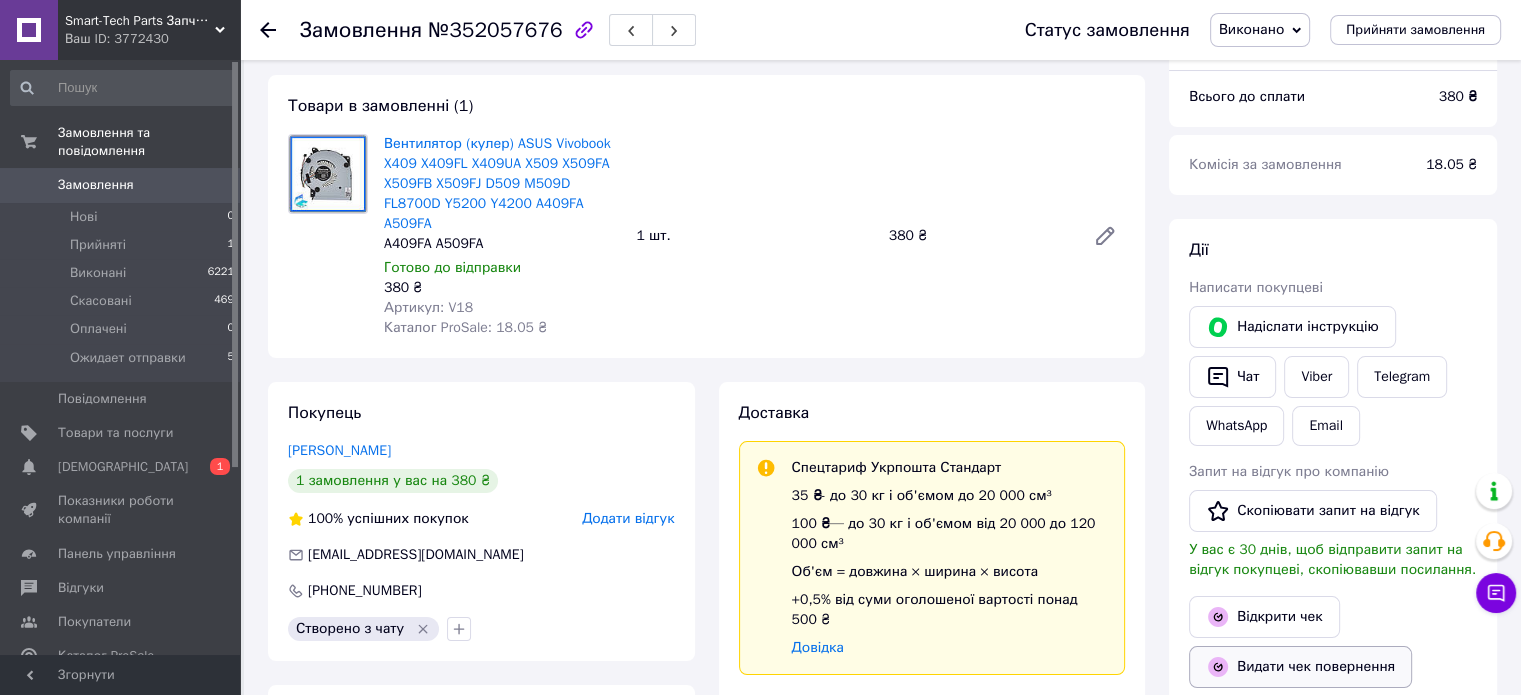 scroll, scrollTop: 200, scrollLeft: 0, axis: vertical 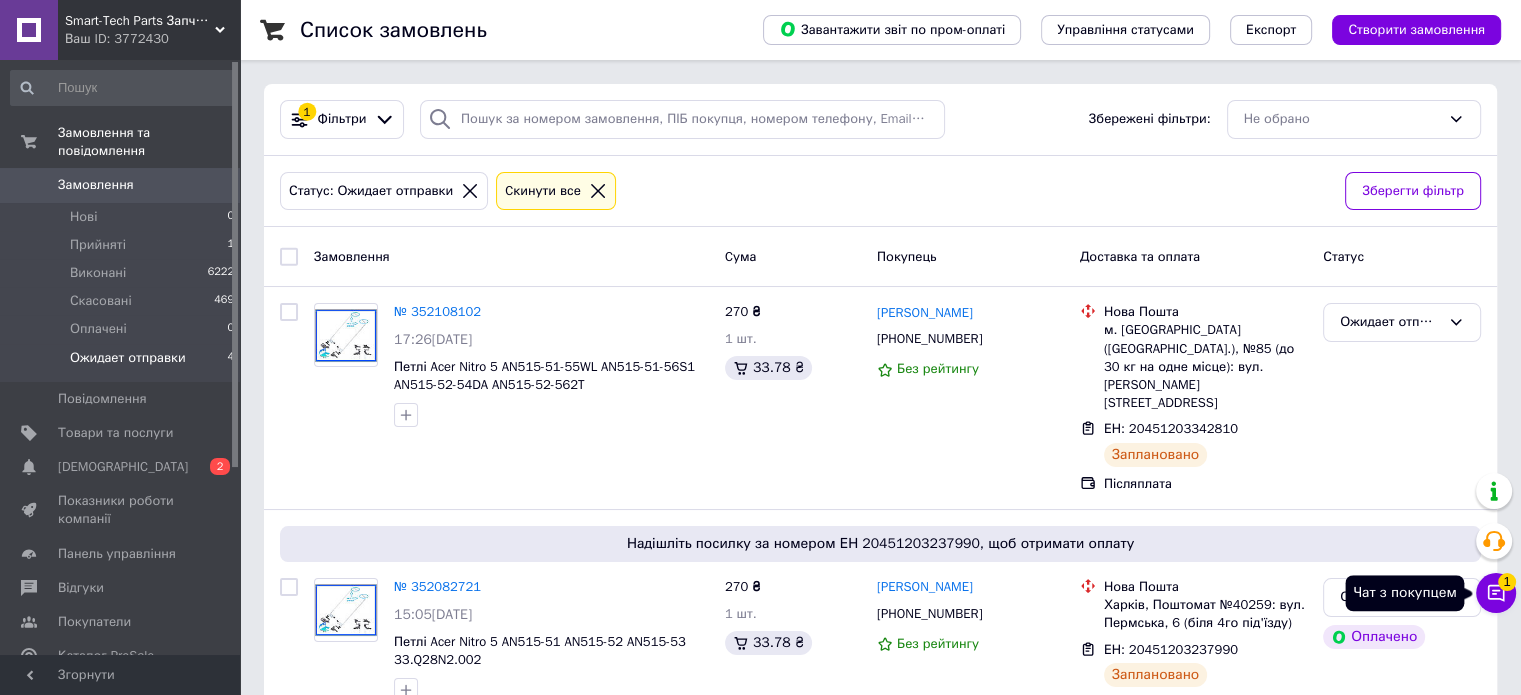 click on "Чат з покупцем 1" at bounding box center [1496, 593] 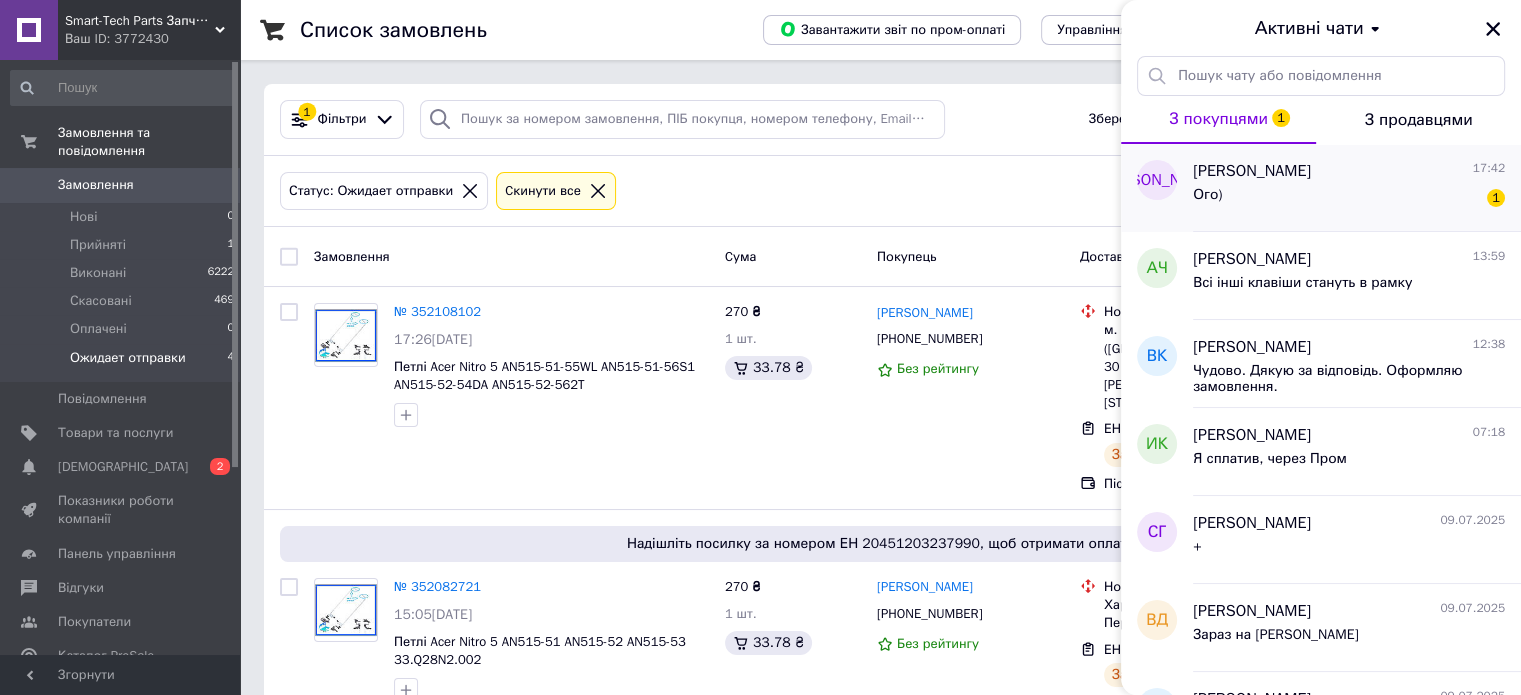 click on "Ого) 1" at bounding box center [1349, 199] 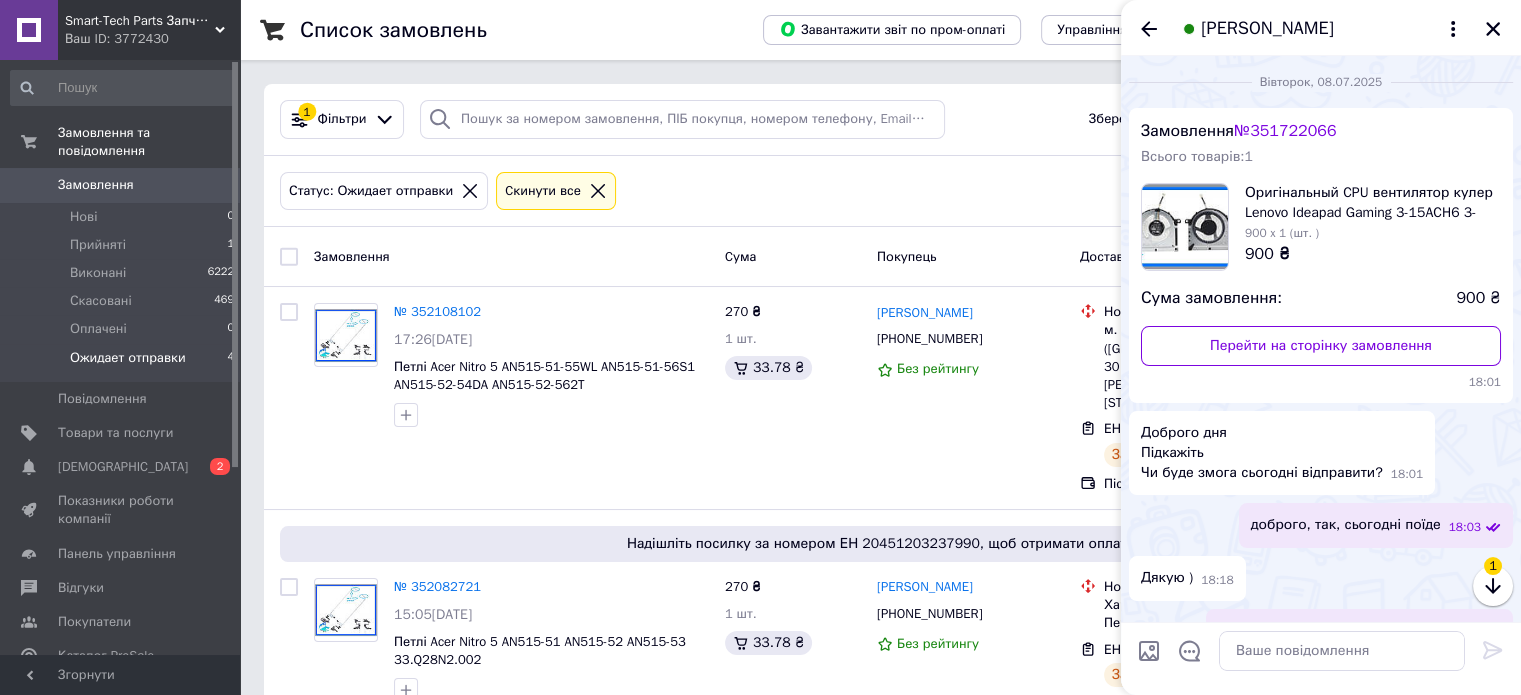 scroll, scrollTop: 500, scrollLeft: 0, axis: vertical 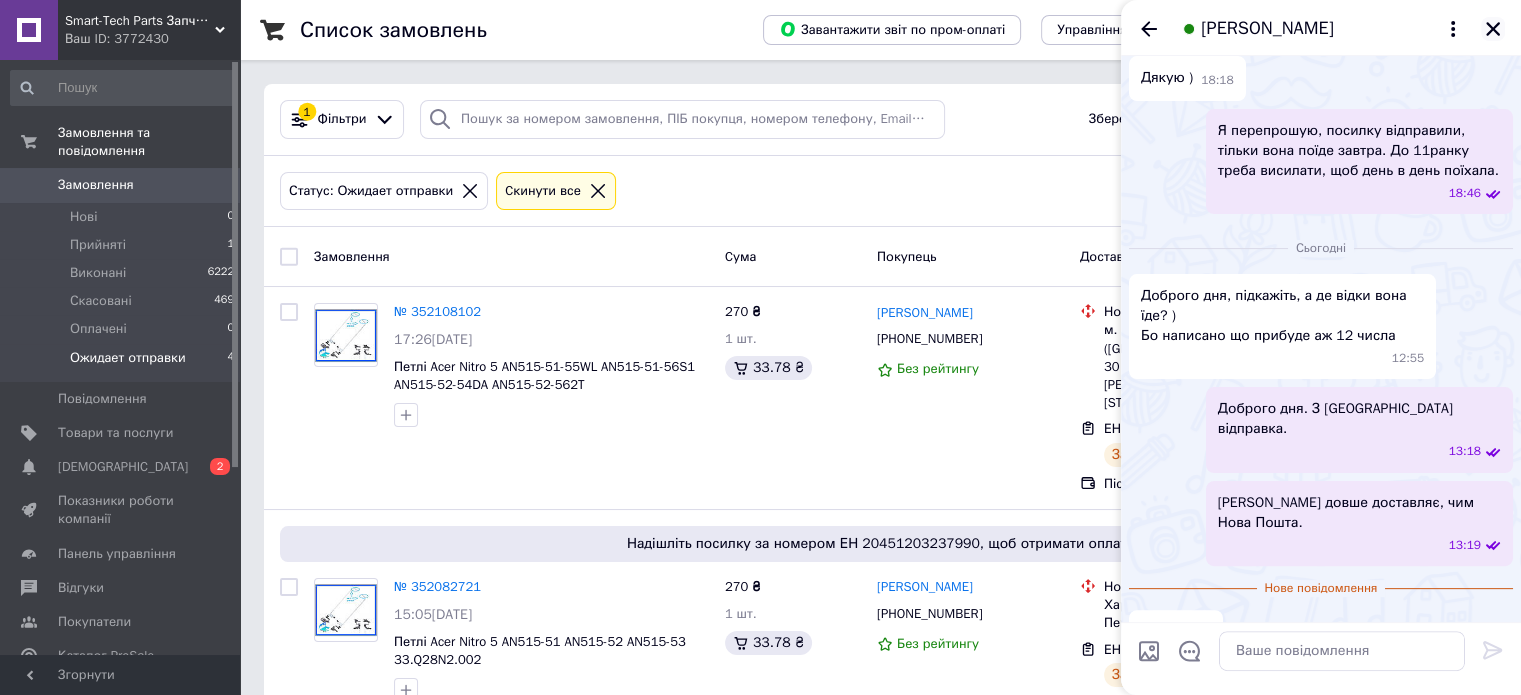 click 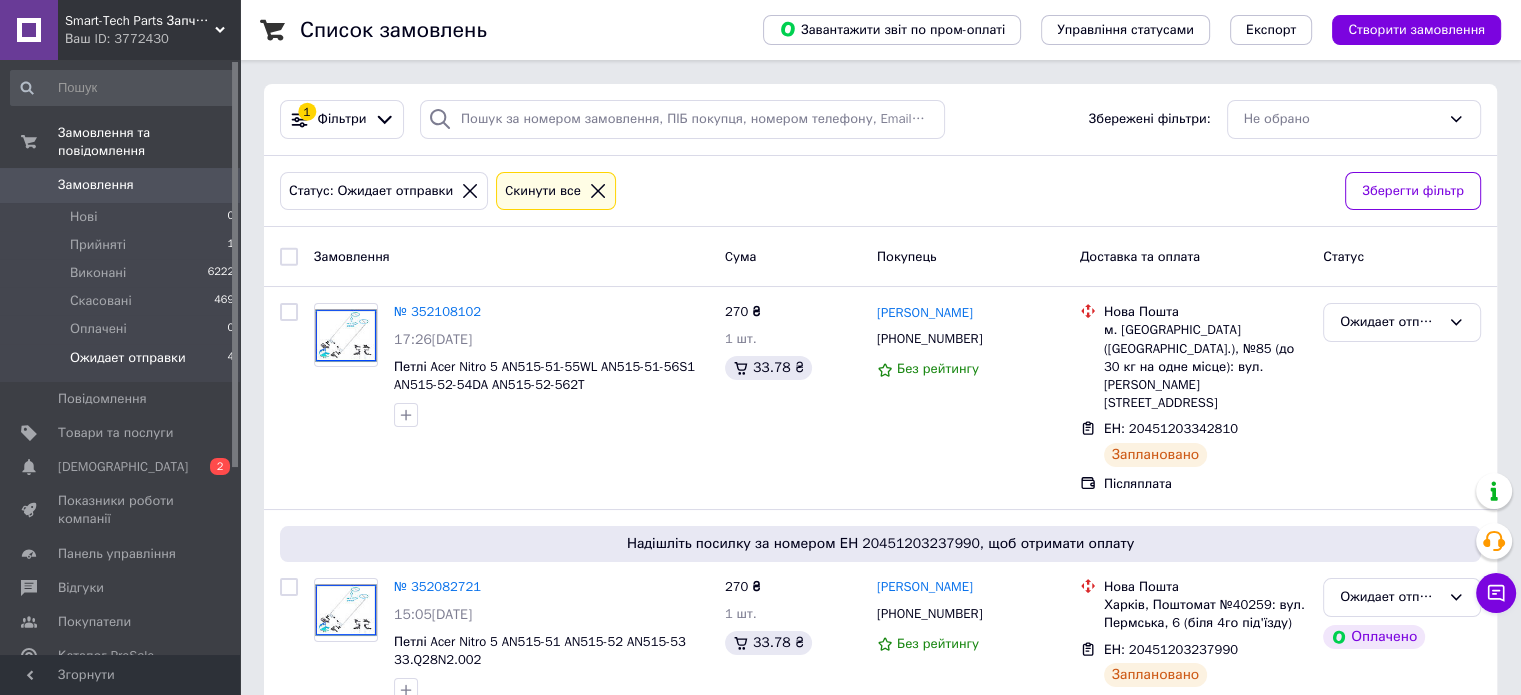 type 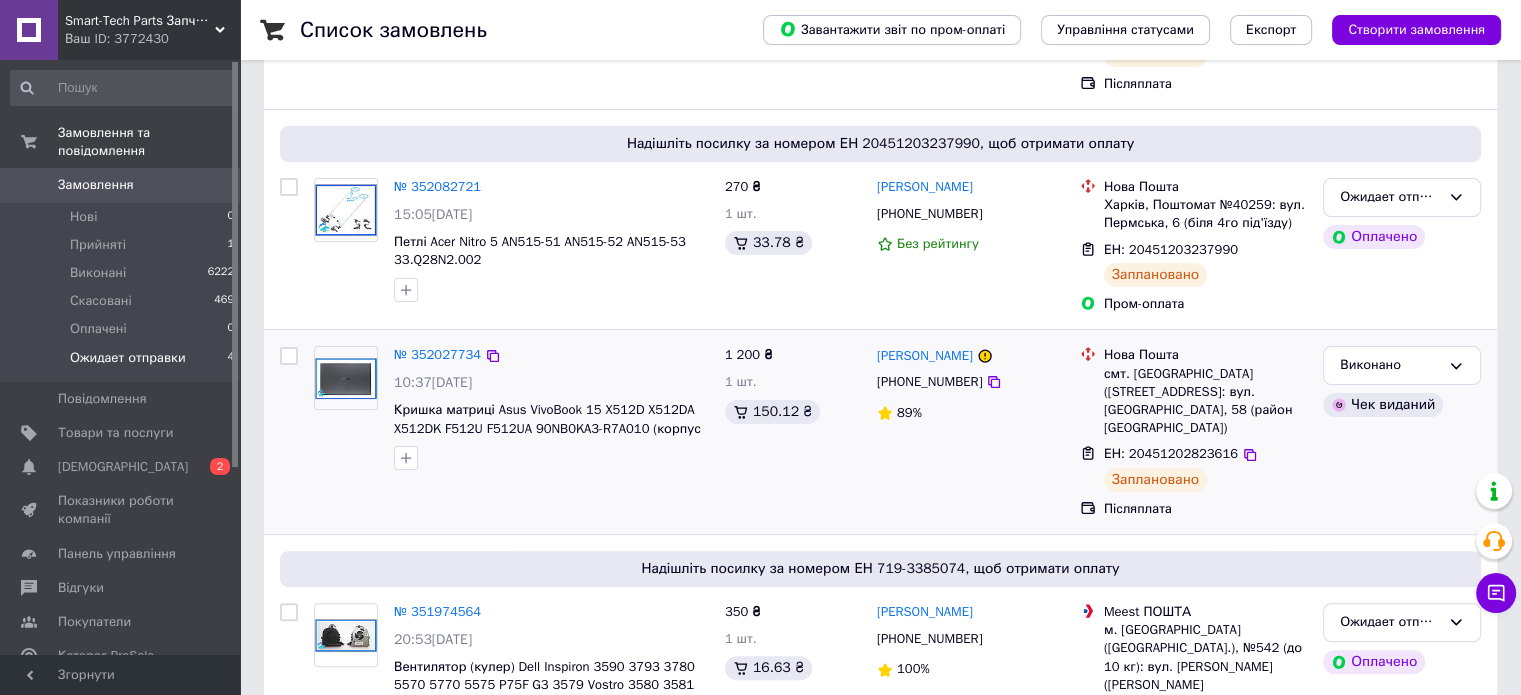 scroll, scrollTop: 445, scrollLeft: 0, axis: vertical 